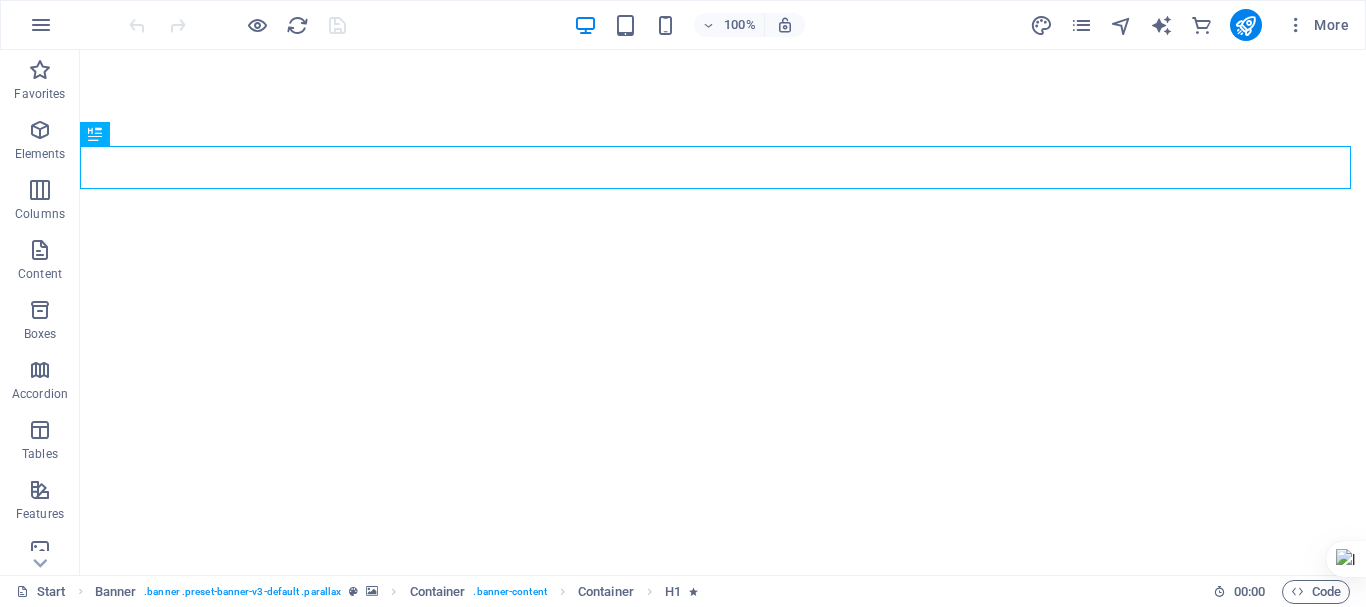 scroll, scrollTop: 0, scrollLeft: 0, axis: both 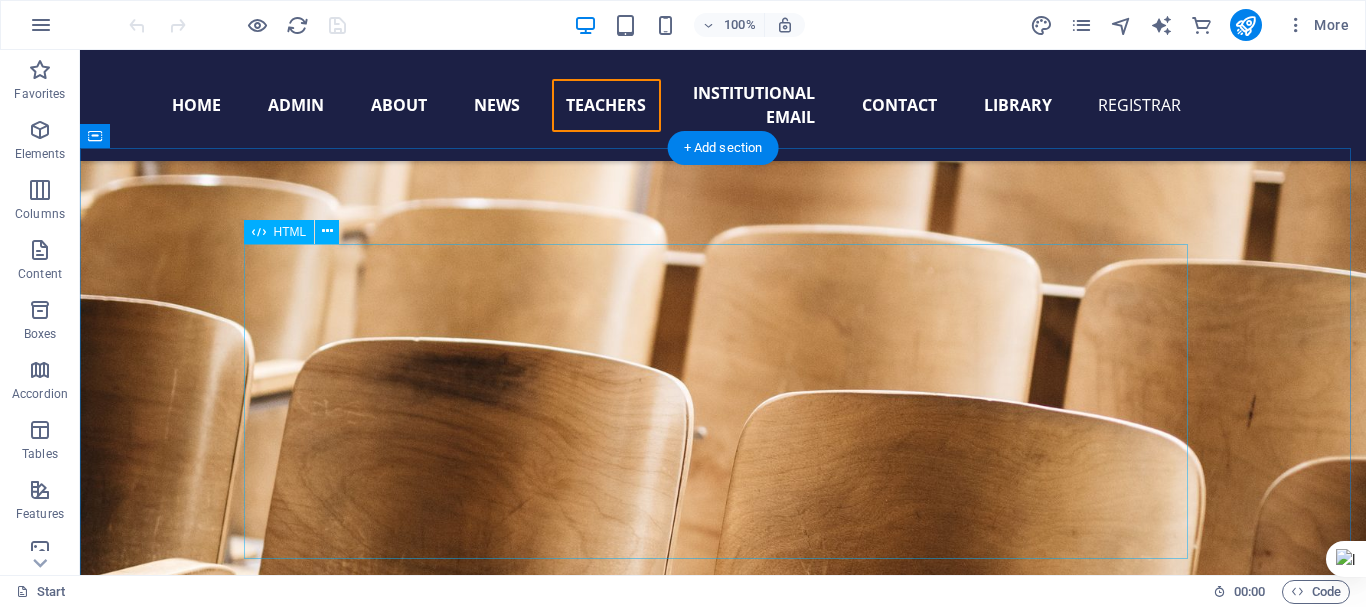 click on "Your Name:
Your Feedback:
Submit Feedback
Client Feedback:" at bounding box center (723, 13316) 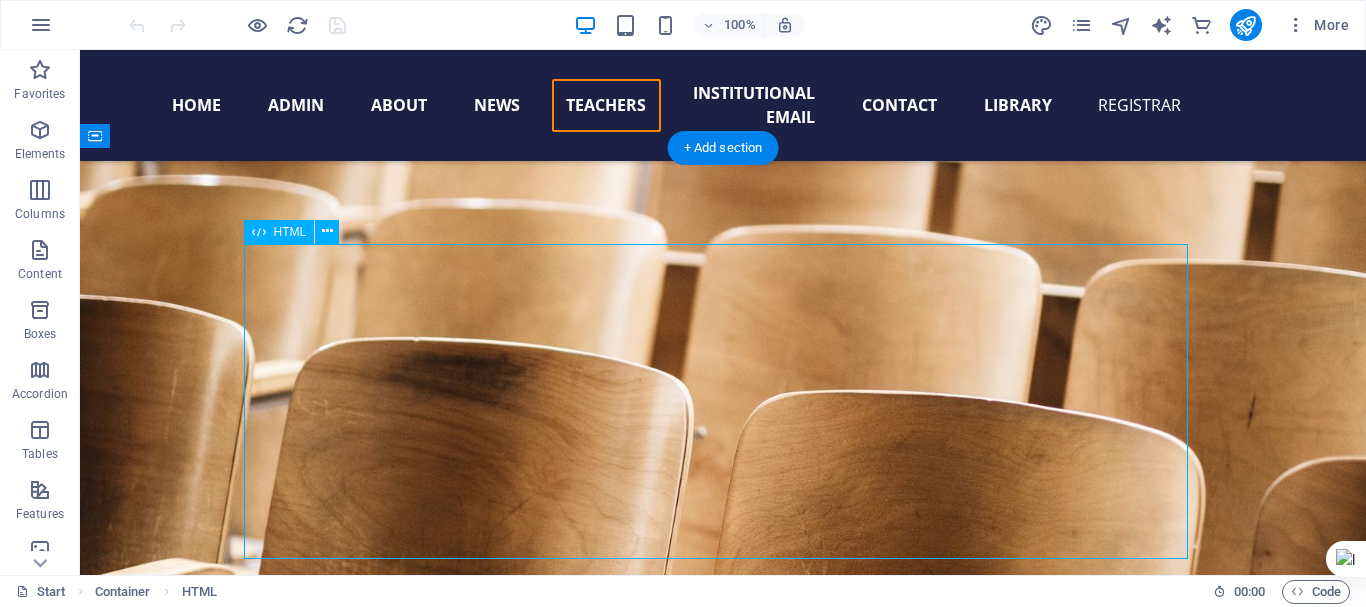click on "Your Name:
Your Feedback:
Submit Feedback
Client Feedback:" at bounding box center (723, 13316) 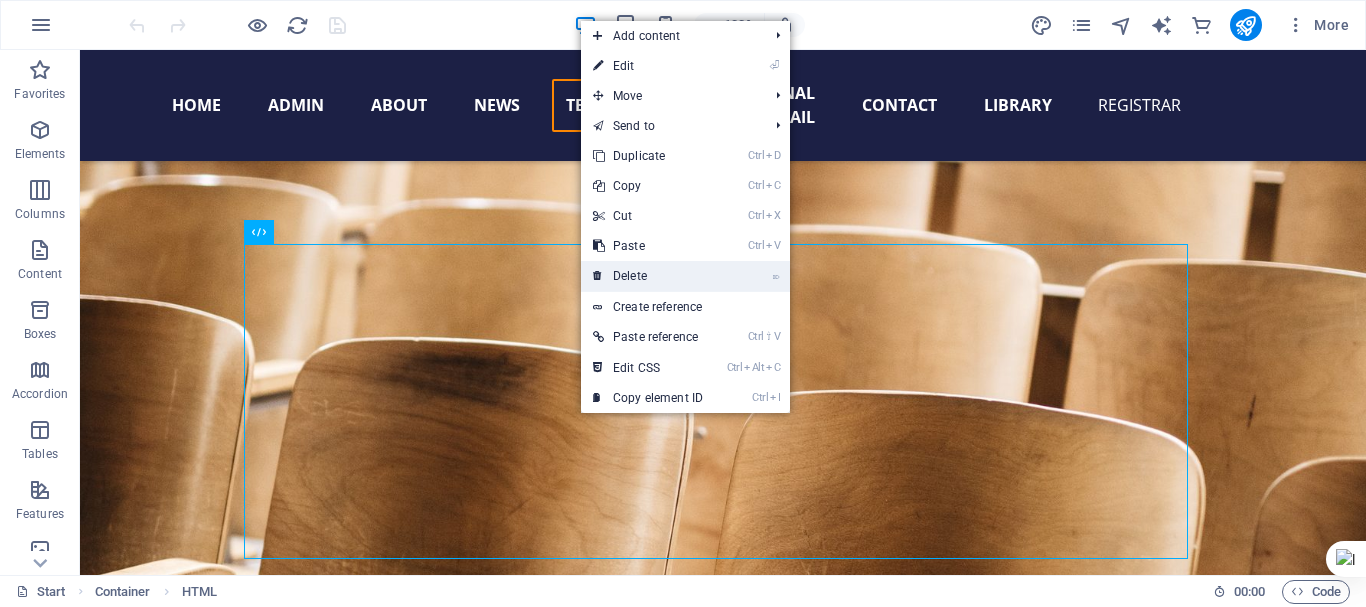 click on "⌦  Delete" at bounding box center [648, 276] 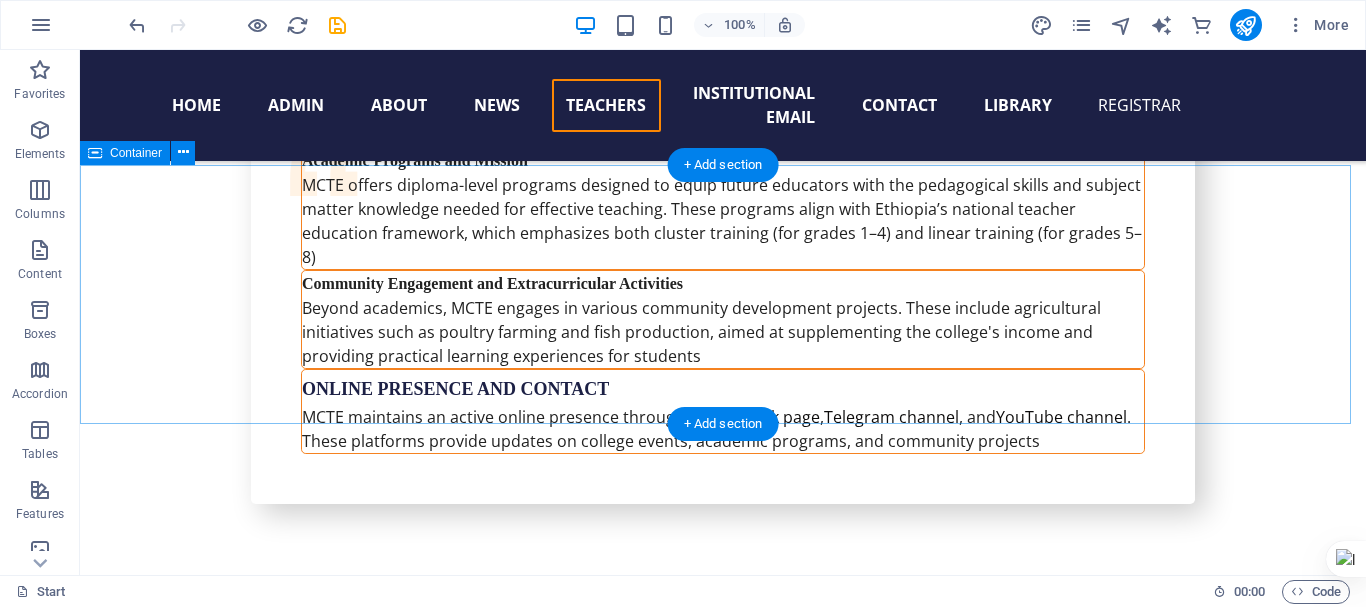 scroll, scrollTop: 19037, scrollLeft: 0, axis: vertical 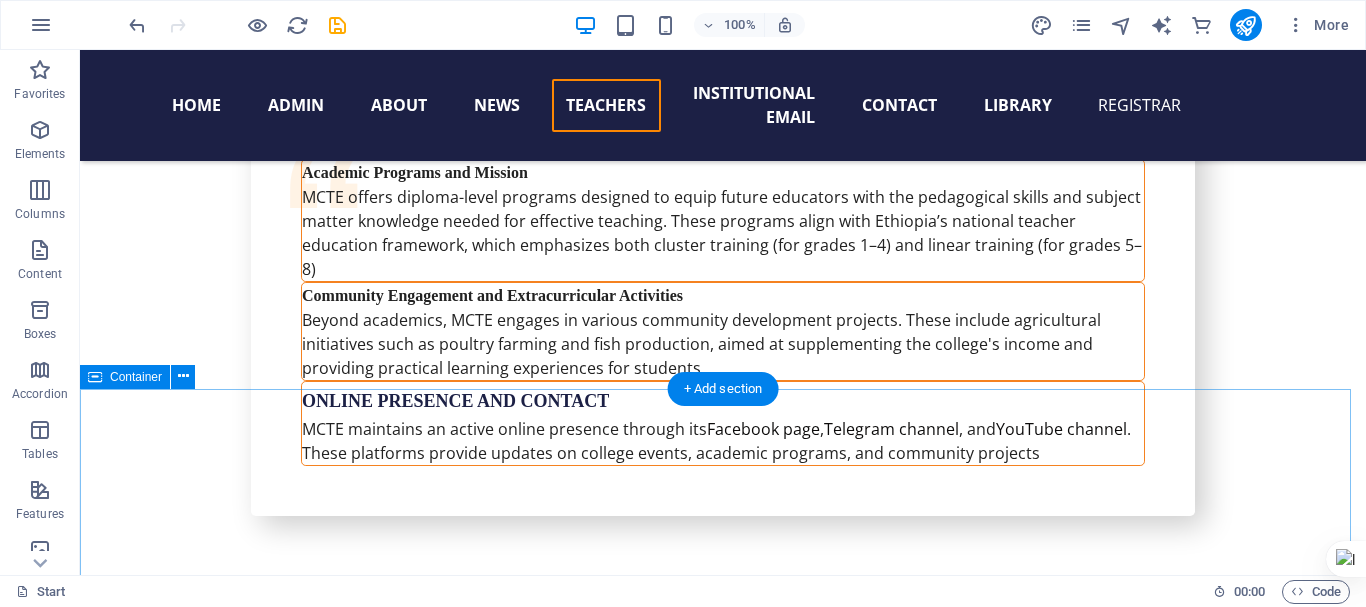 click on "Facebook Page" at bounding box center [723, 13432] 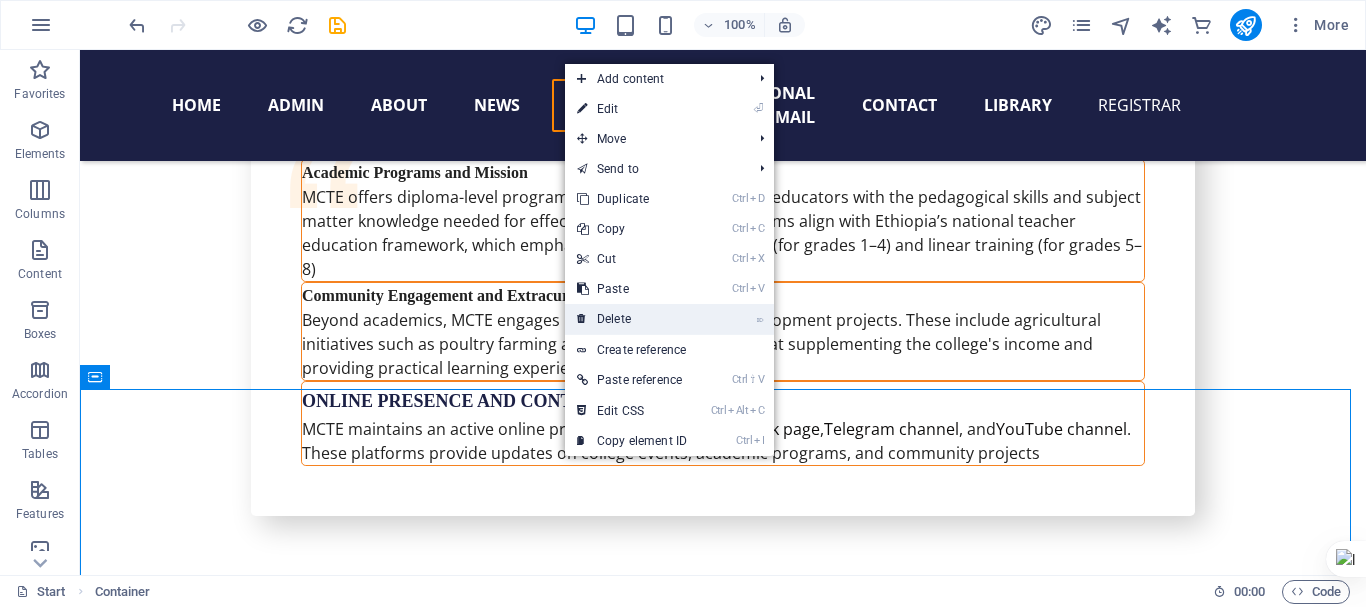 click on "⌦  Delete" at bounding box center (632, 319) 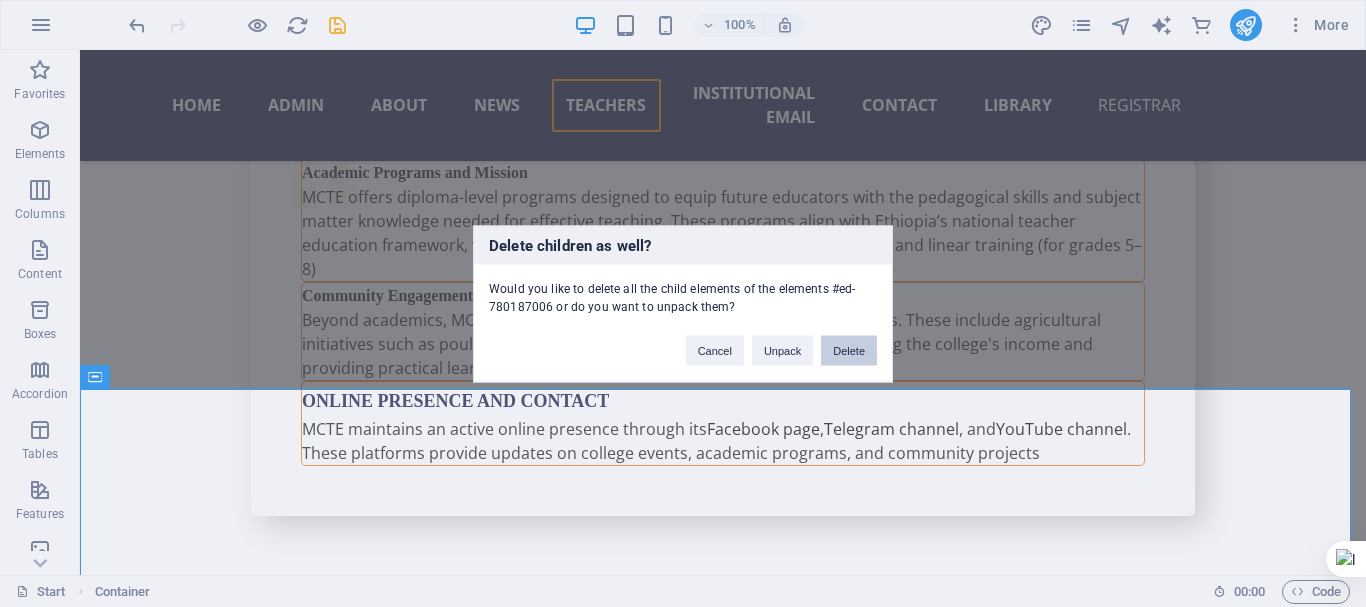 click on "Delete" at bounding box center (849, 350) 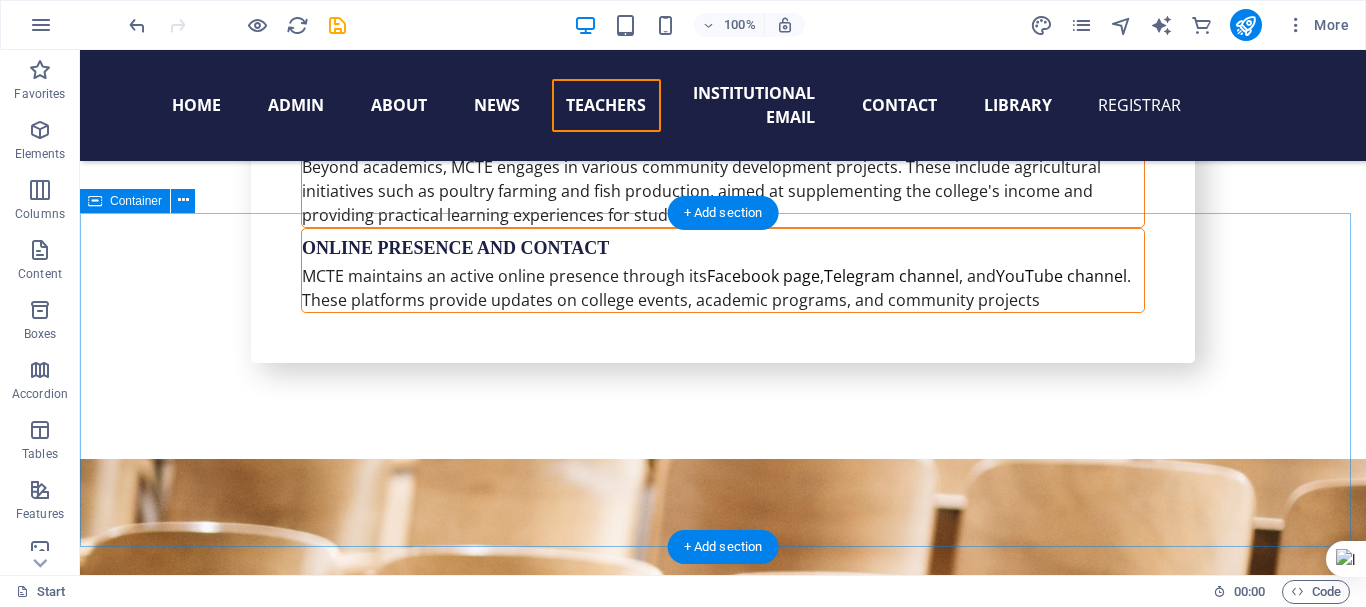scroll, scrollTop: 19237, scrollLeft: 0, axis: vertical 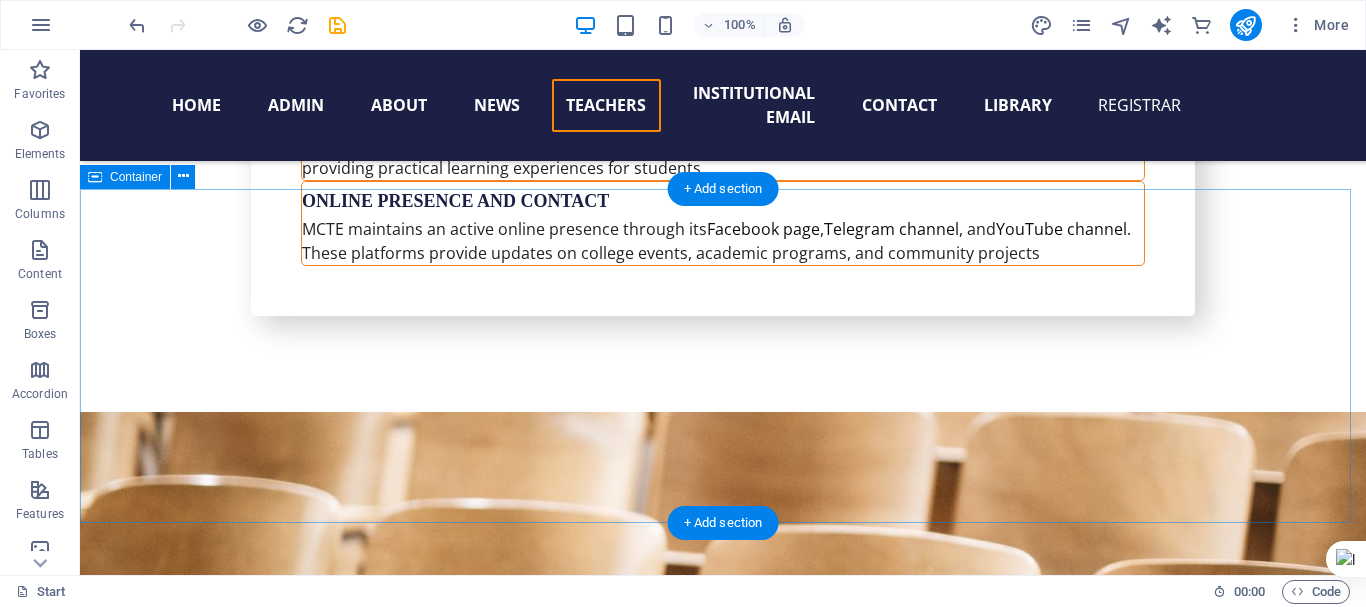 click on "Add elements" at bounding box center (664, 13300) 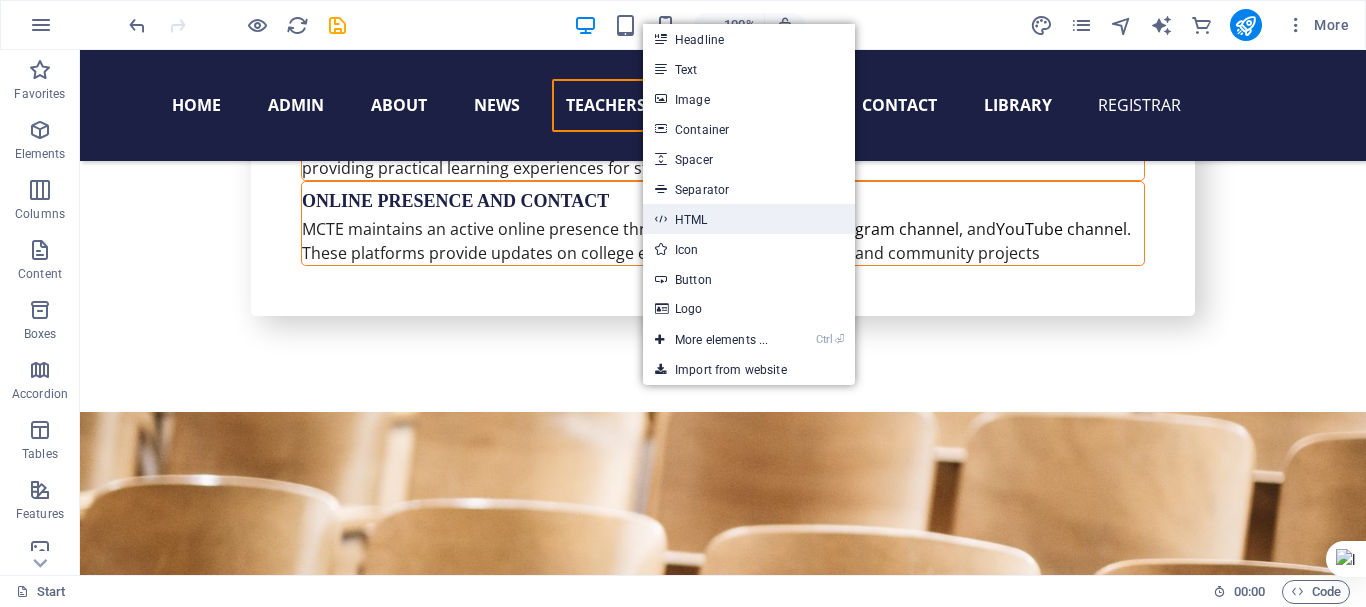 click on "HTML" at bounding box center [749, 219] 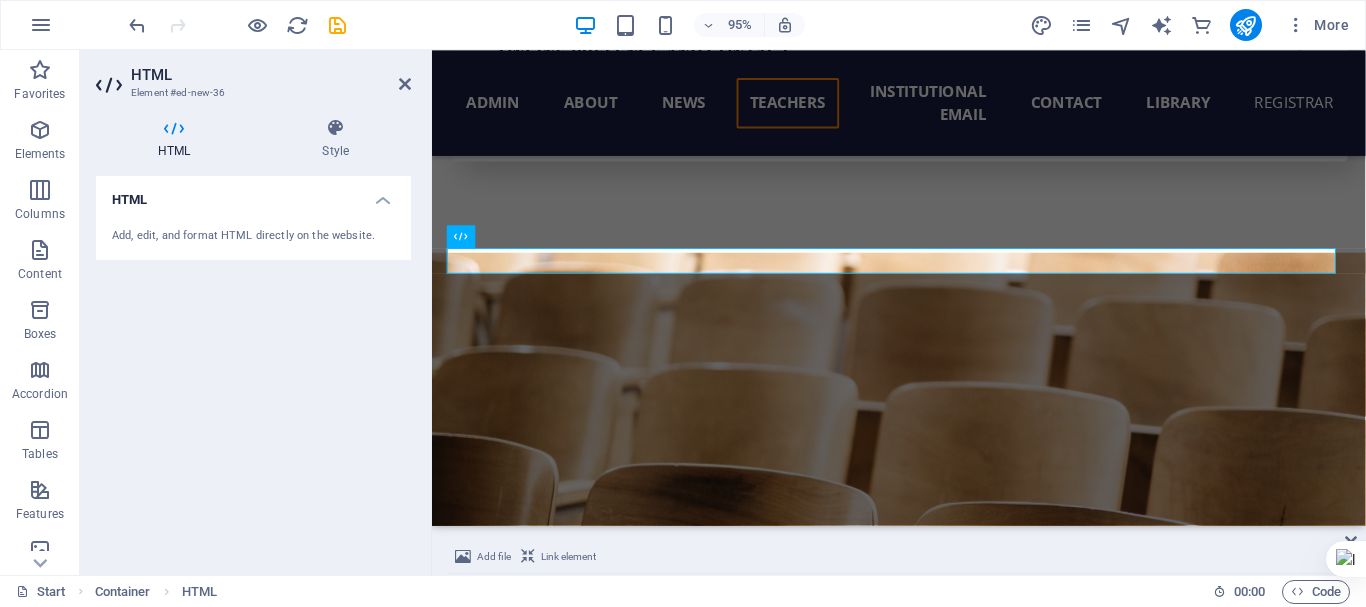 scroll, scrollTop: 19522, scrollLeft: 0, axis: vertical 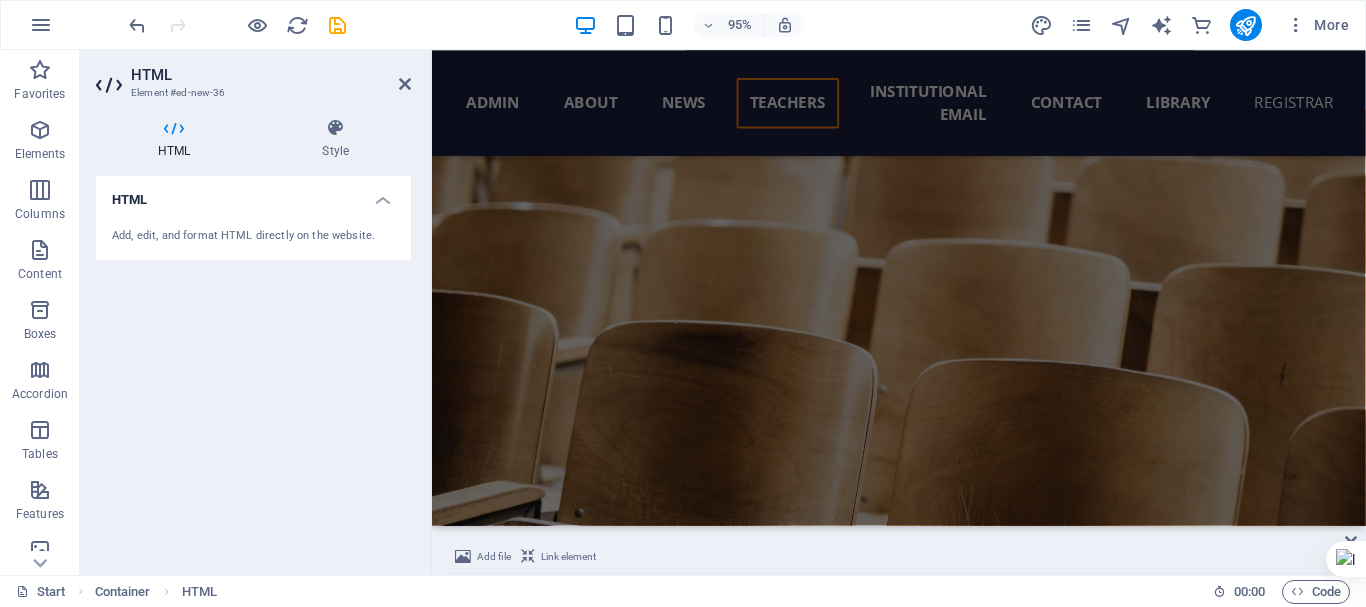 click on "Start Container HTML" at bounding box center (606, 592) 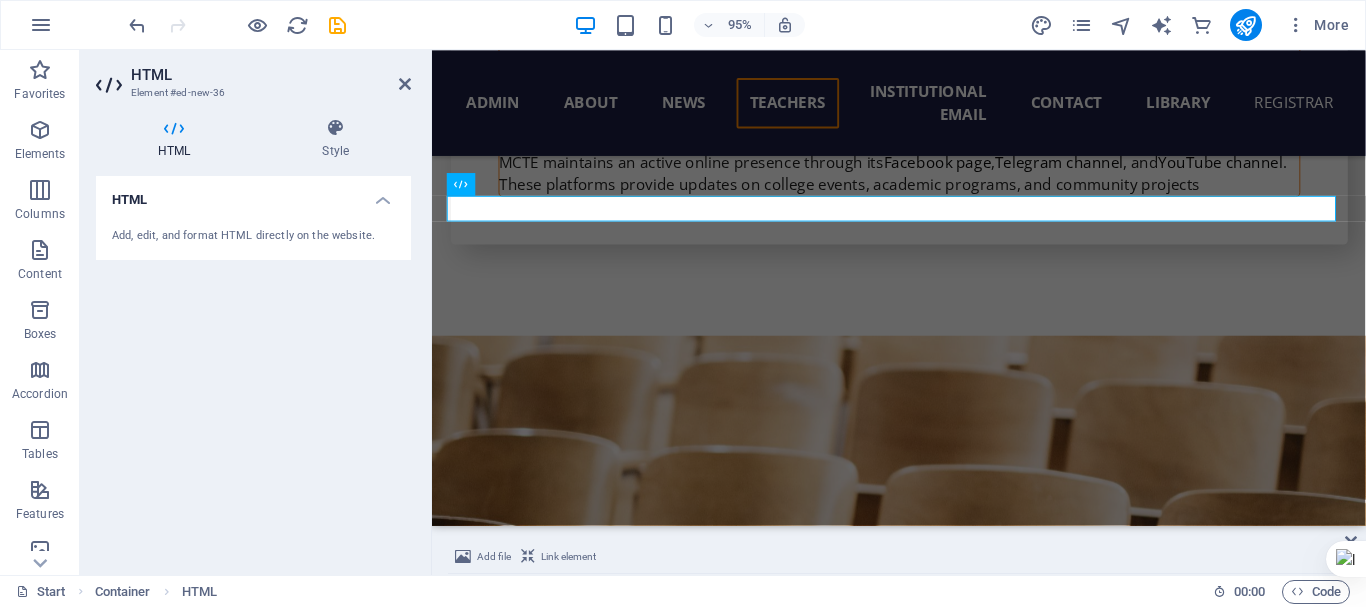 scroll, scrollTop: 19220, scrollLeft: 0, axis: vertical 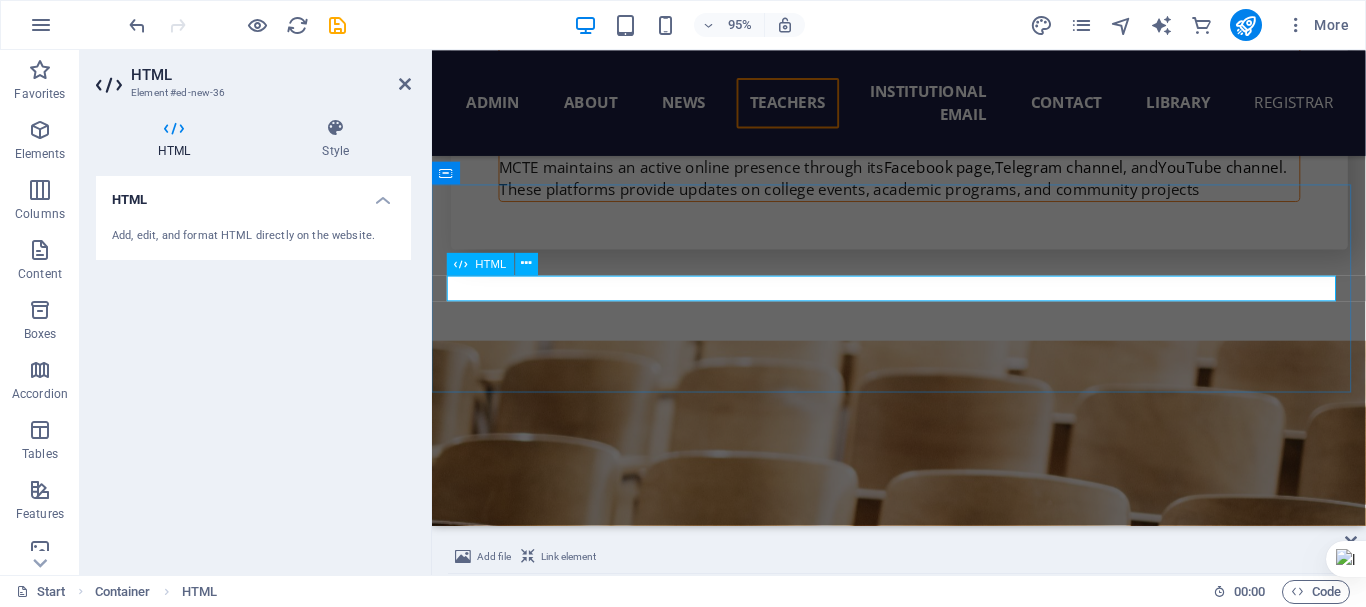 click at bounding box center [924, 13142] 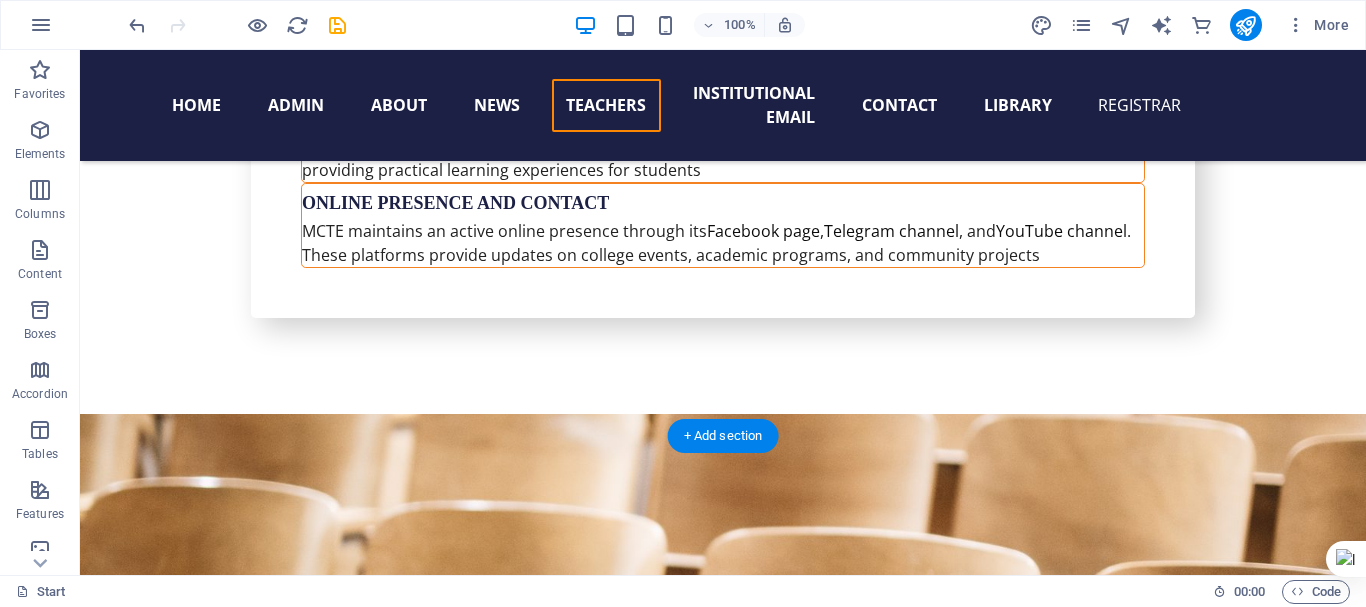 scroll, scrollTop: 19035, scrollLeft: 0, axis: vertical 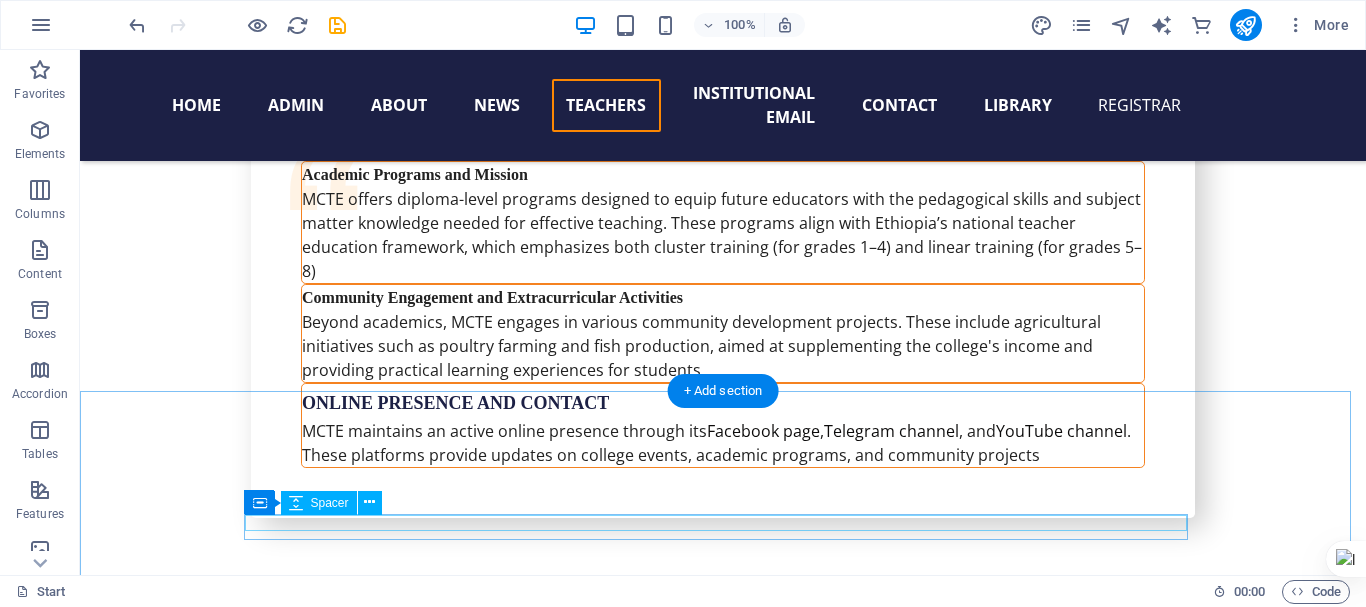 click at bounding box center (723, 13657) 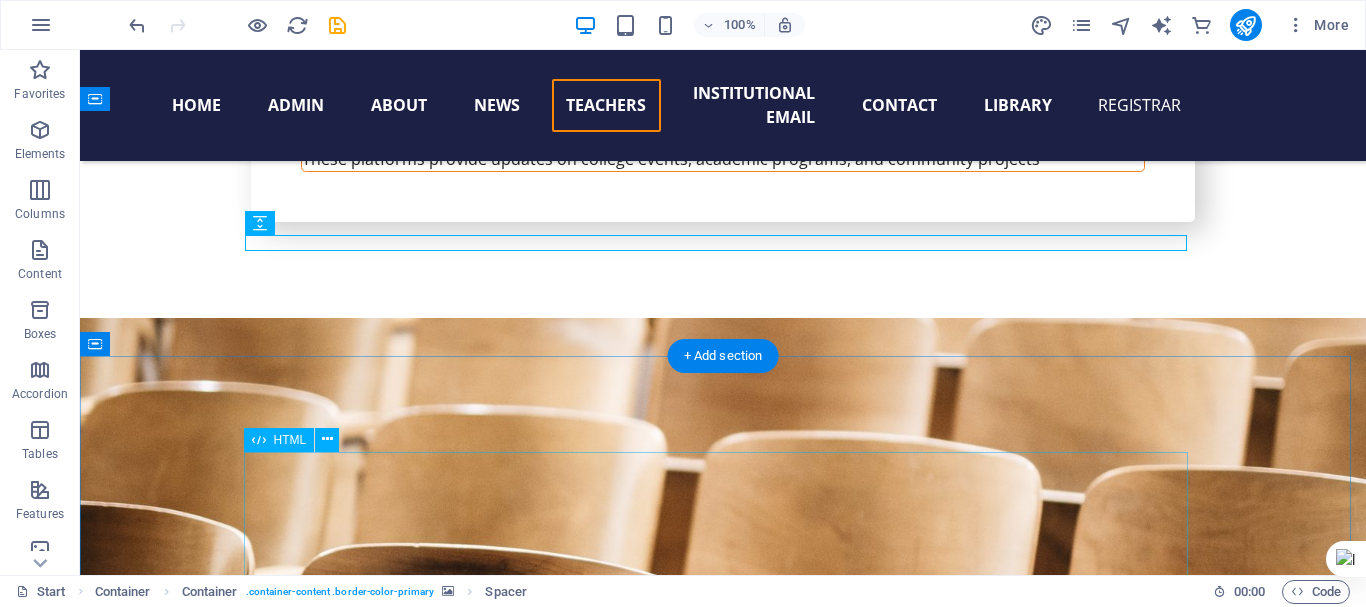 scroll, scrollTop: 19335, scrollLeft: 0, axis: vertical 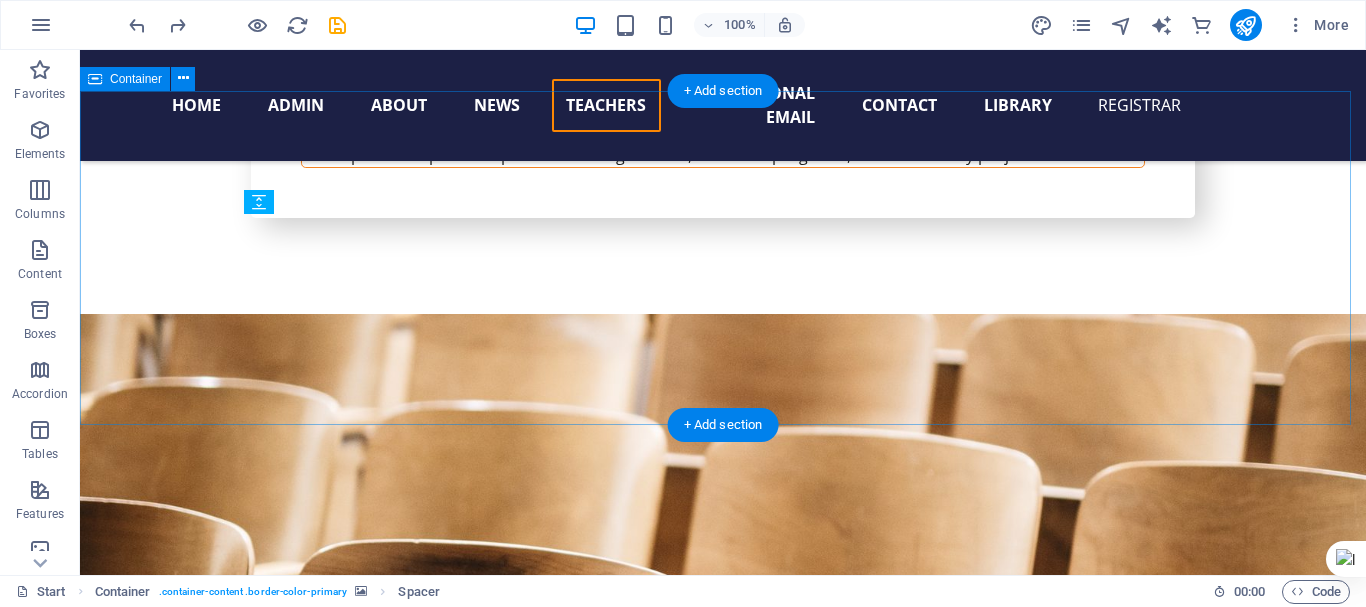 click on "Add elements" at bounding box center (664, 13202) 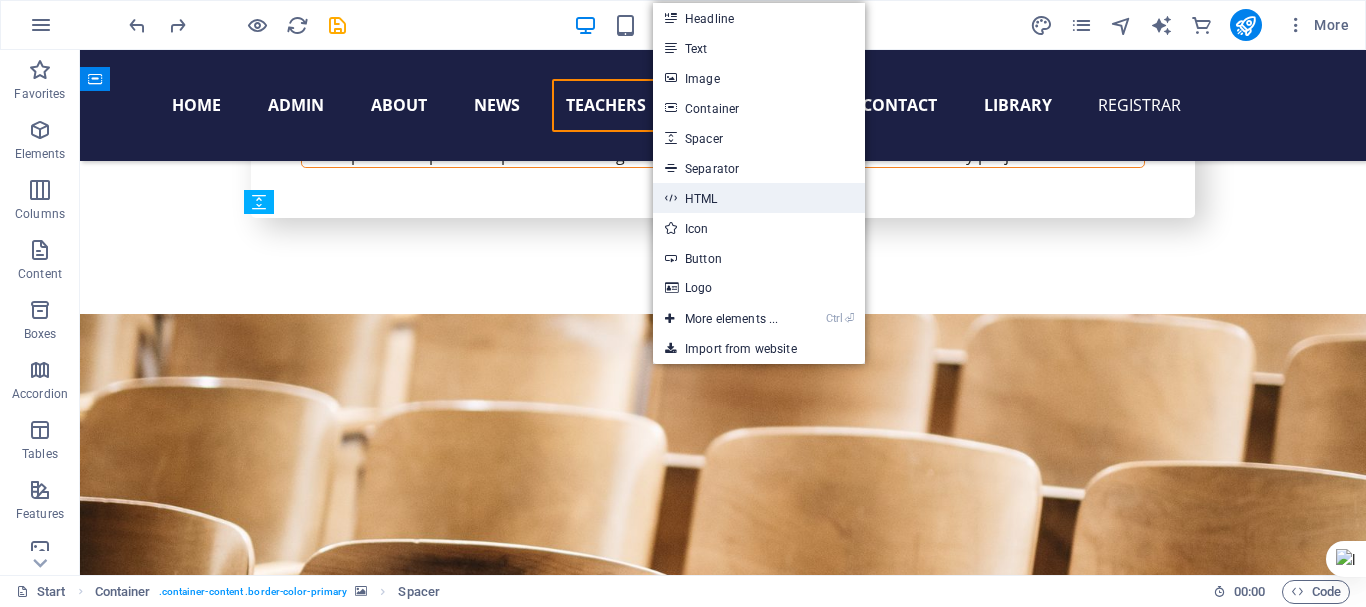 click on "HTML" at bounding box center [759, 198] 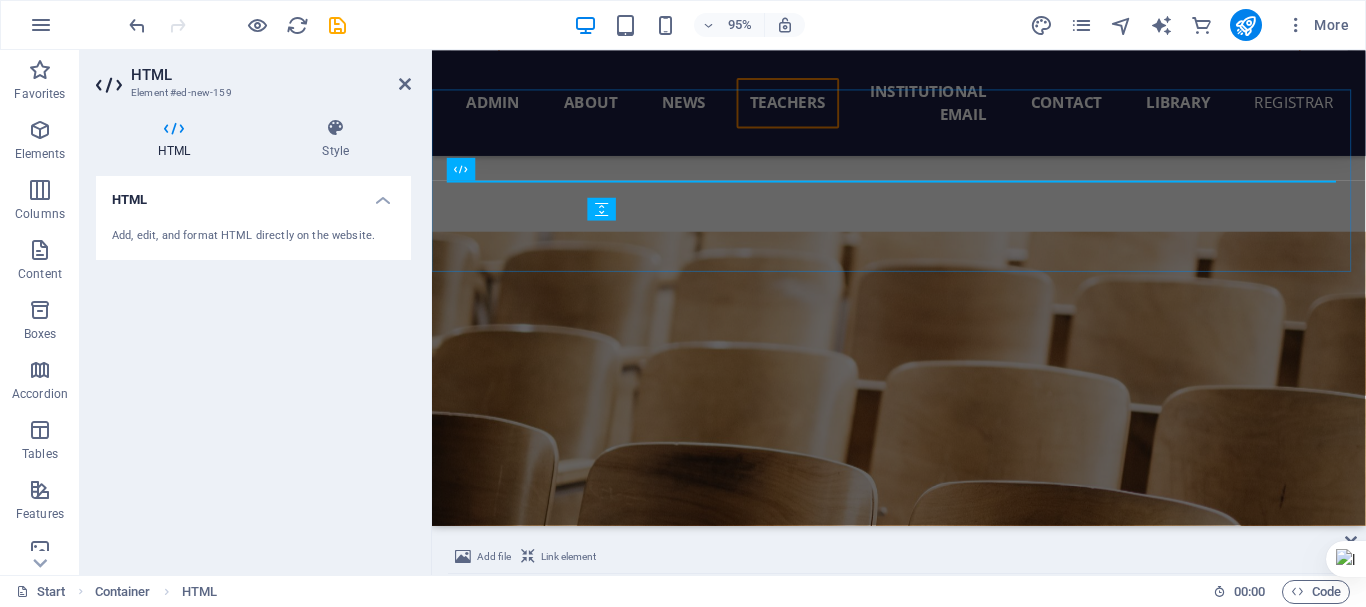 scroll, scrollTop: 19320, scrollLeft: 0, axis: vertical 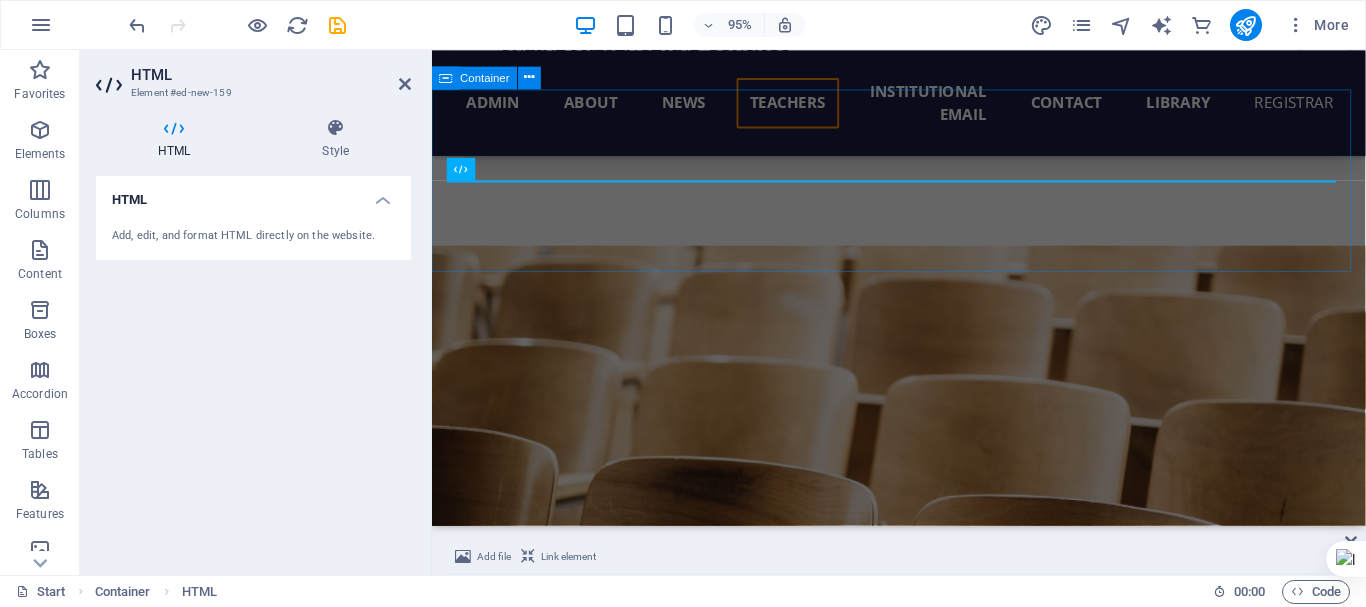 click at bounding box center (923, 13029) 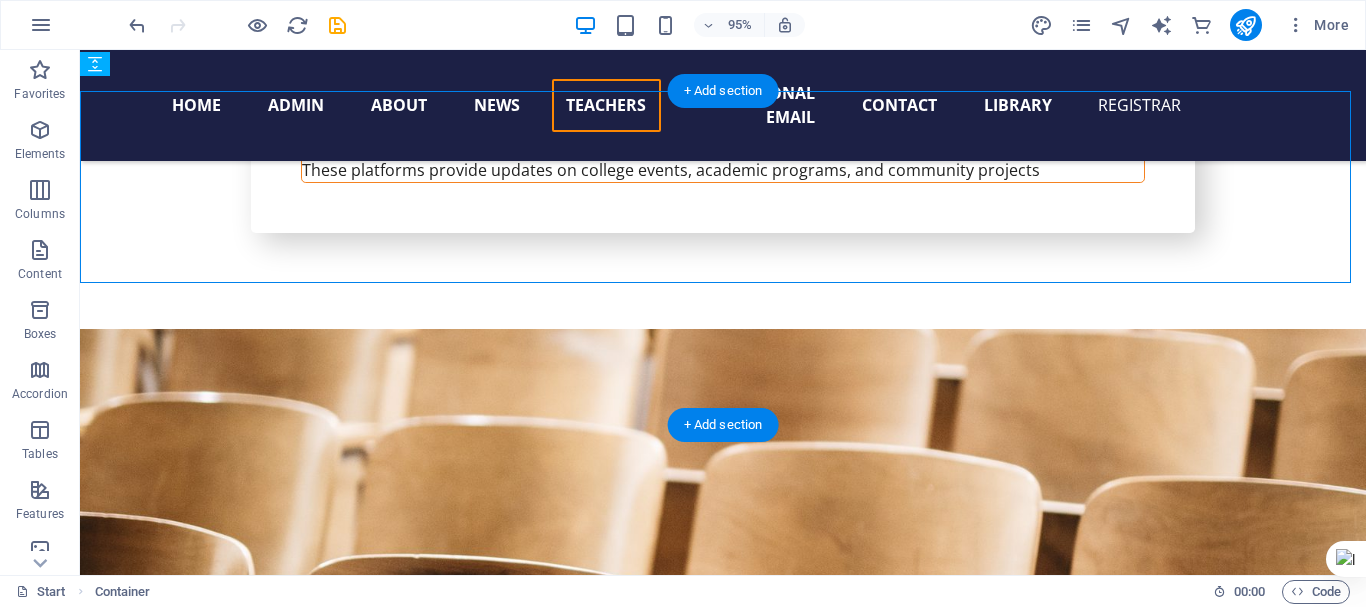 scroll, scrollTop: 19335, scrollLeft: 0, axis: vertical 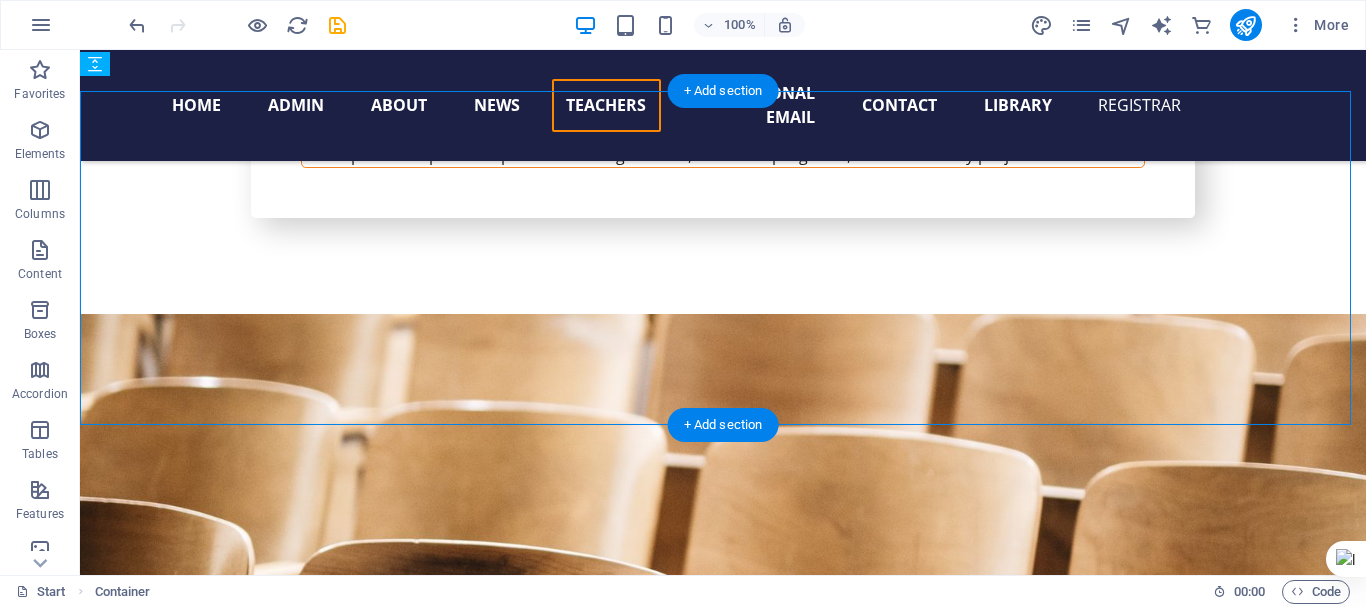 click on "Drop content here or  Add elements  Paste clipboard" at bounding box center [723, 13172] 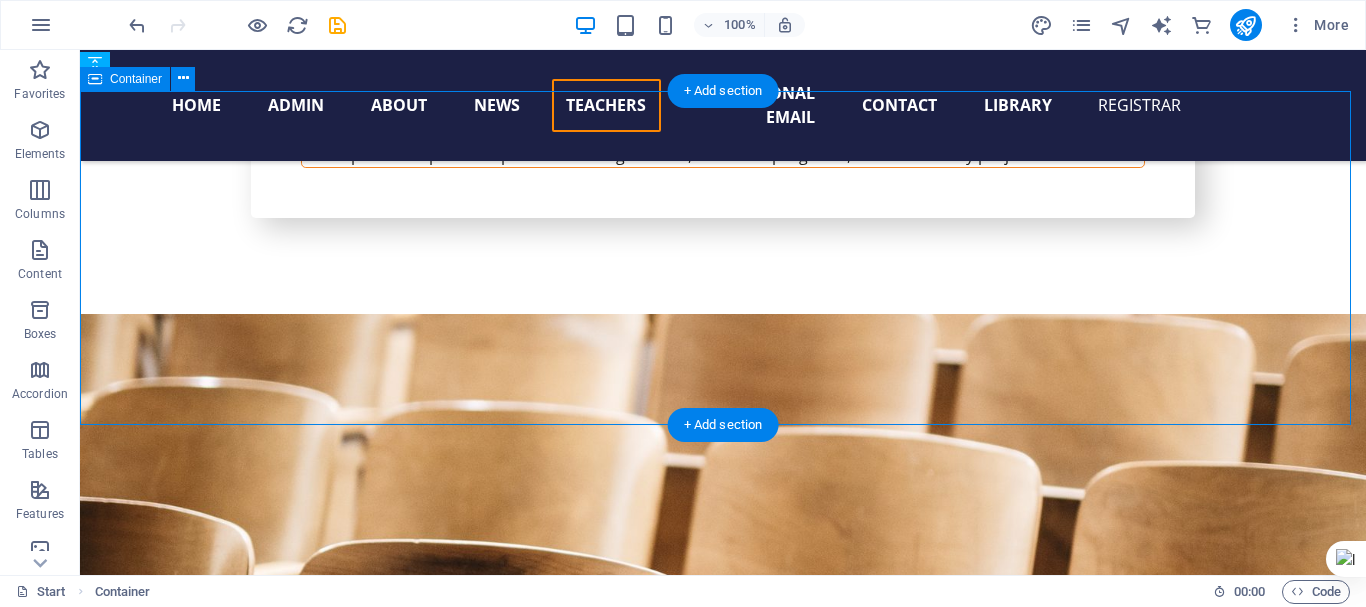 click on "Add elements" at bounding box center (664, 13202) 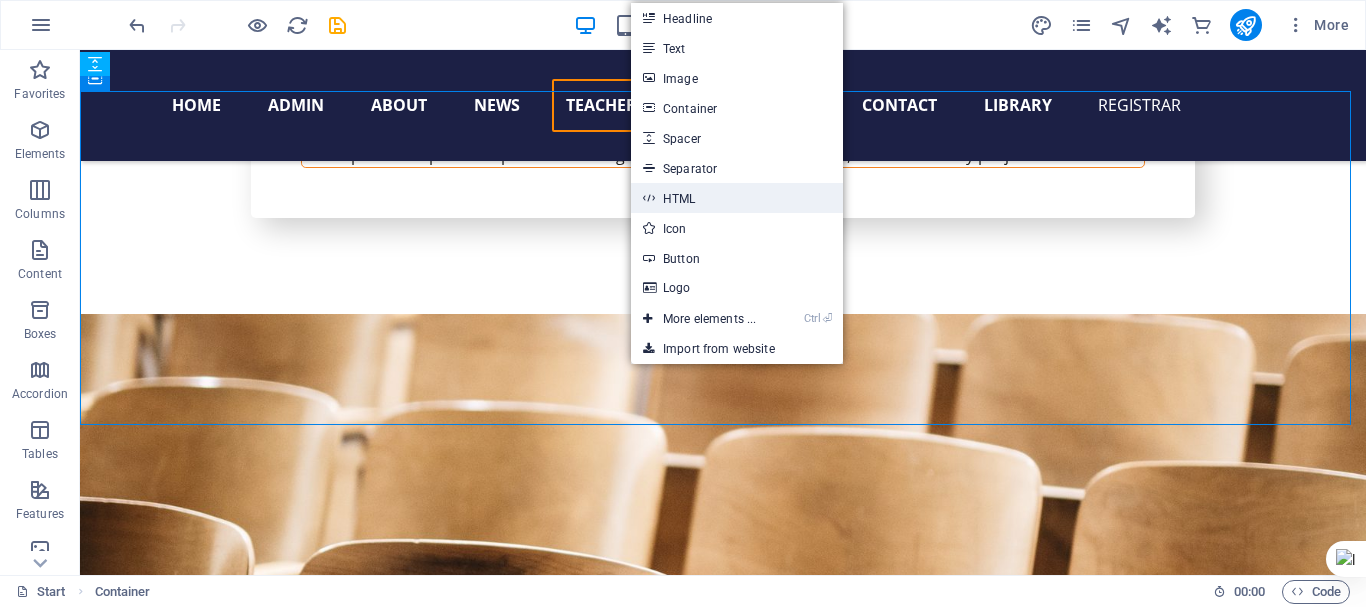 click on "HTML" at bounding box center (737, 198) 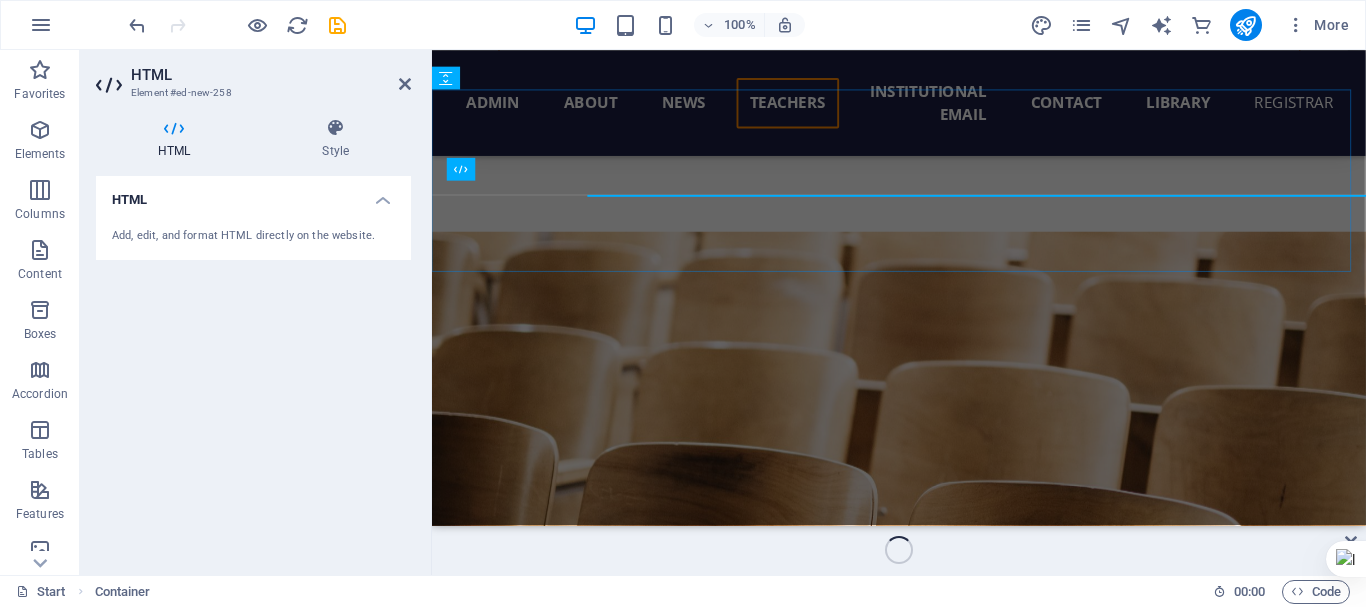 scroll, scrollTop: 19320, scrollLeft: 0, axis: vertical 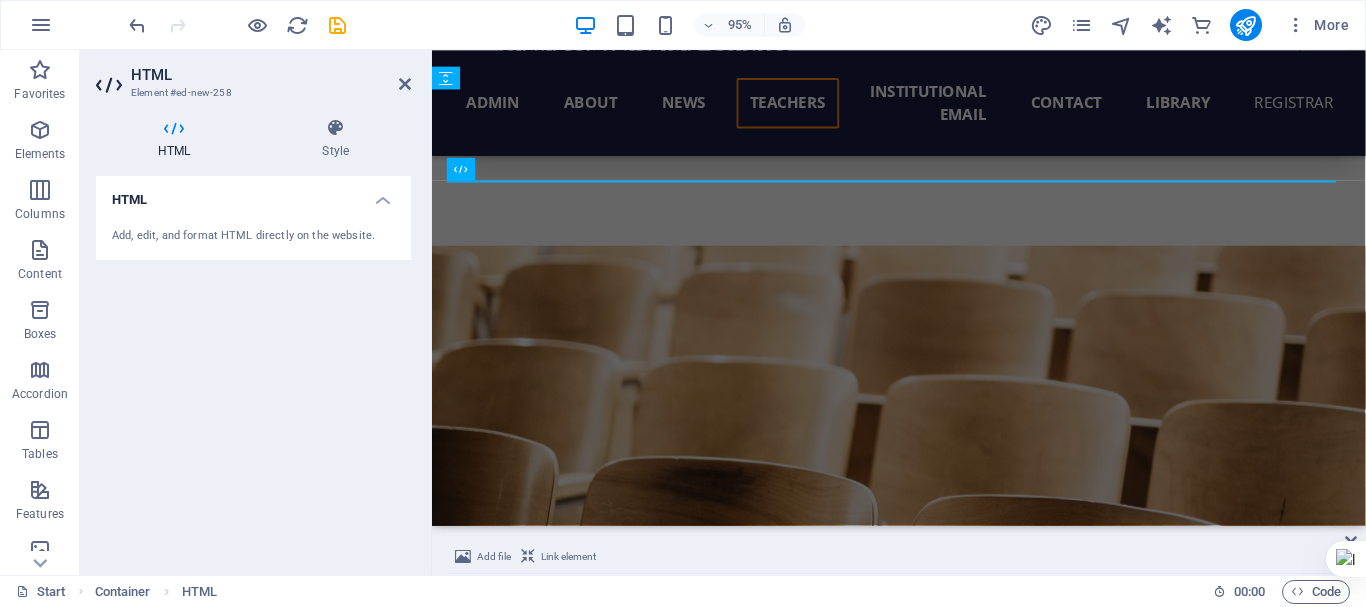 click on "Start Container HTML" at bounding box center (606, 592) 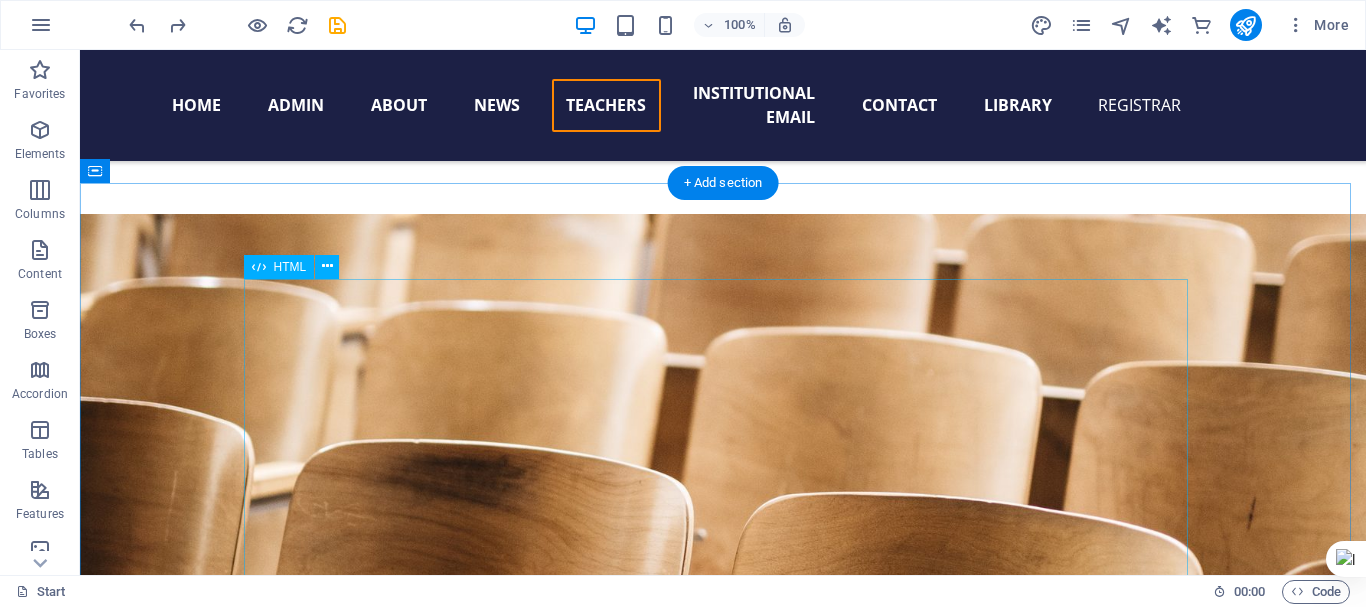 scroll, scrollTop: 19135, scrollLeft: 0, axis: vertical 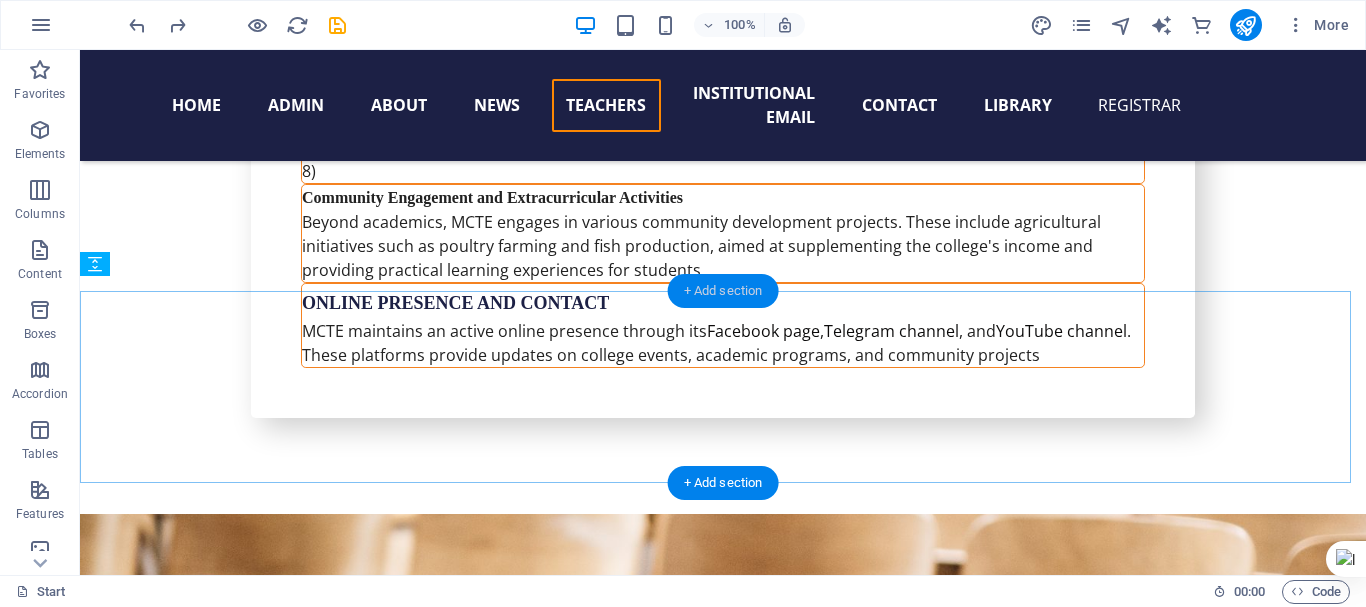 click on "+ Add section" at bounding box center (723, 291) 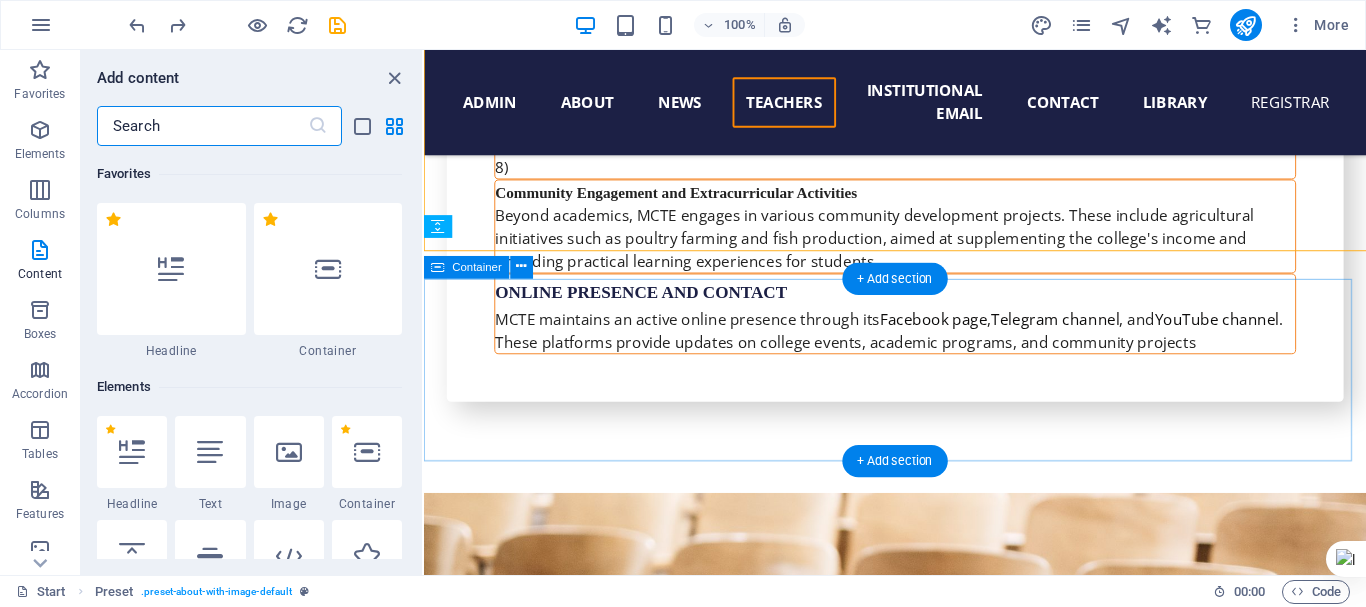 scroll, scrollTop: 19163, scrollLeft: 0, axis: vertical 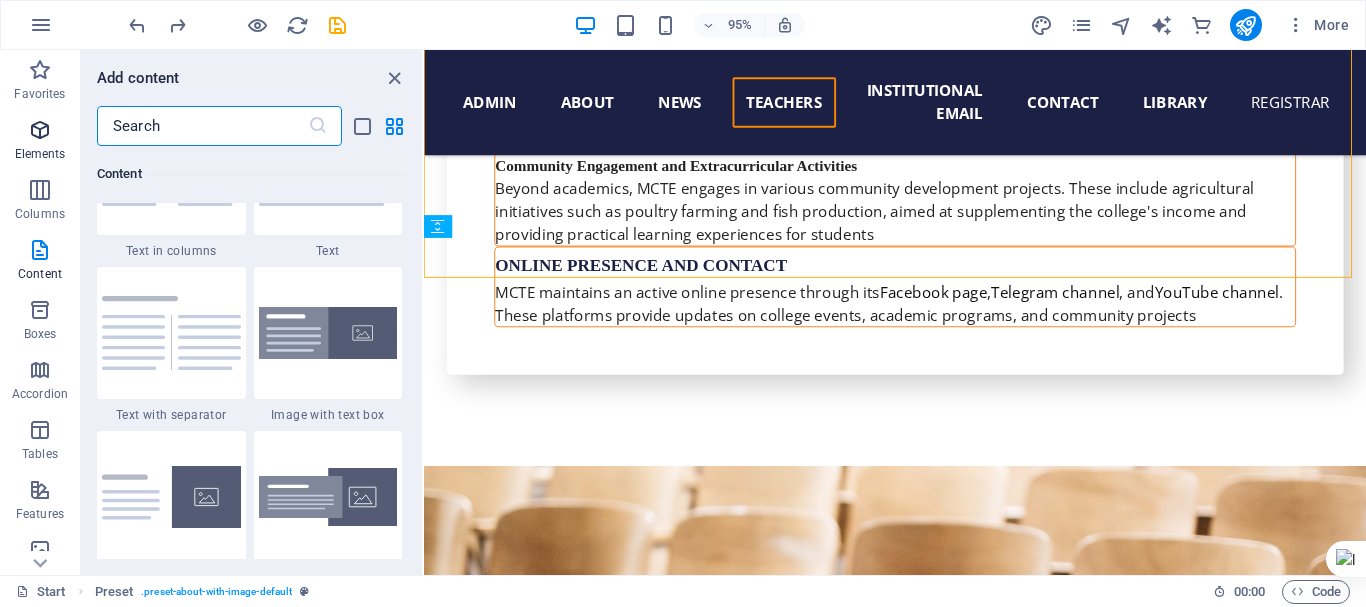 click at bounding box center [40, 130] 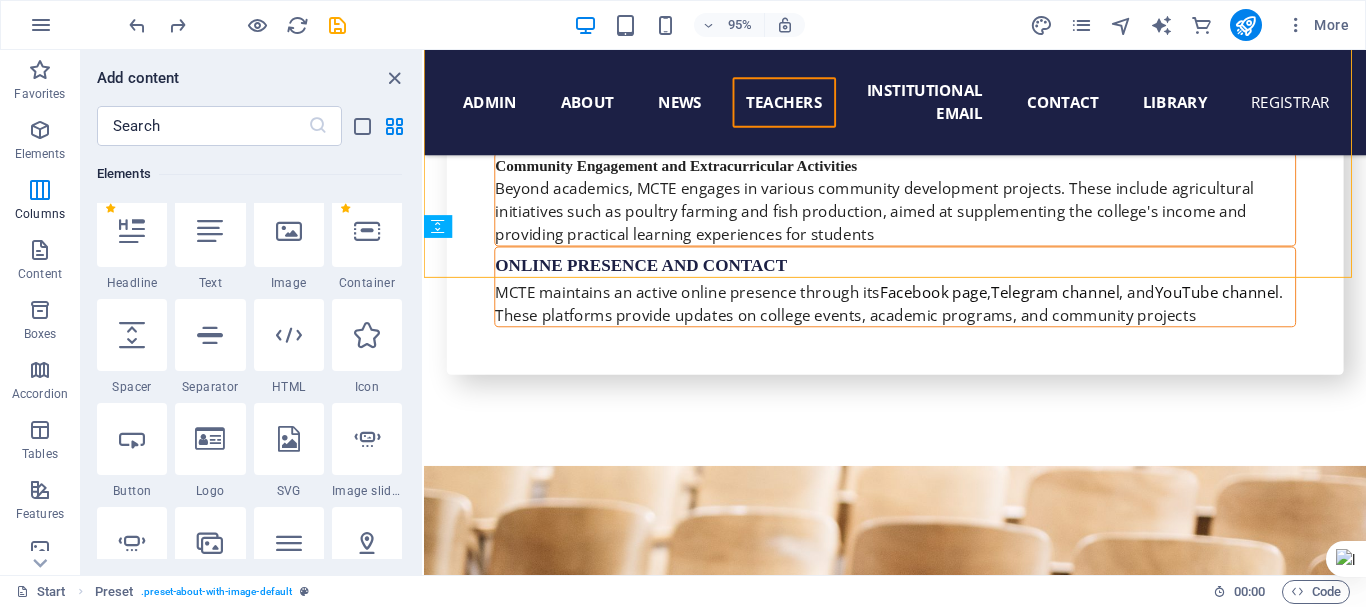 scroll, scrollTop: 213, scrollLeft: 0, axis: vertical 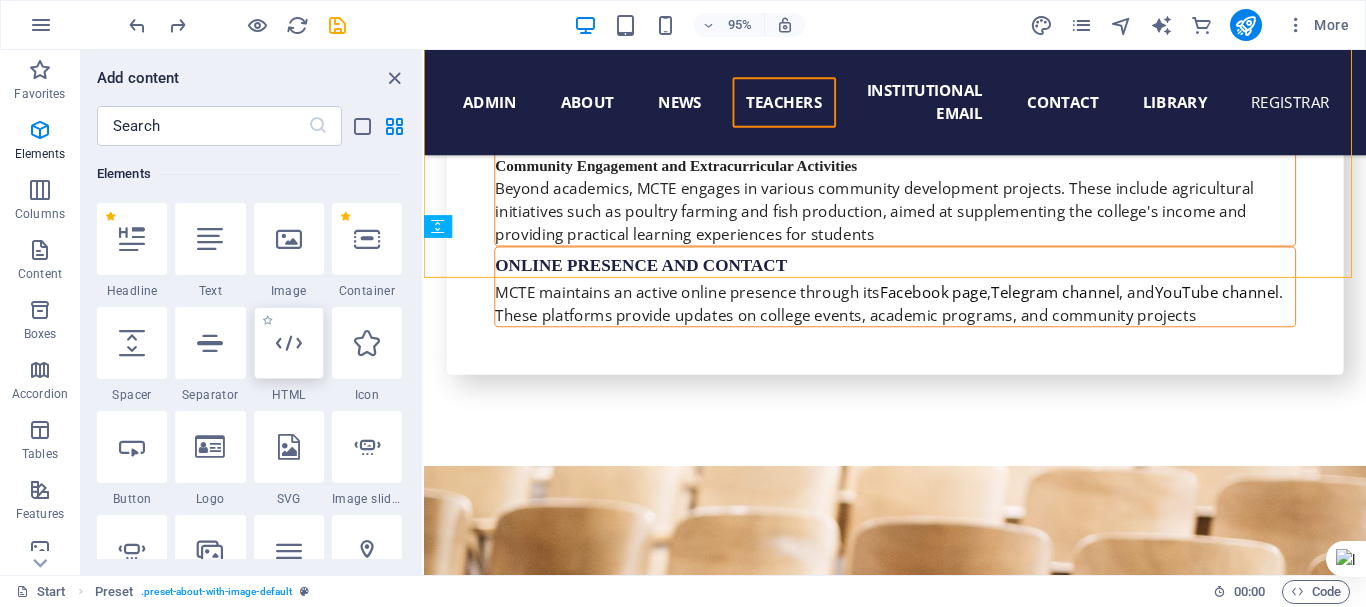 click at bounding box center [289, 343] 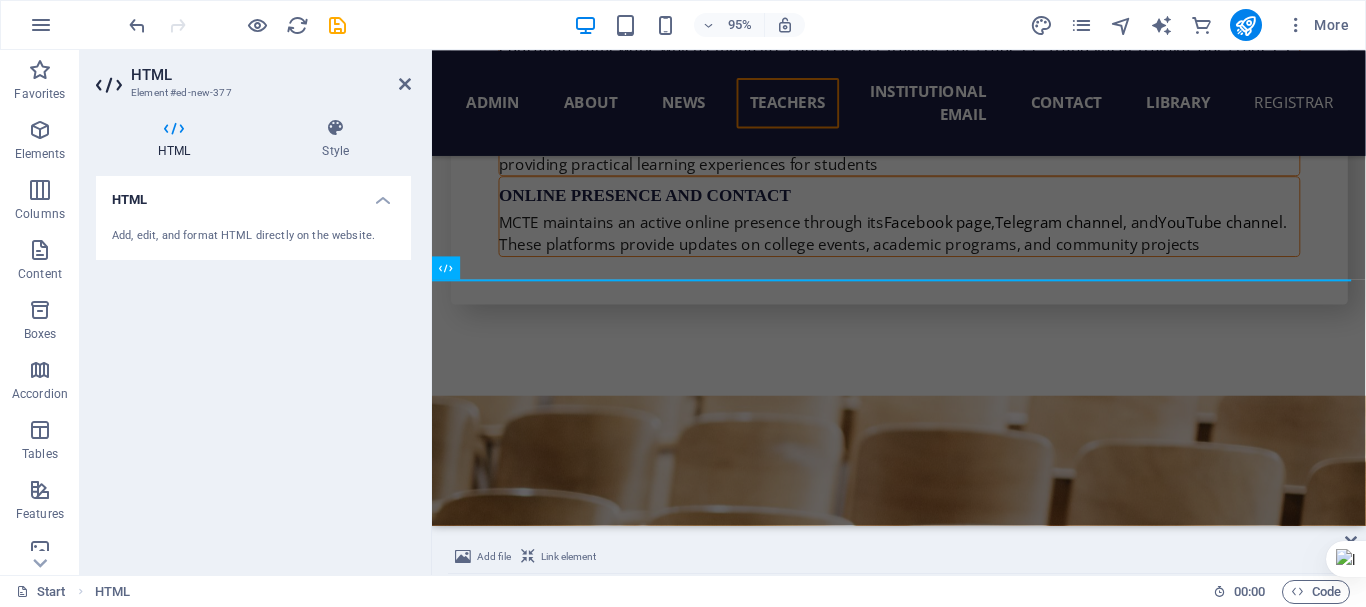 scroll, scrollTop: 19120, scrollLeft: 0, axis: vertical 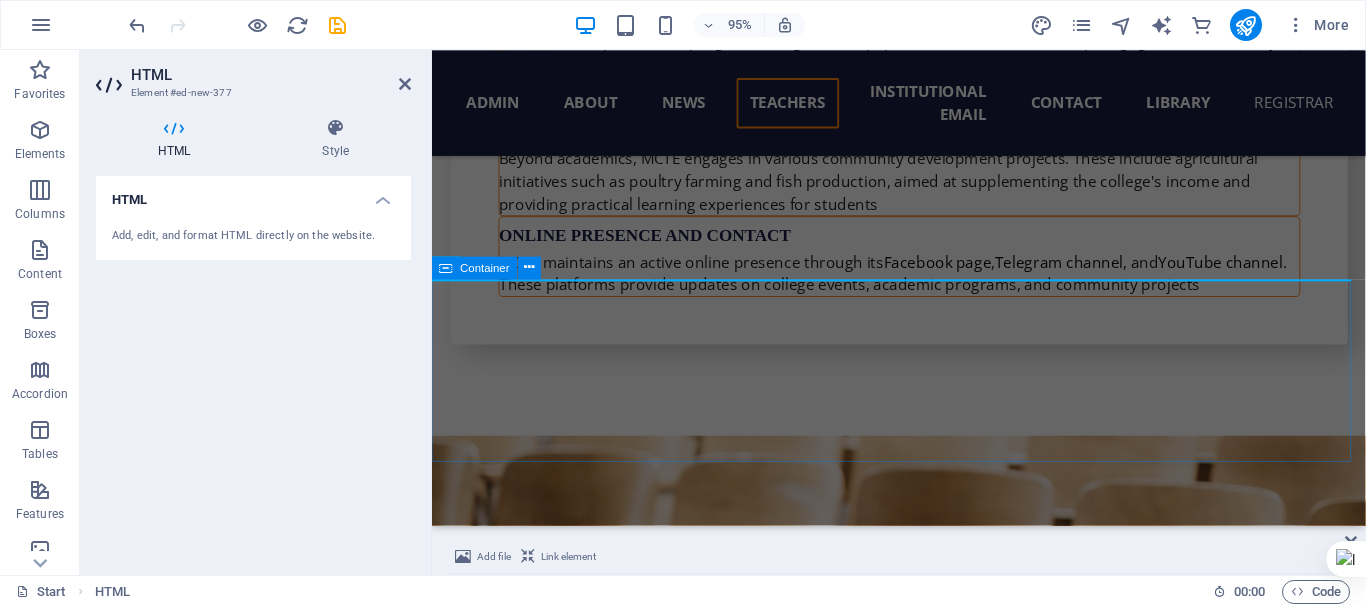 click at bounding box center (923, 13229) 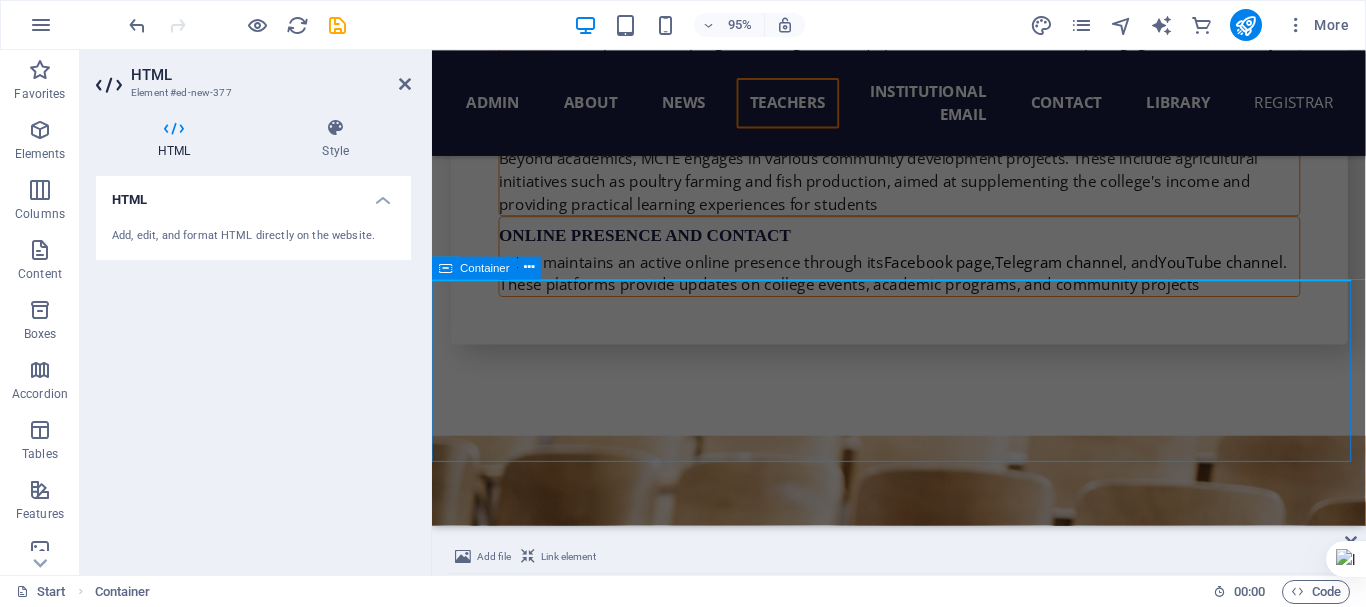 click at bounding box center [923, 13229] 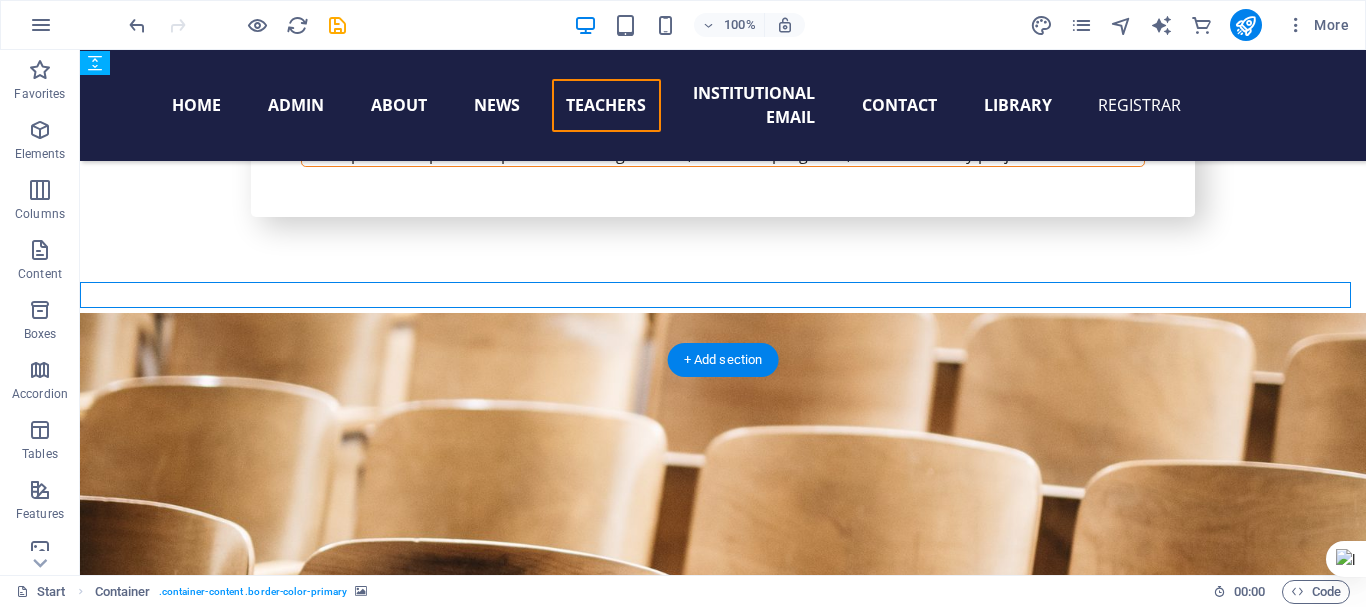 scroll, scrollTop: 19335, scrollLeft: 0, axis: vertical 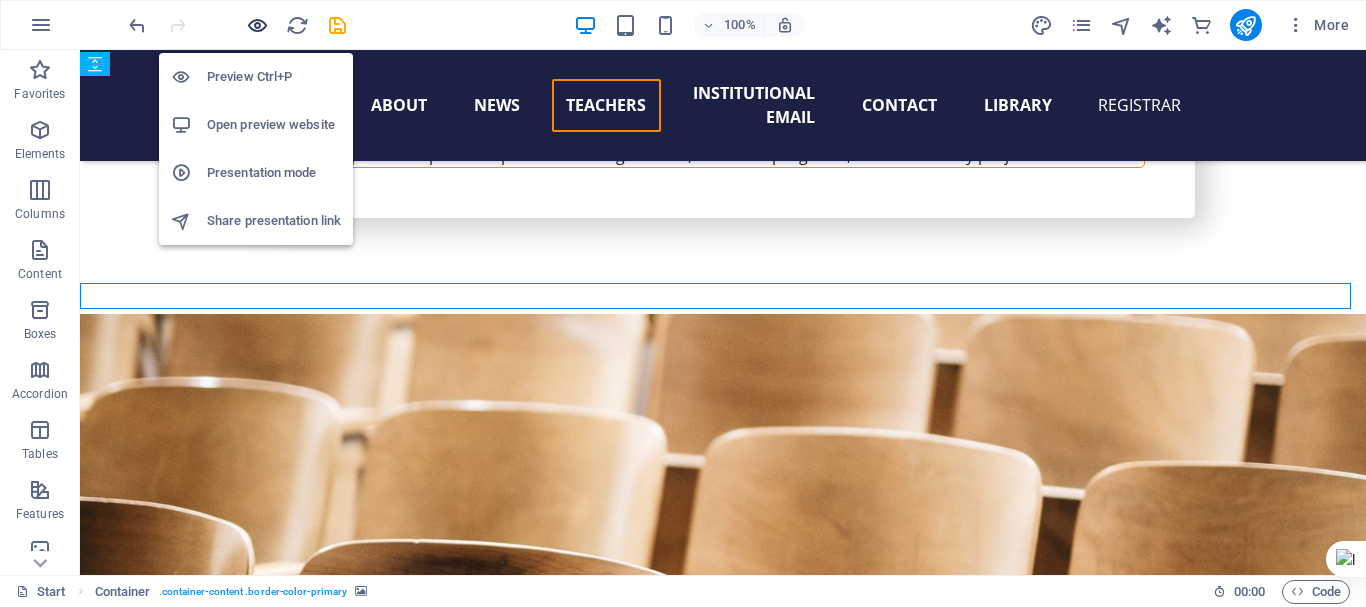 click at bounding box center [257, 25] 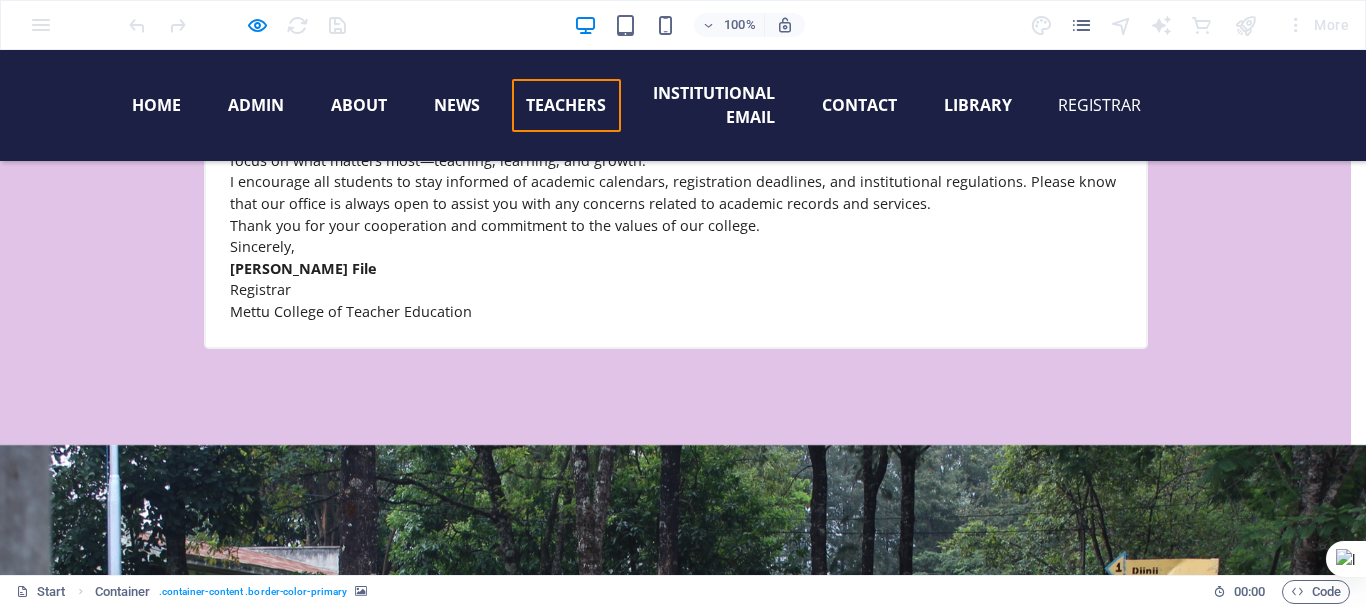 scroll, scrollTop: 18684, scrollLeft: 0, axis: vertical 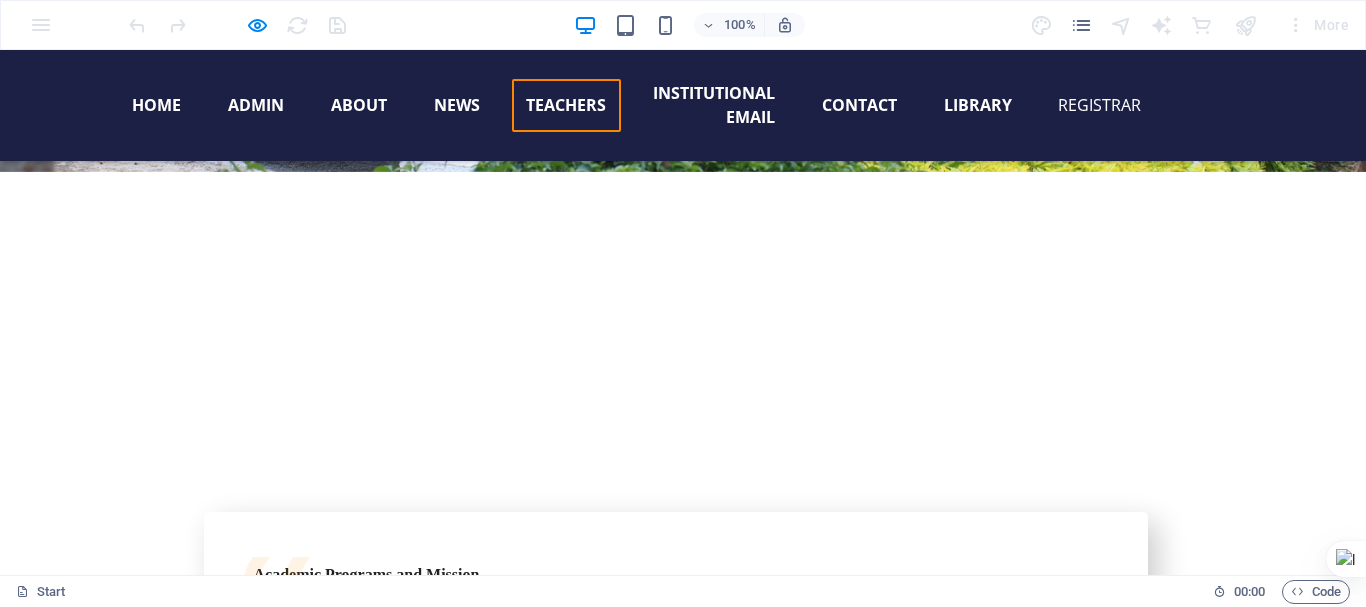 click on "×" at bounding box center [244, -16921] 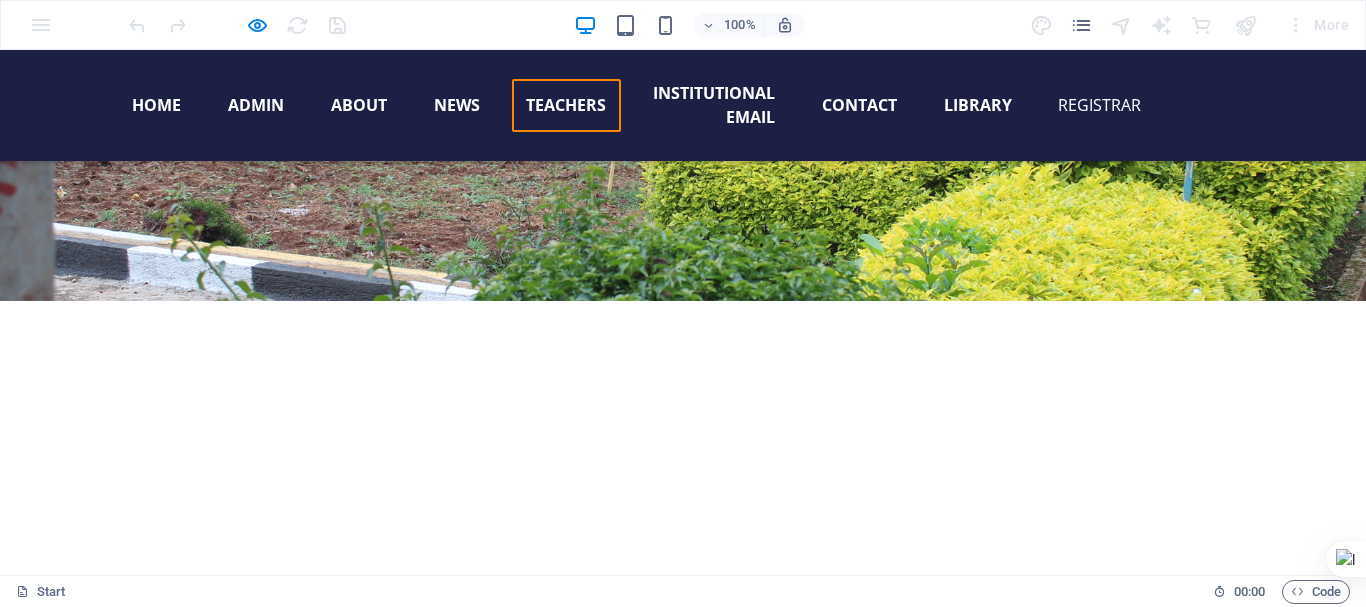 scroll, scrollTop: 17709, scrollLeft: 0, axis: vertical 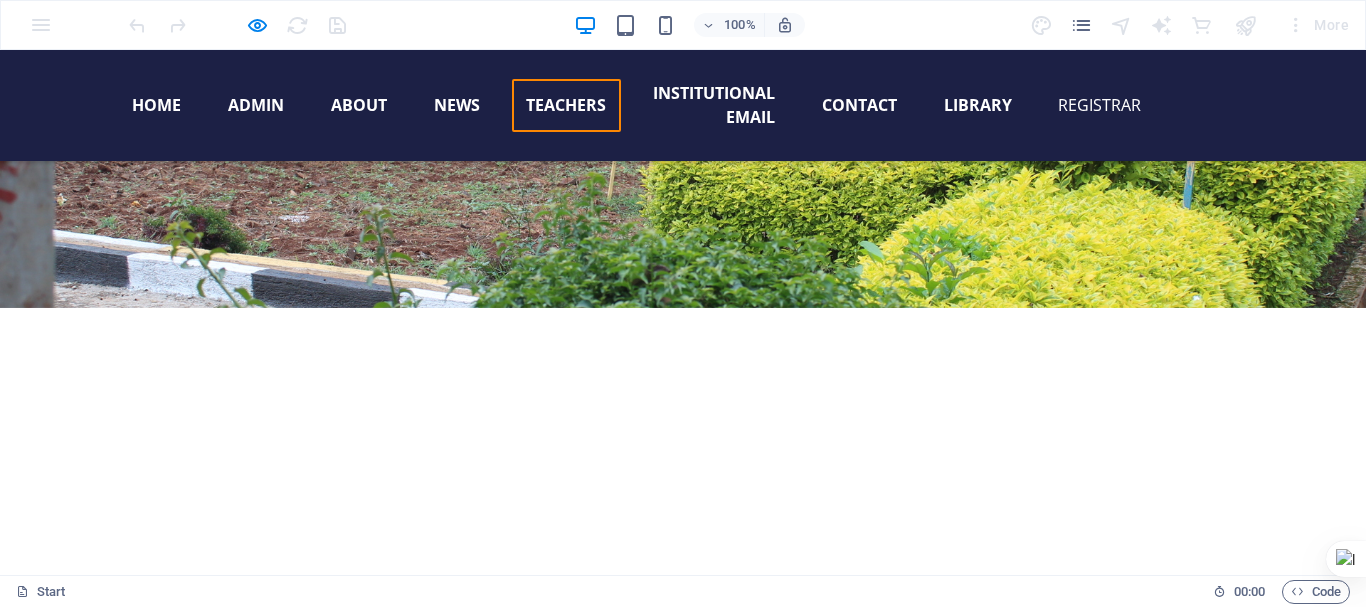 click at bounding box center [683, 13987] 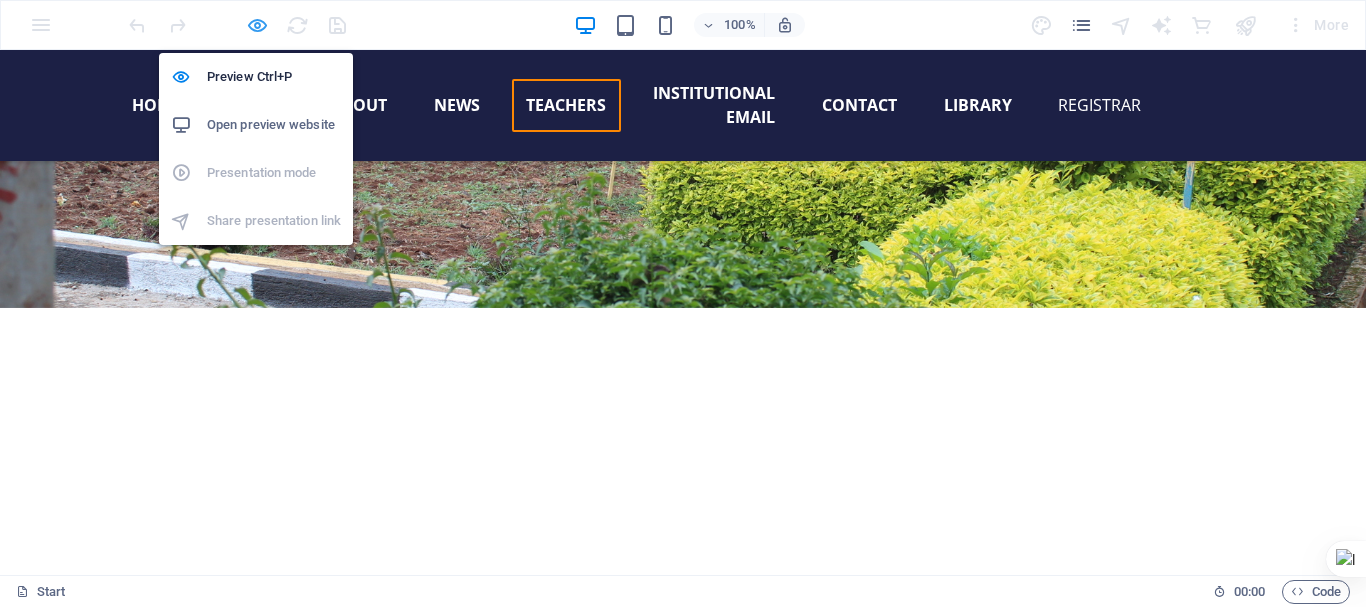 click at bounding box center (257, 25) 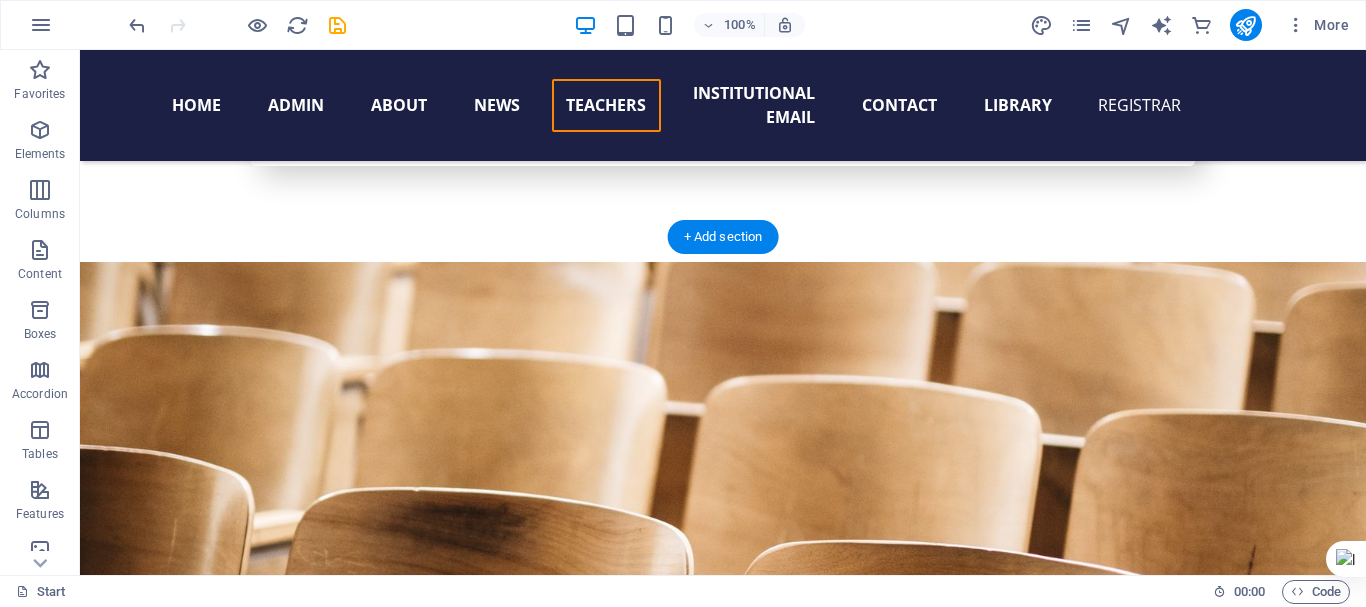 scroll, scrollTop: 19303, scrollLeft: 0, axis: vertical 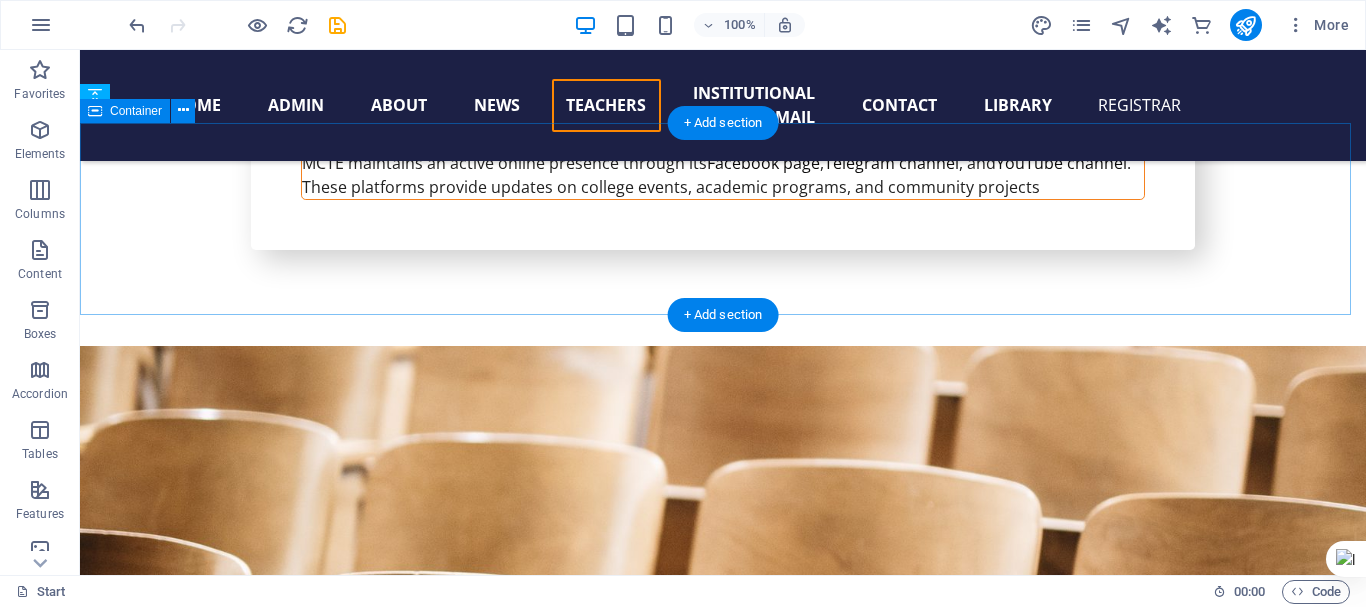 type 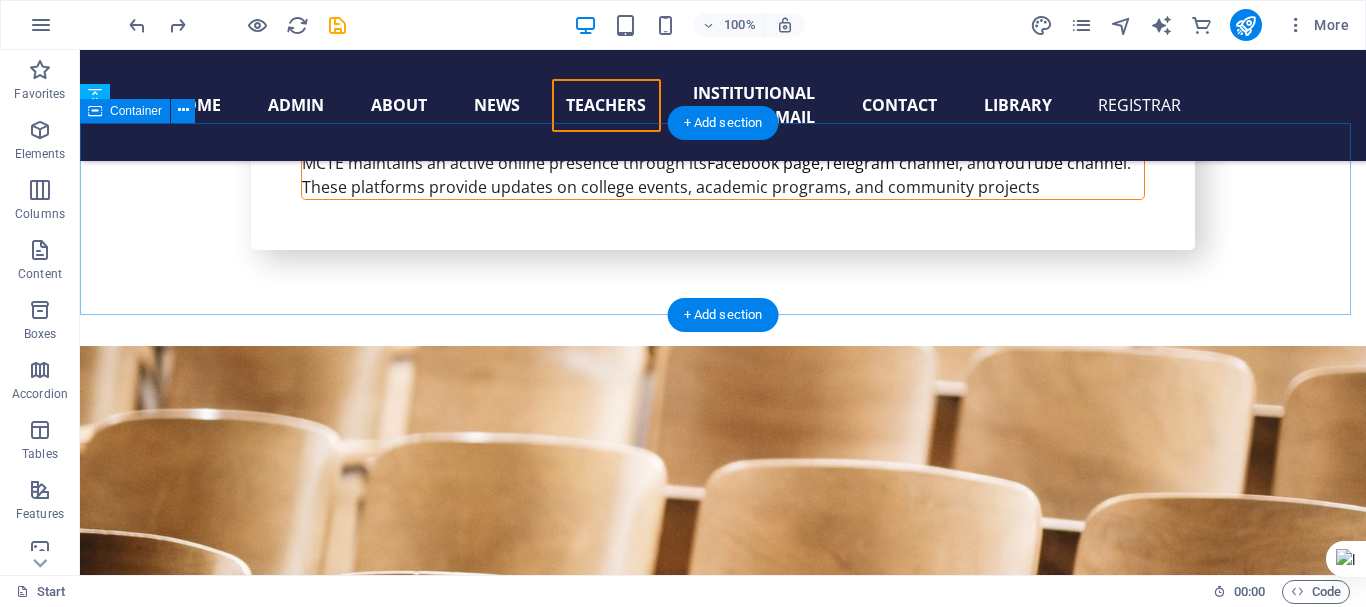scroll, scrollTop: 19103, scrollLeft: 0, axis: vertical 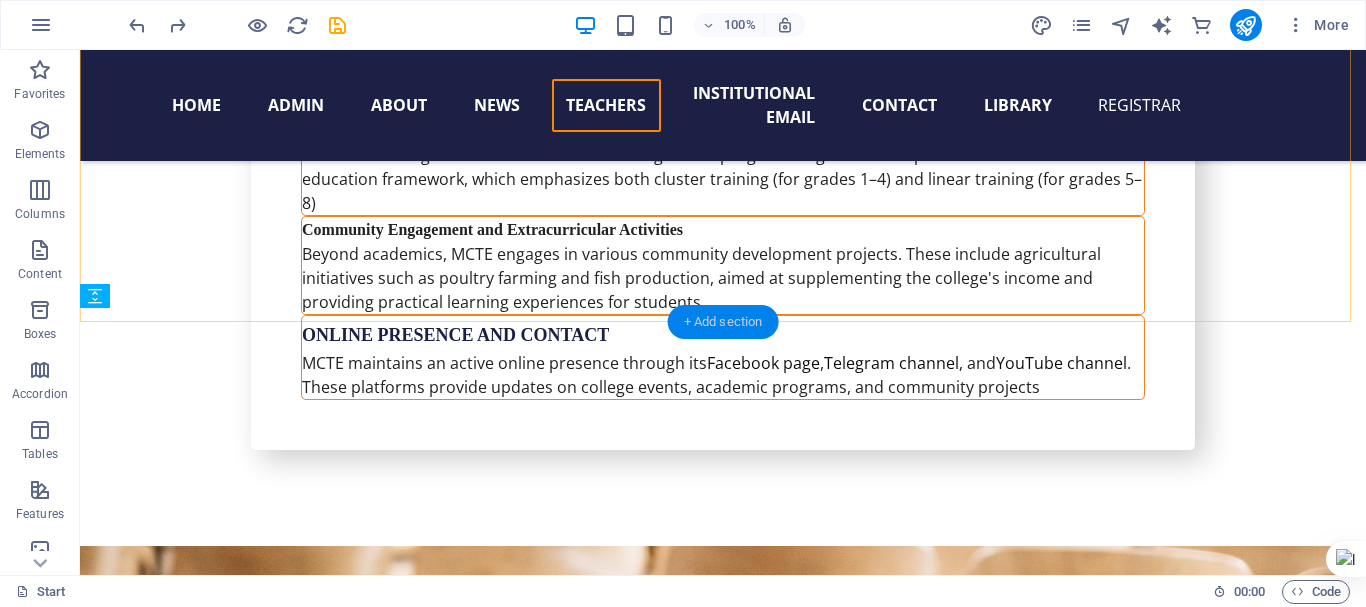 click on "+ Add section" at bounding box center (723, 322) 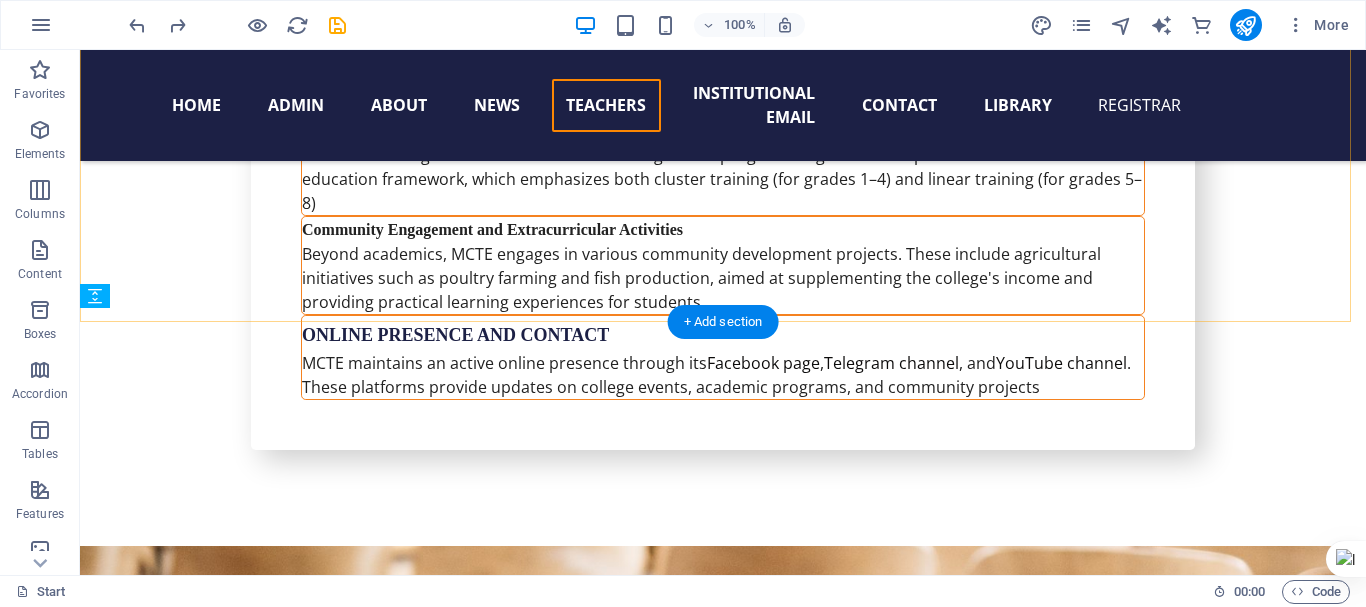 scroll, scrollTop: 19131, scrollLeft: 0, axis: vertical 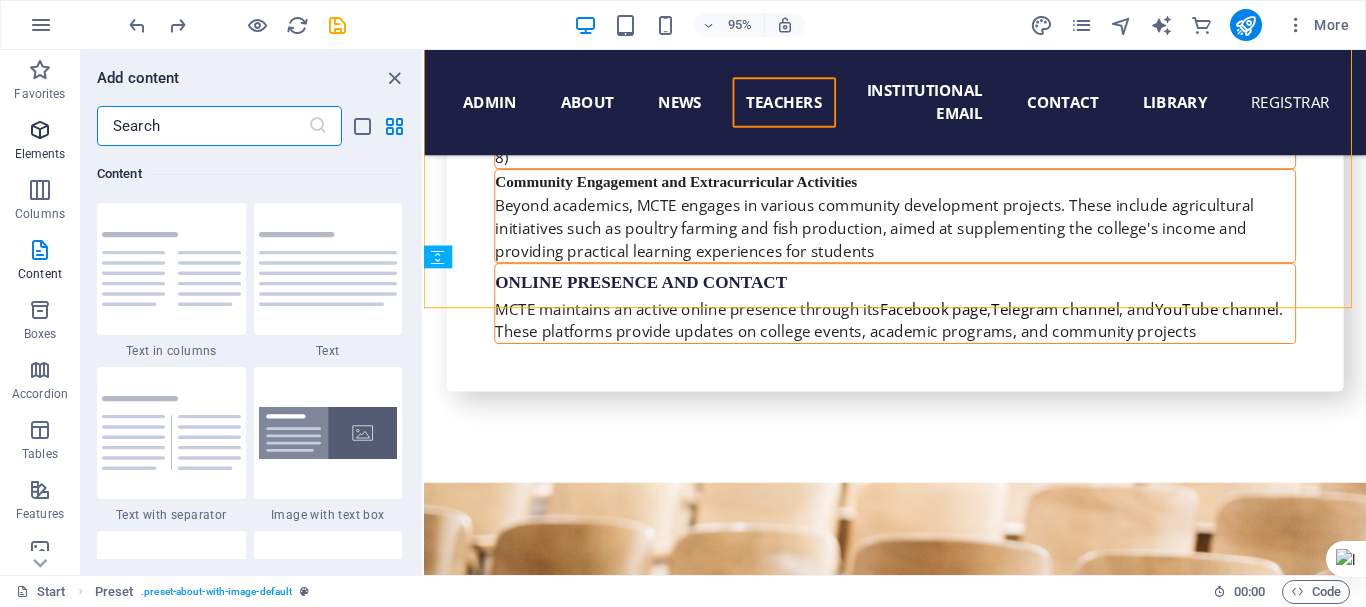 click at bounding box center [40, 130] 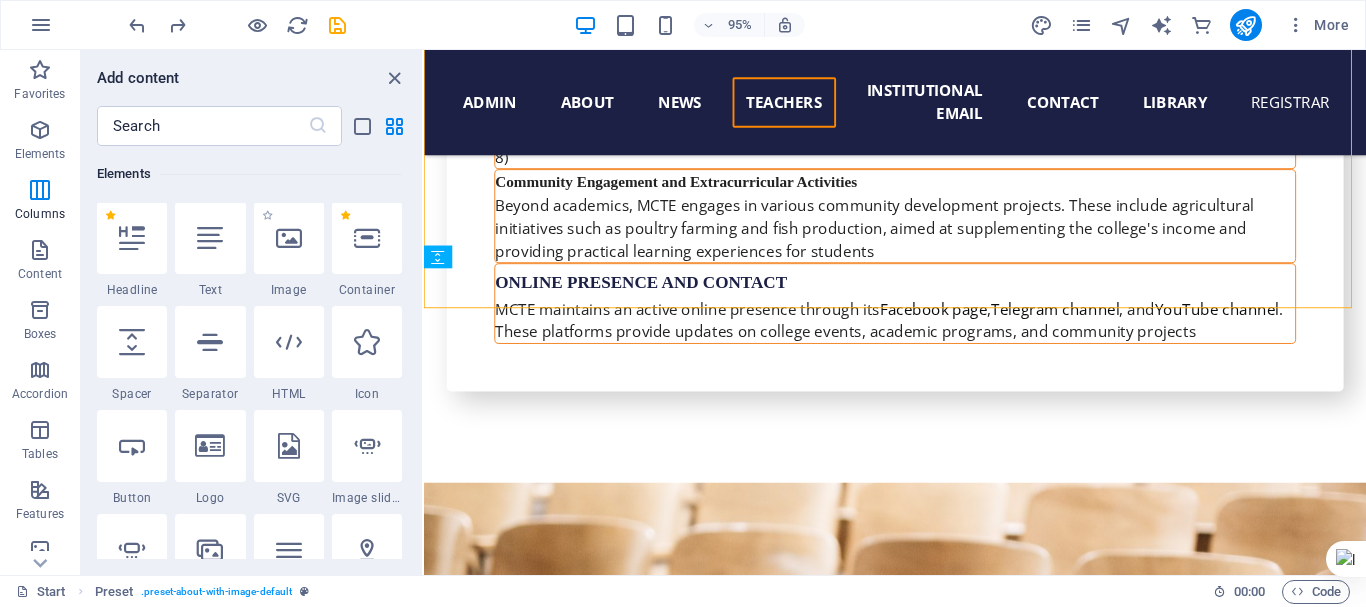 scroll, scrollTop: 213, scrollLeft: 0, axis: vertical 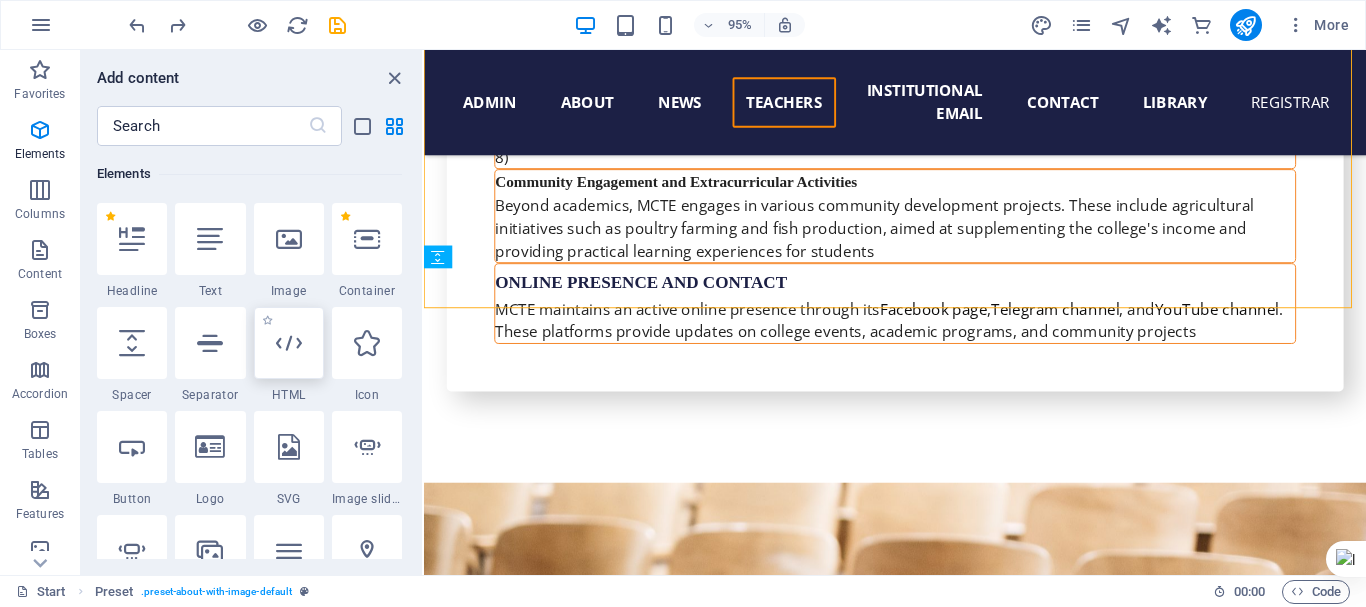 click at bounding box center (289, 343) 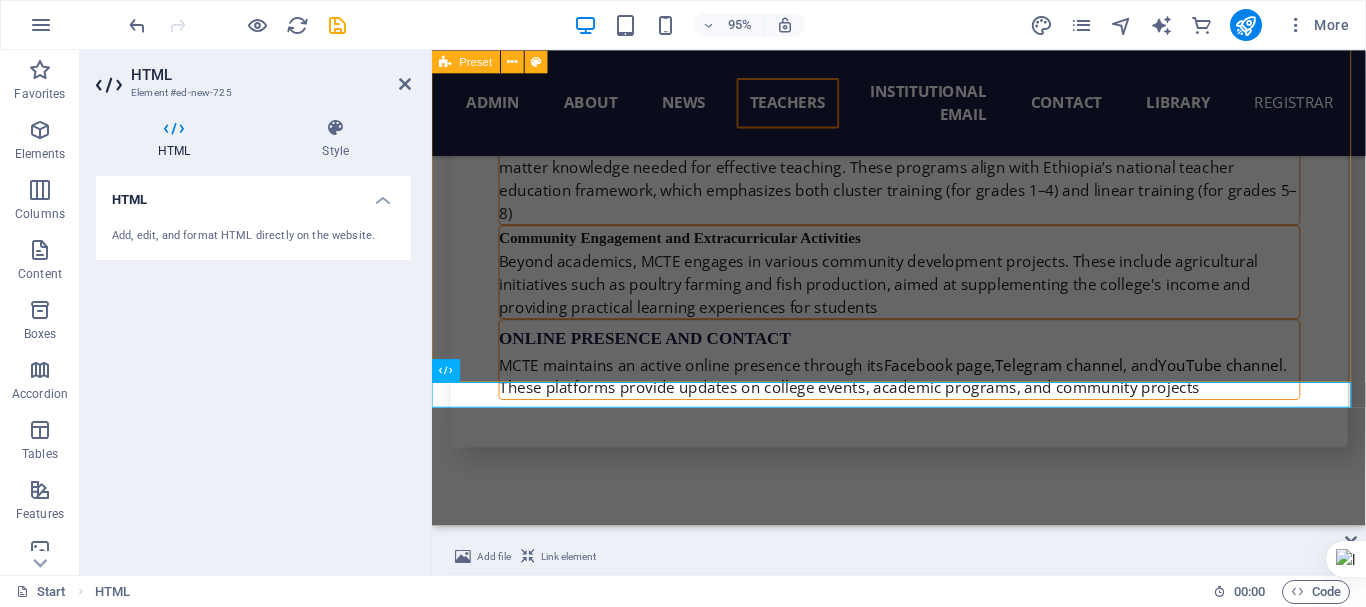 scroll, scrollTop: 19088, scrollLeft: 0, axis: vertical 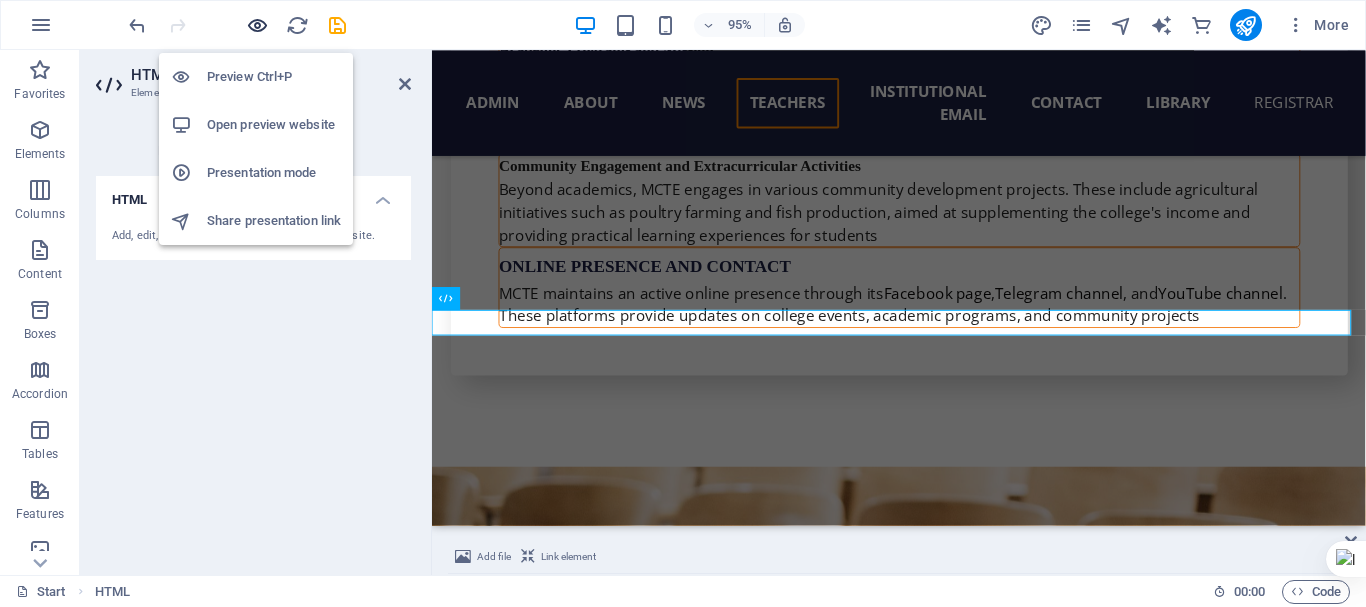 click at bounding box center (257, 25) 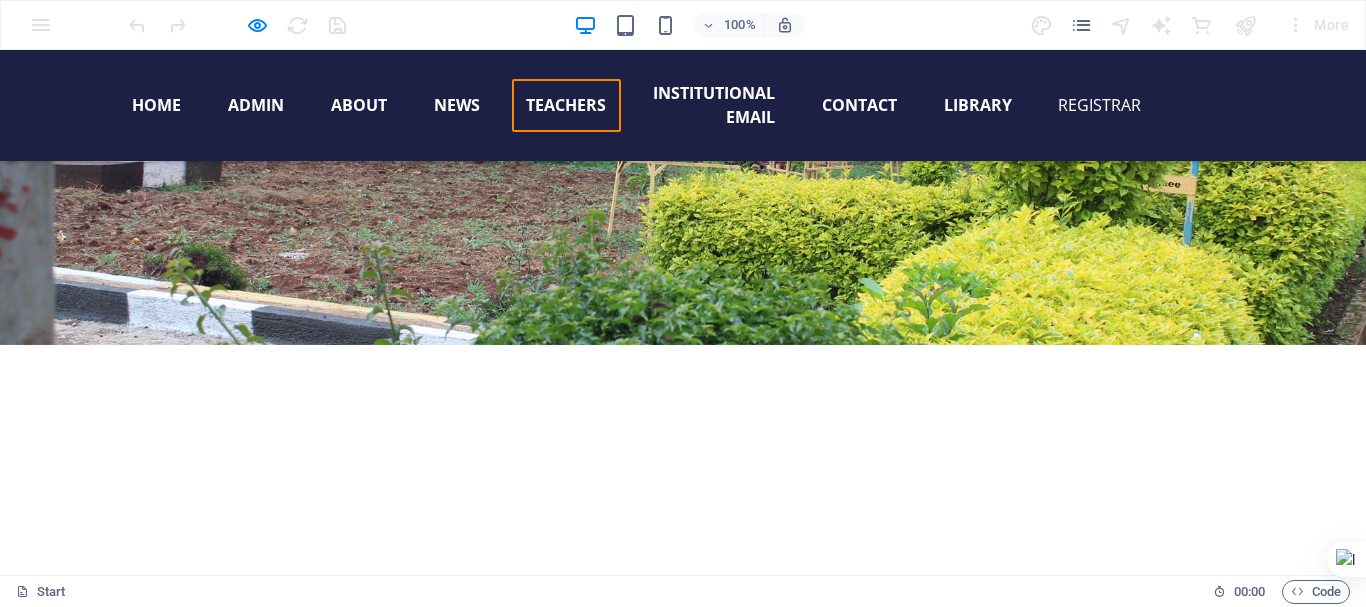 scroll, scrollTop: 17679, scrollLeft: 0, axis: vertical 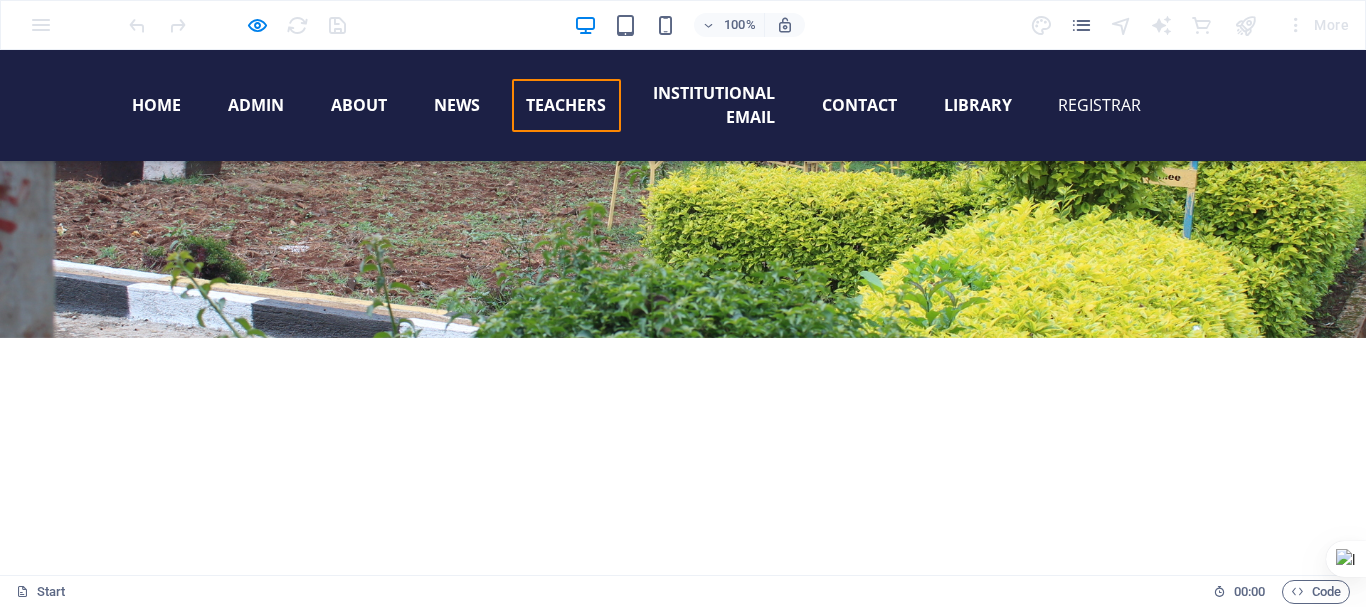 click at bounding box center [683, 13607] 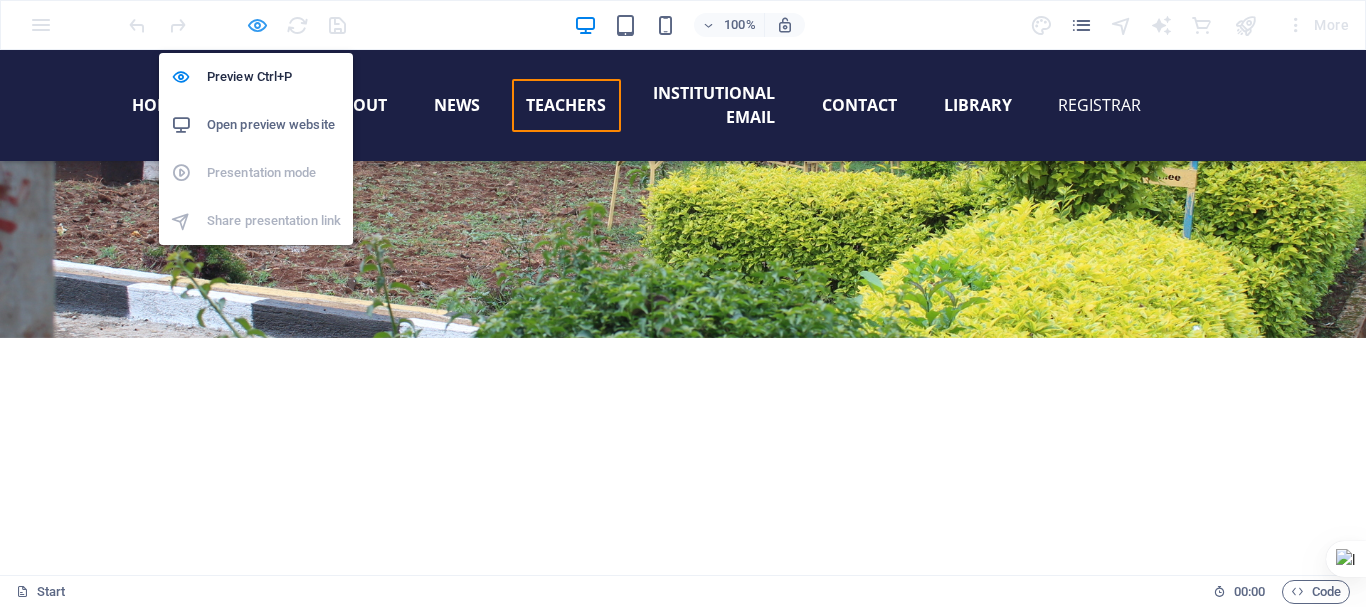 drag, startPoint x: 254, startPoint y: 23, endPoint x: 44, endPoint y: 192, distance: 269.55704 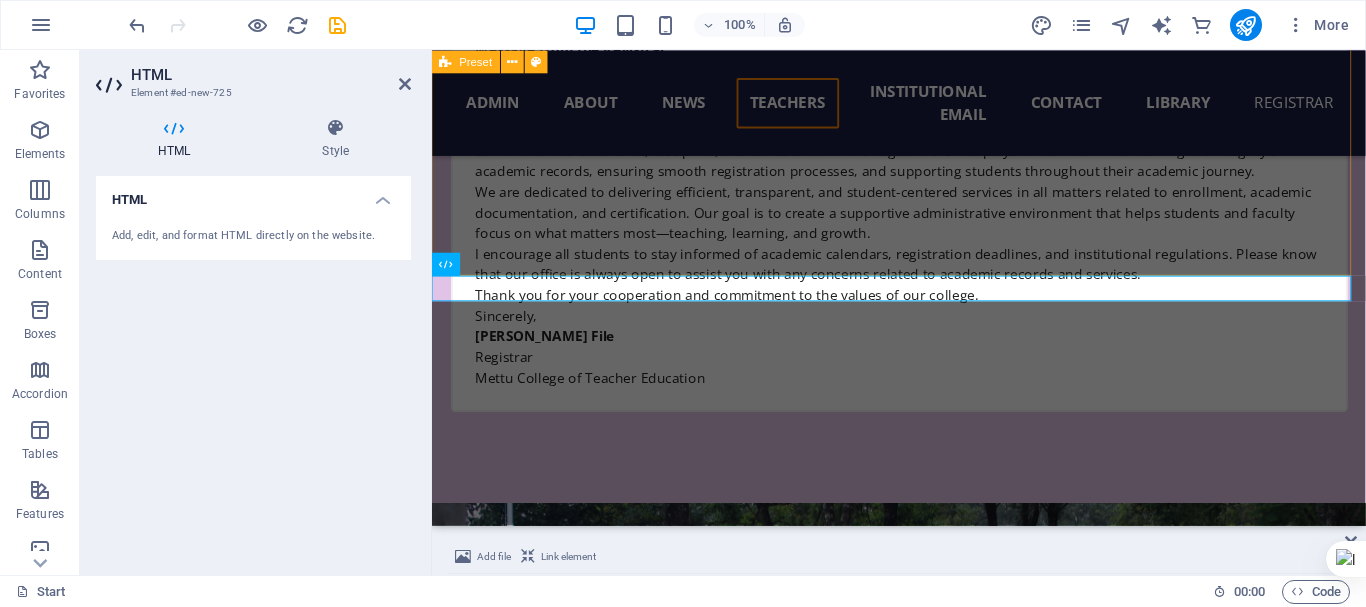 scroll, scrollTop: 19124, scrollLeft: 0, axis: vertical 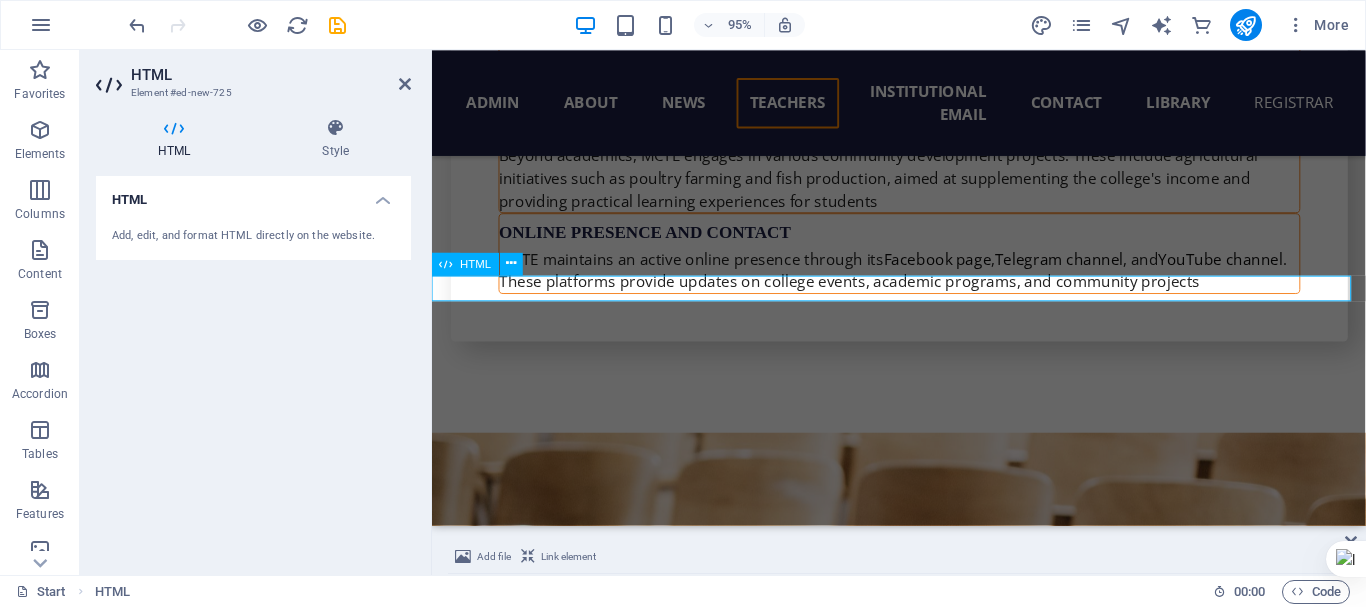 click at bounding box center [923, 13142] 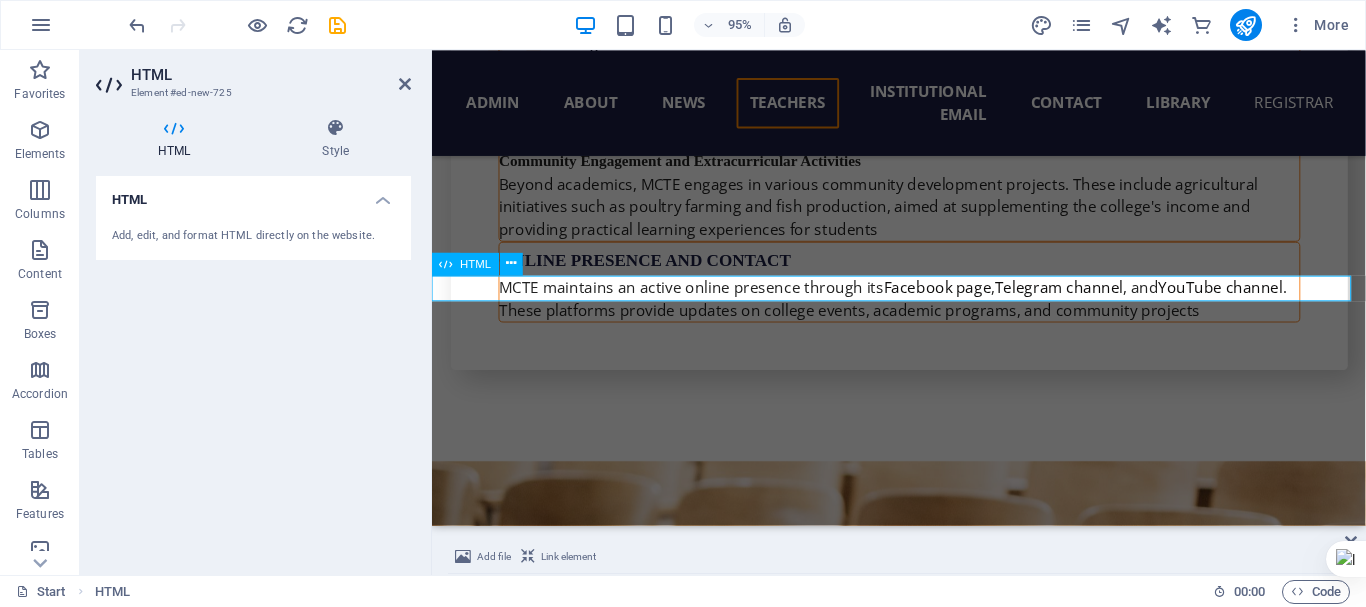 scroll, scrollTop: 19139, scrollLeft: 0, axis: vertical 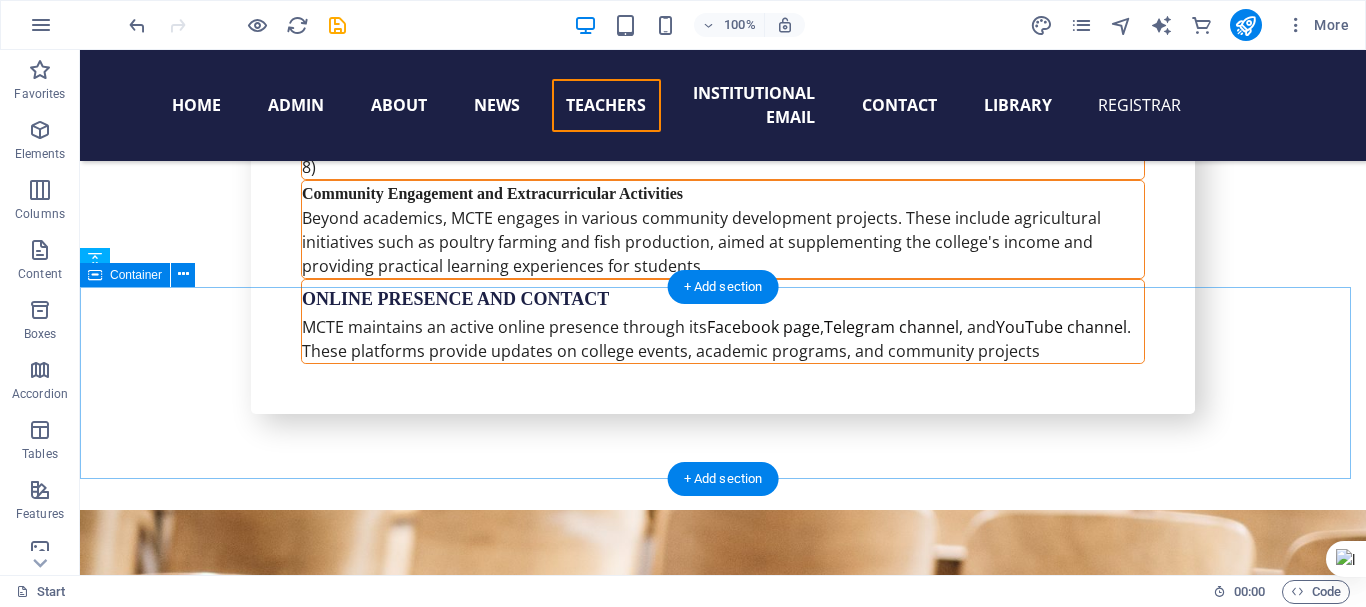 click at bounding box center [723, 13297] 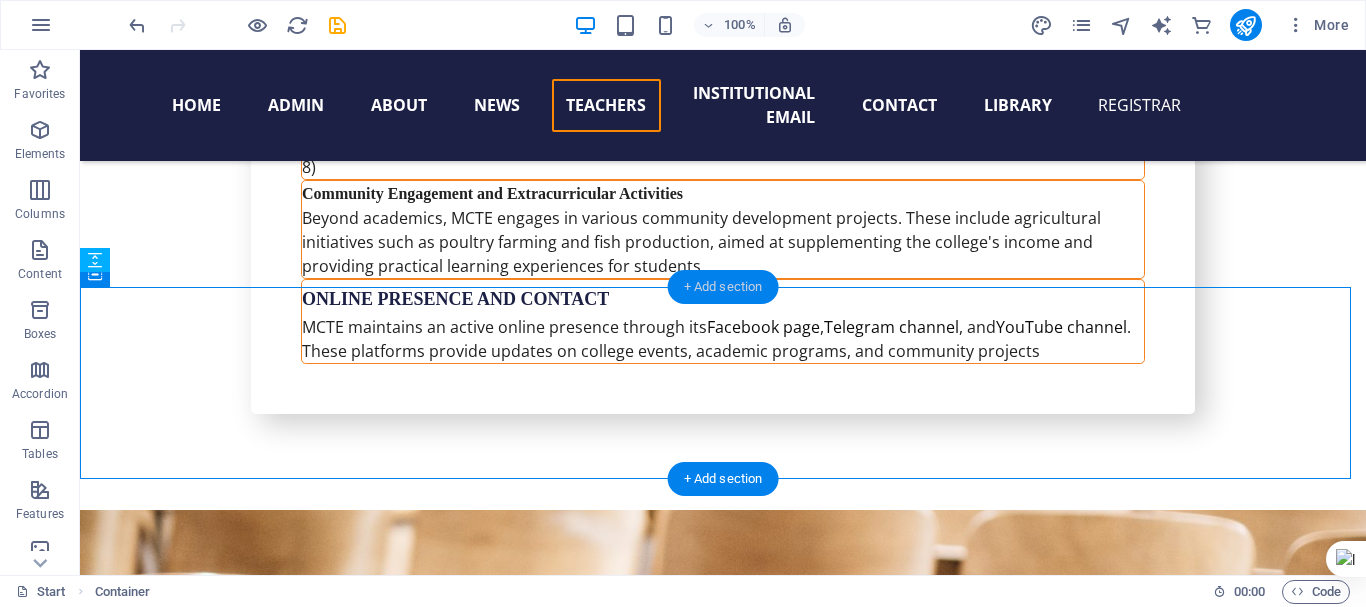 click on "+ Add section" at bounding box center (723, 287) 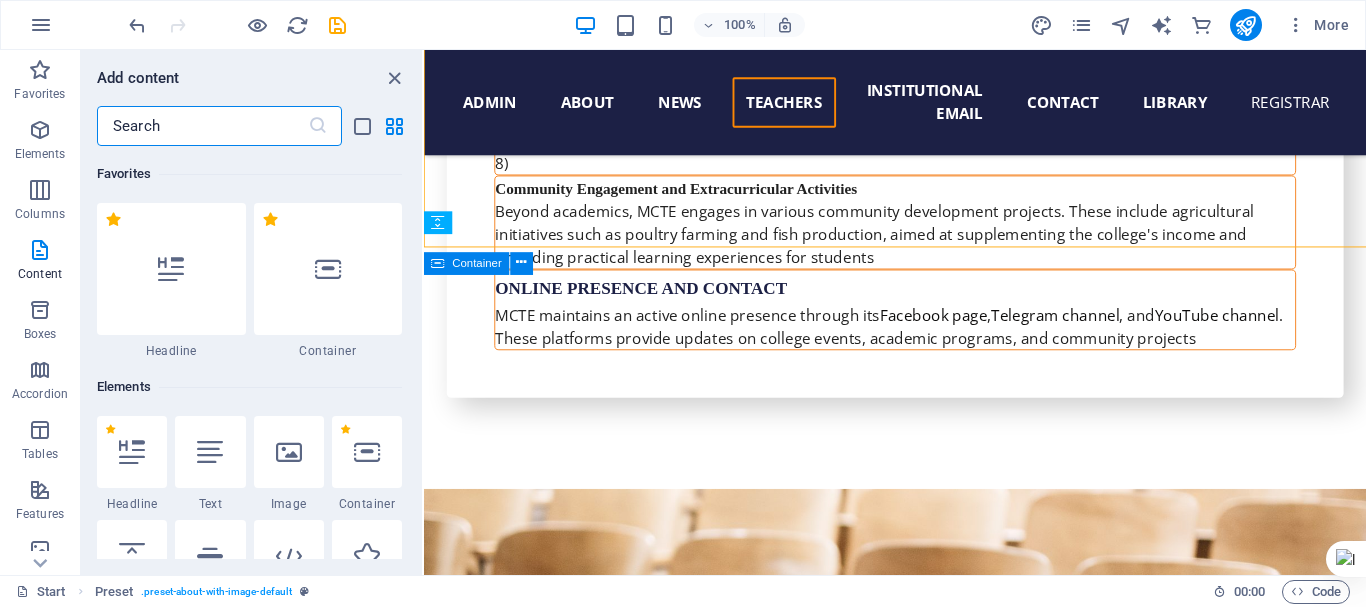 scroll, scrollTop: 19167, scrollLeft: 0, axis: vertical 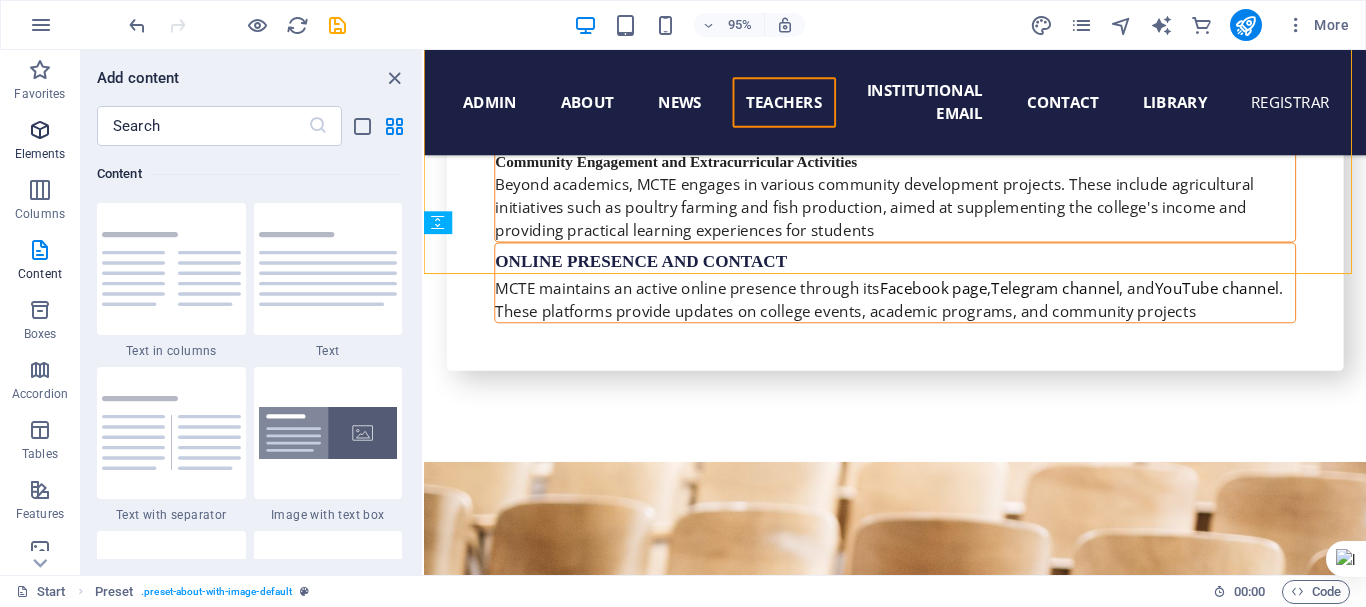 click at bounding box center (40, 130) 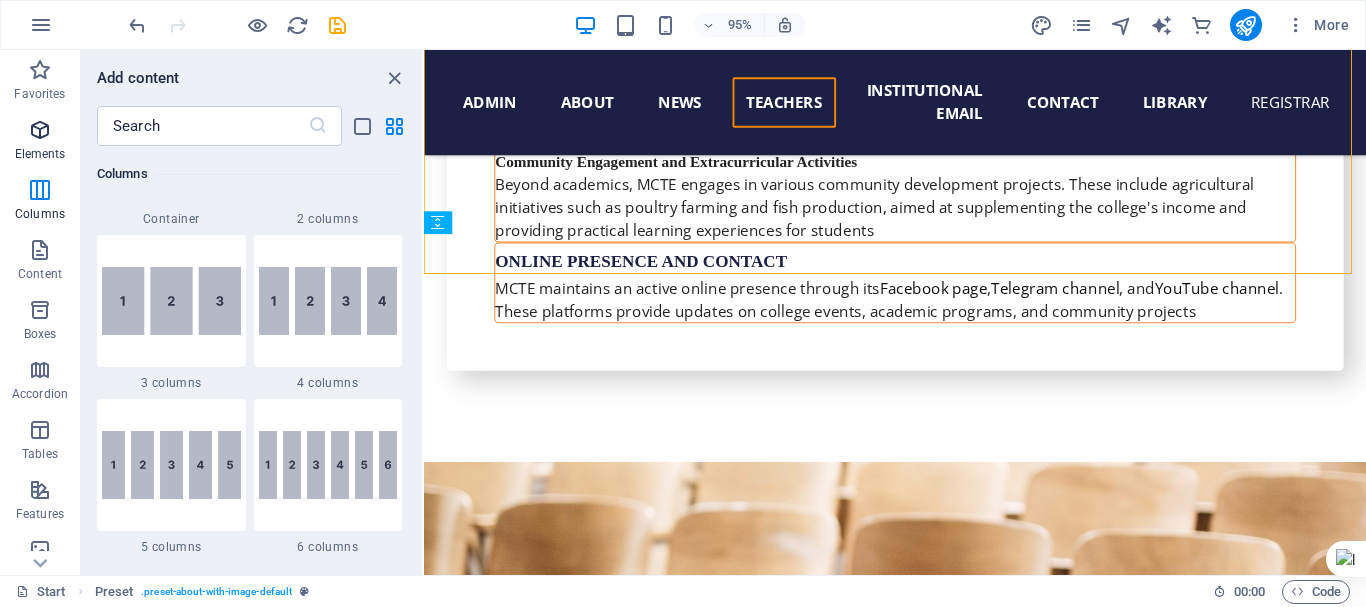 scroll, scrollTop: 213, scrollLeft: 0, axis: vertical 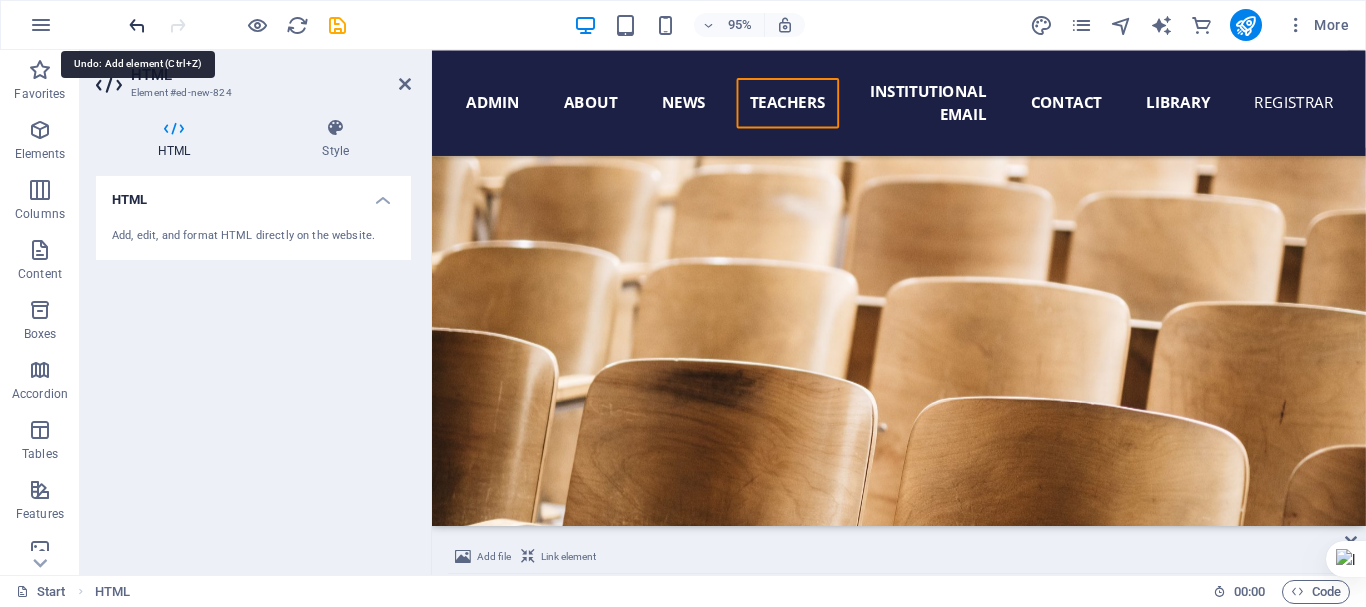 click at bounding box center [137, 25] 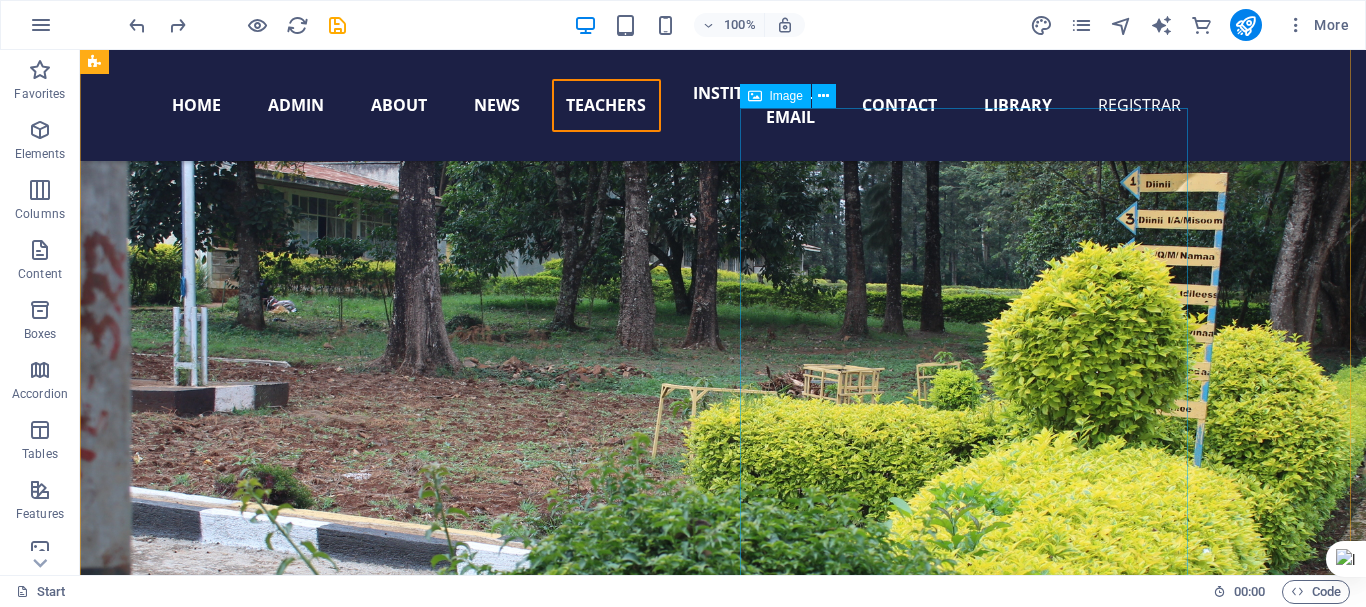 scroll, scrollTop: 17912, scrollLeft: 0, axis: vertical 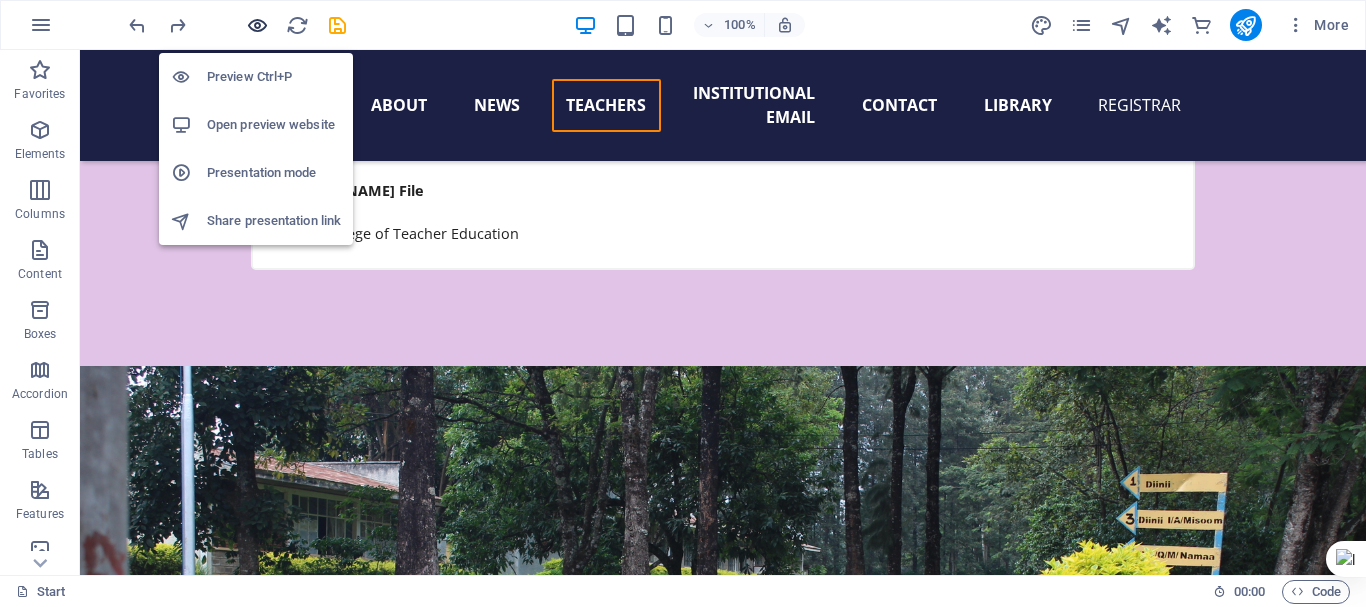click at bounding box center (257, 25) 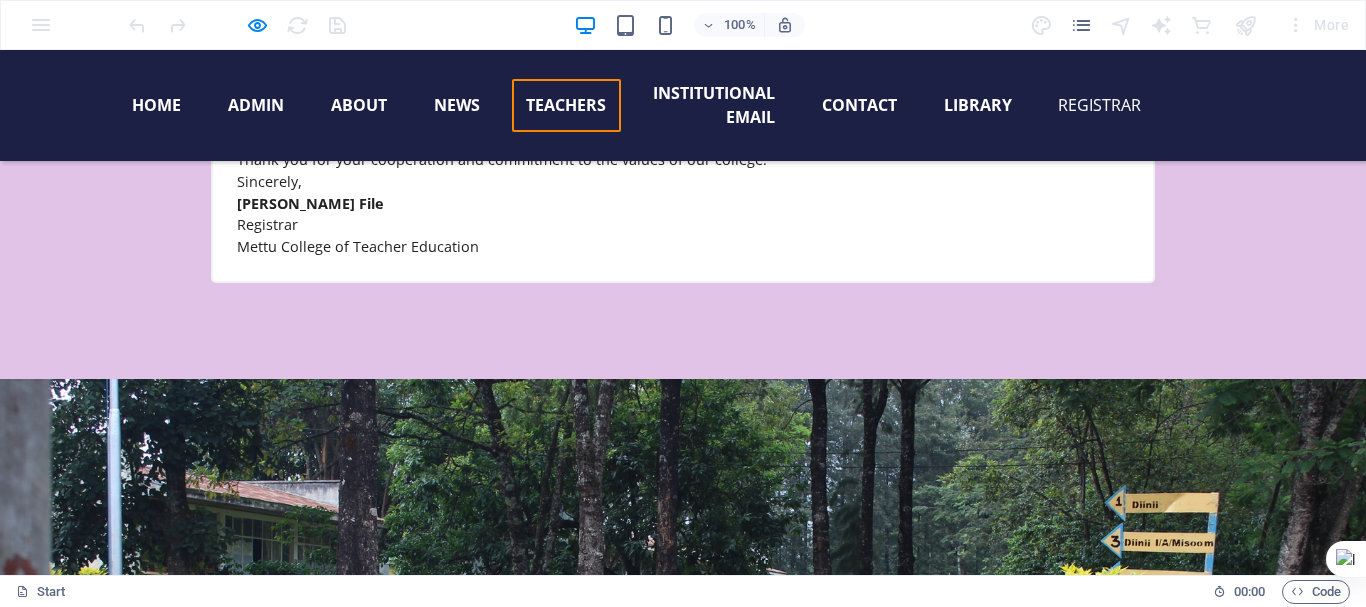 scroll, scrollTop: 17910, scrollLeft: 0, axis: vertical 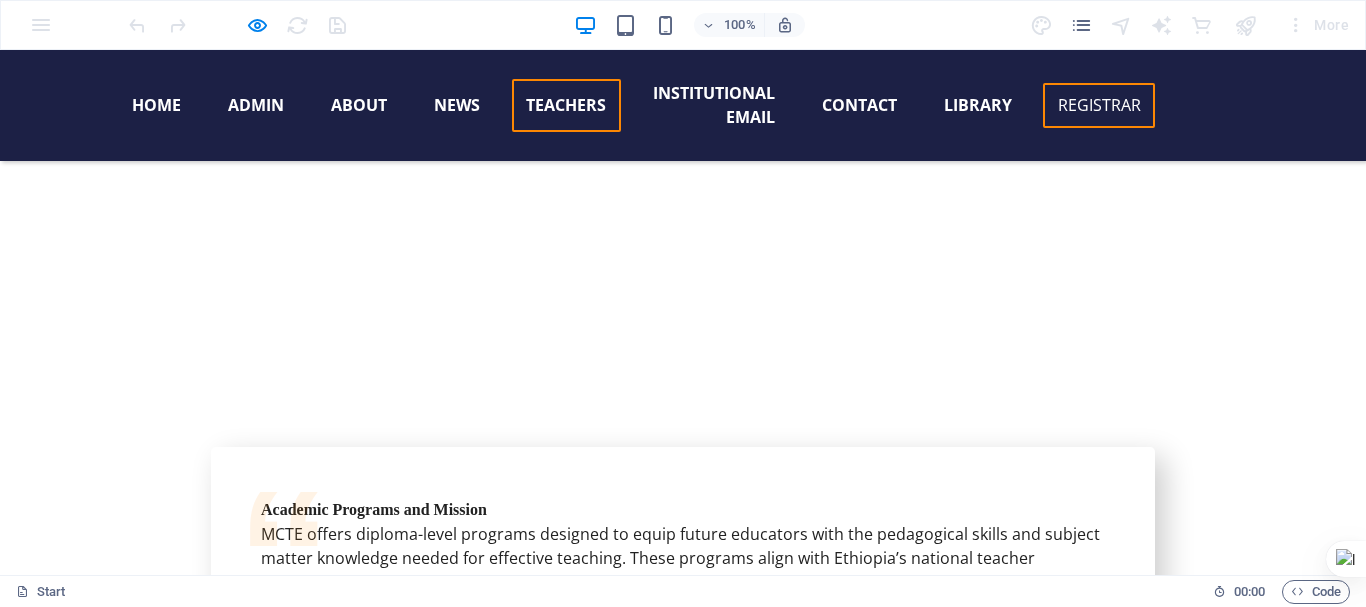 click on "REGISTRAR" at bounding box center [1099, 105] 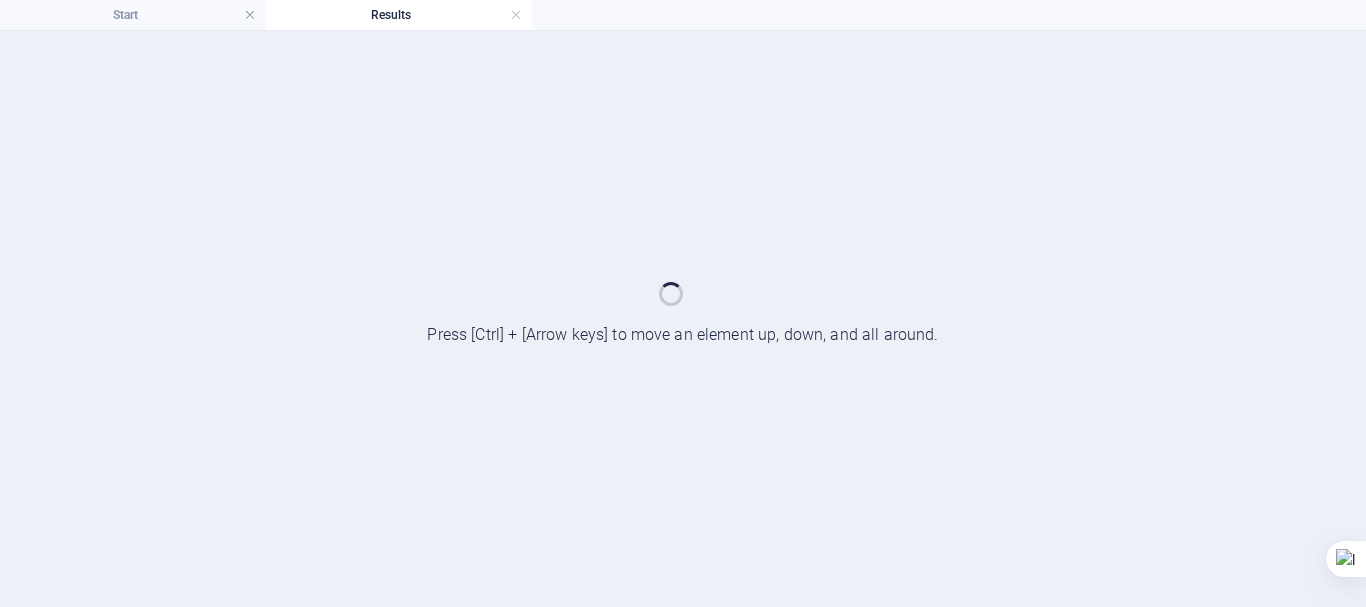 scroll, scrollTop: 0, scrollLeft: 0, axis: both 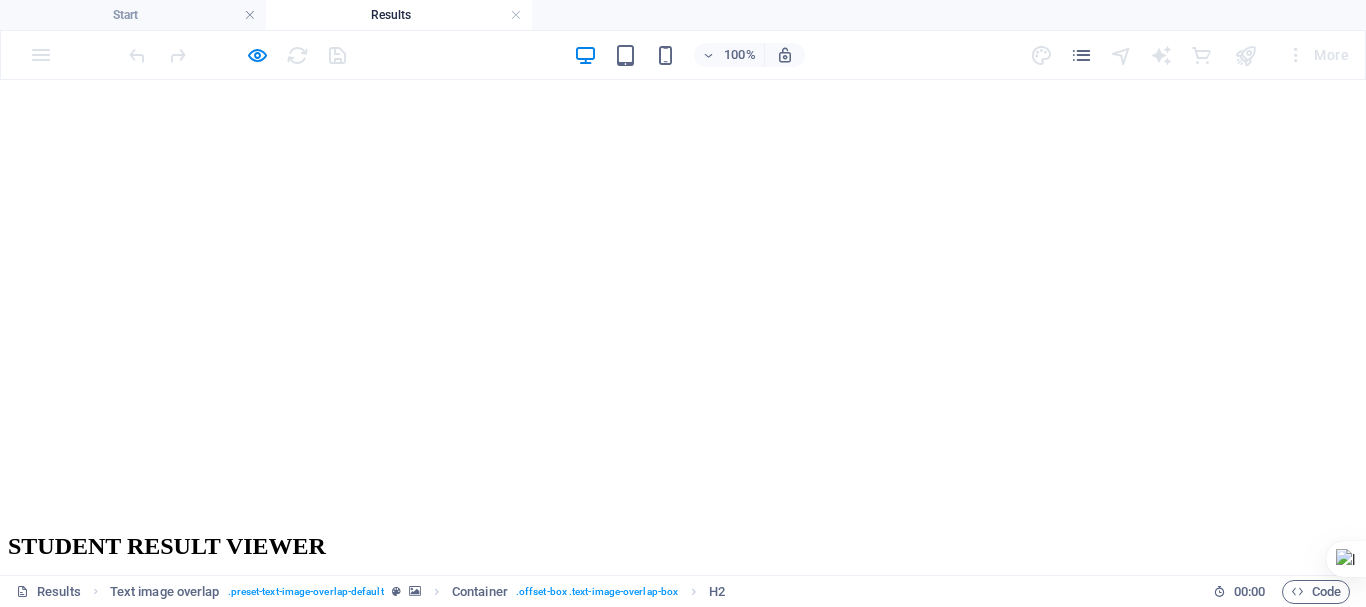 click on "Click here to view or download your sermister grade report" at bounding box center [683, 589] 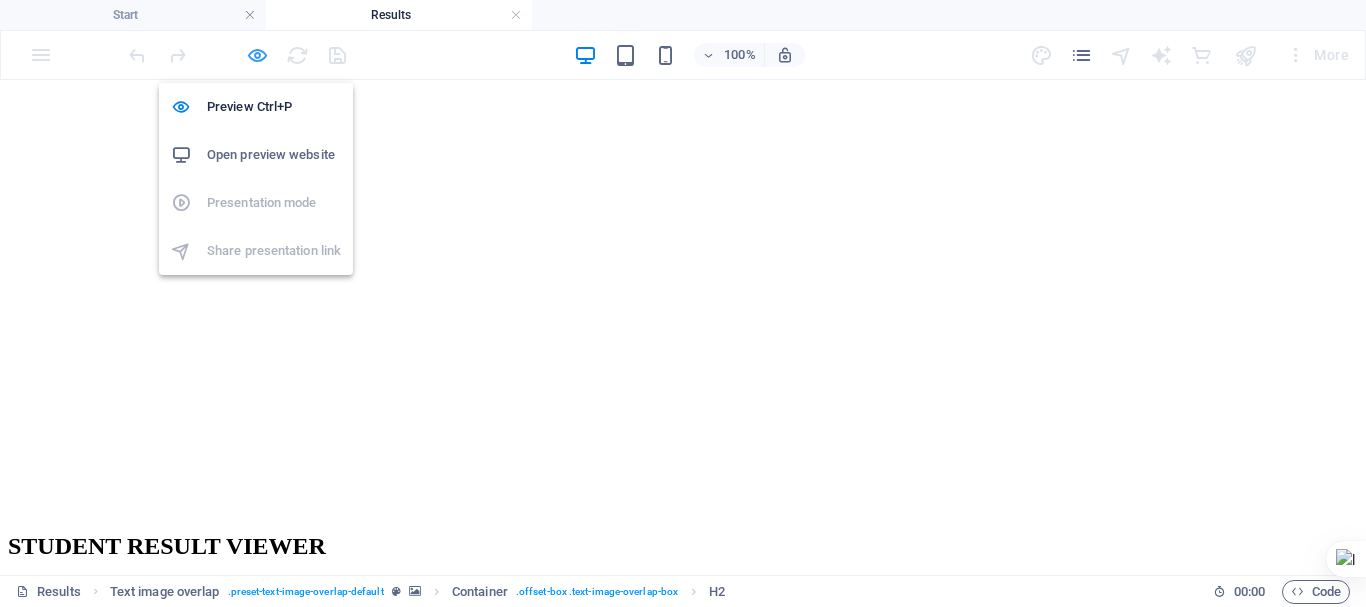click at bounding box center [257, 55] 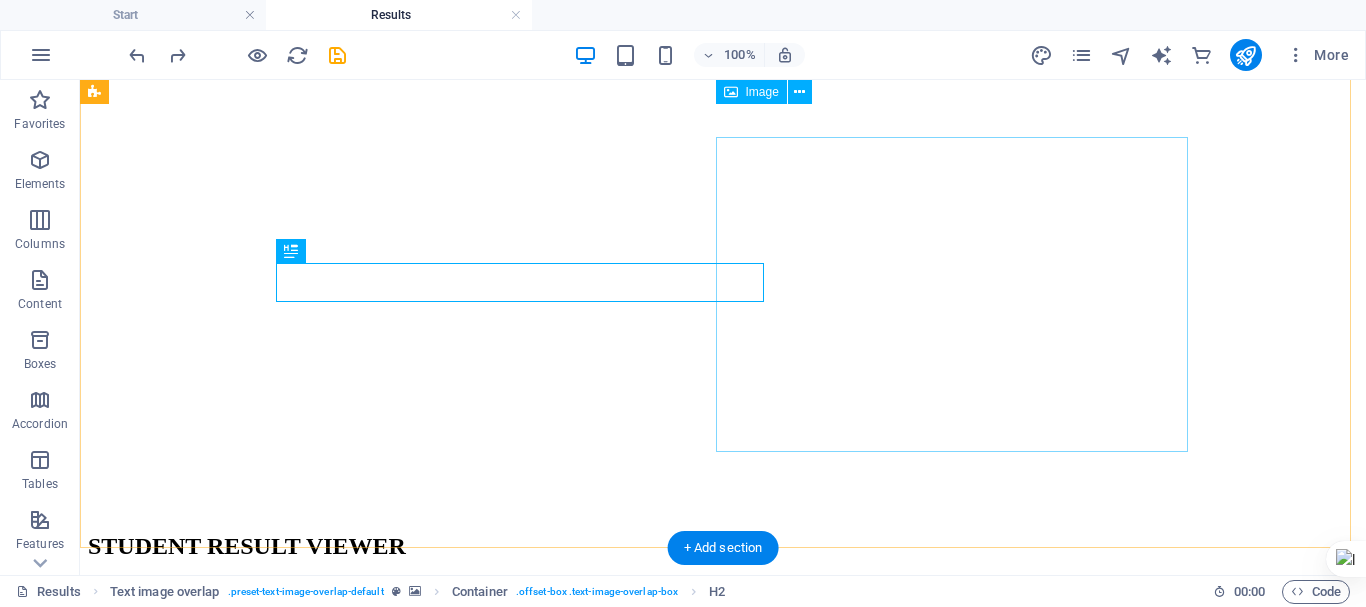 scroll, scrollTop: 0, scrollLeft: 0, axis: both 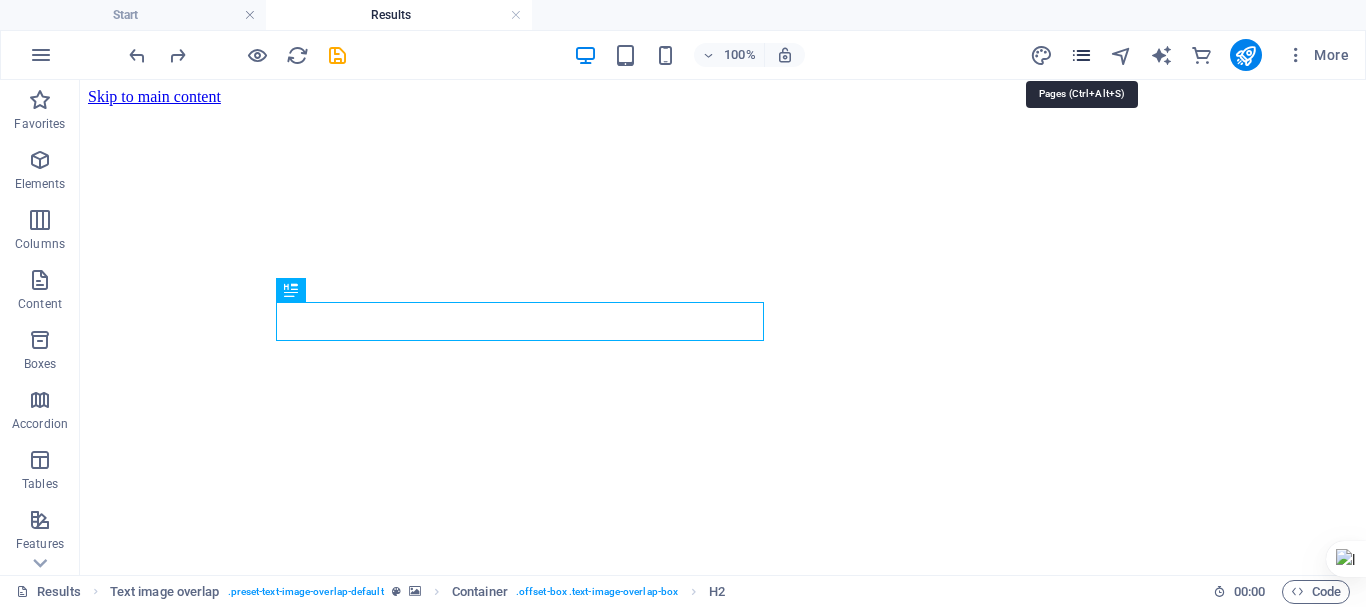 click at bounding box center (1081, 55) 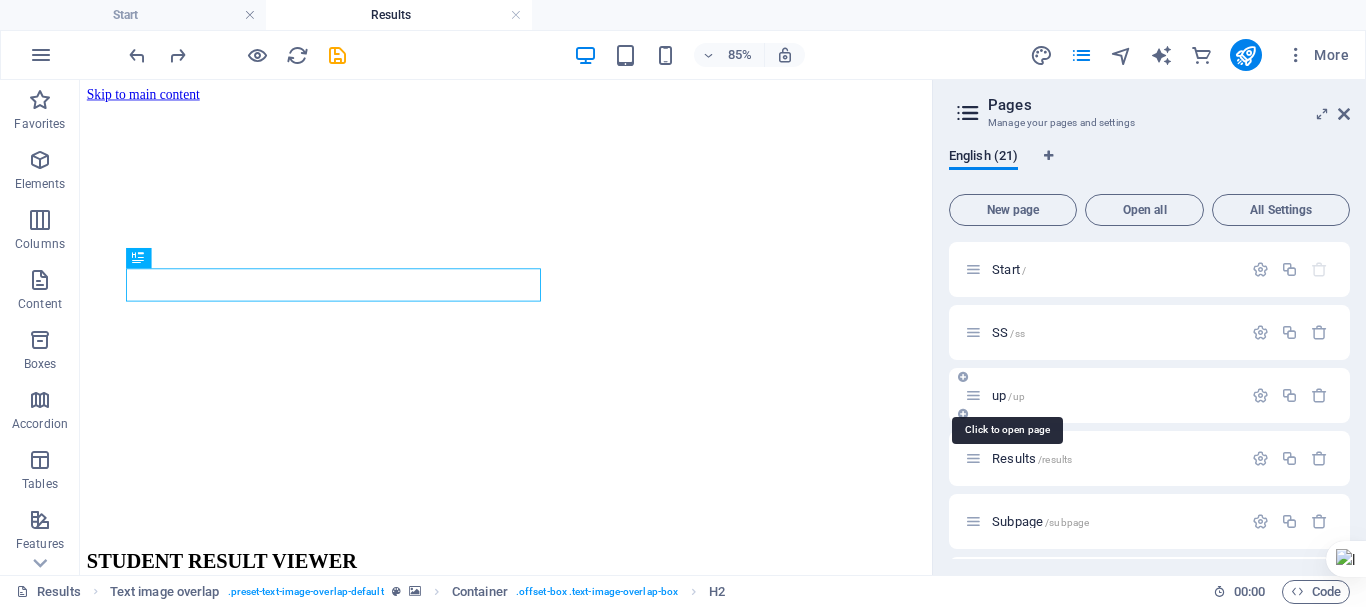 click on "up /up" at bounding box center (1008, 395) 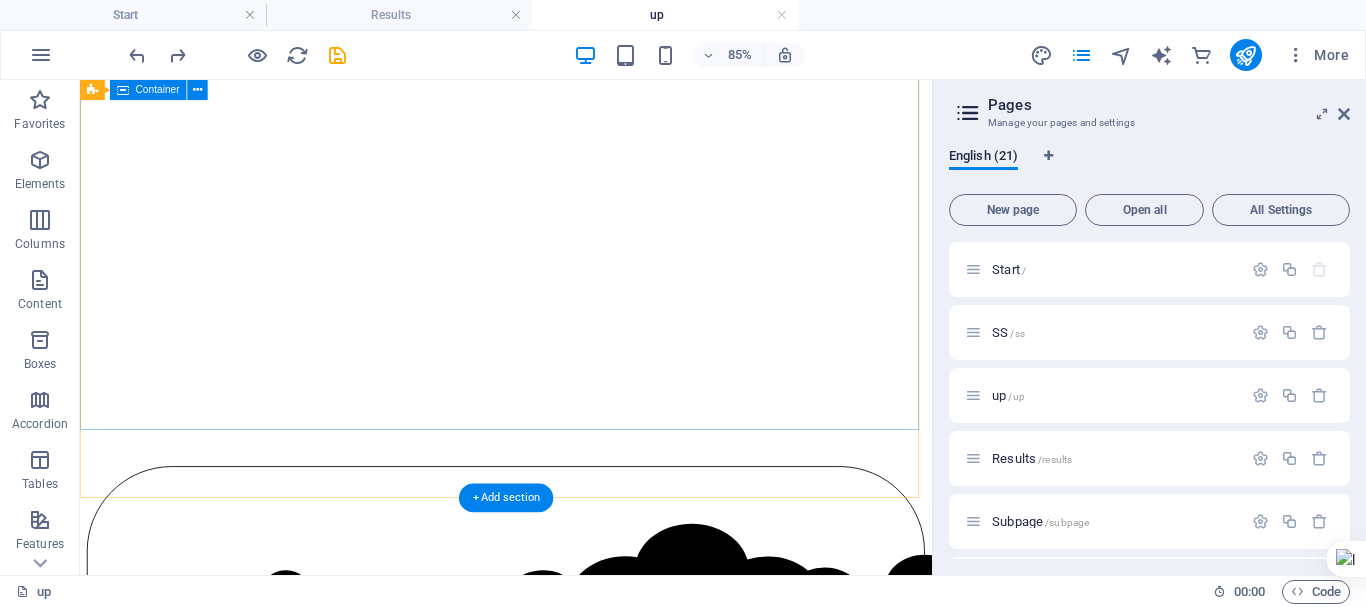 scroll, scrollTop: 624, scrollLeft: 0, axis: vertical 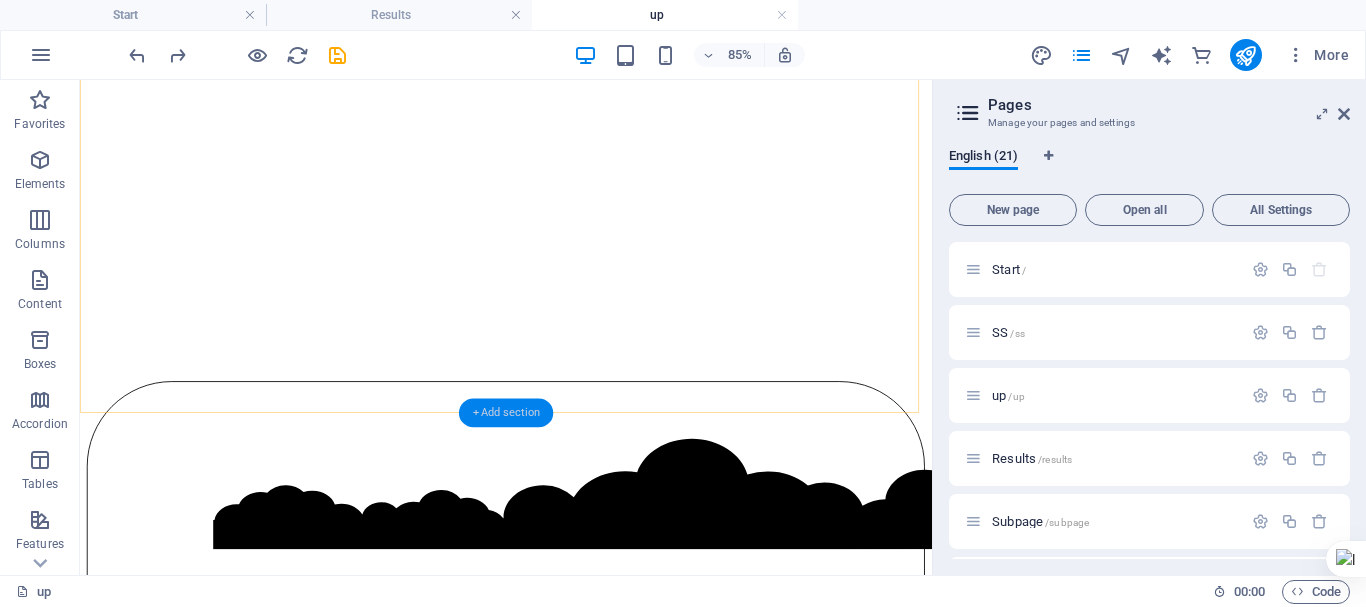 click on "+ Add section" at bounding box center [506, 413] 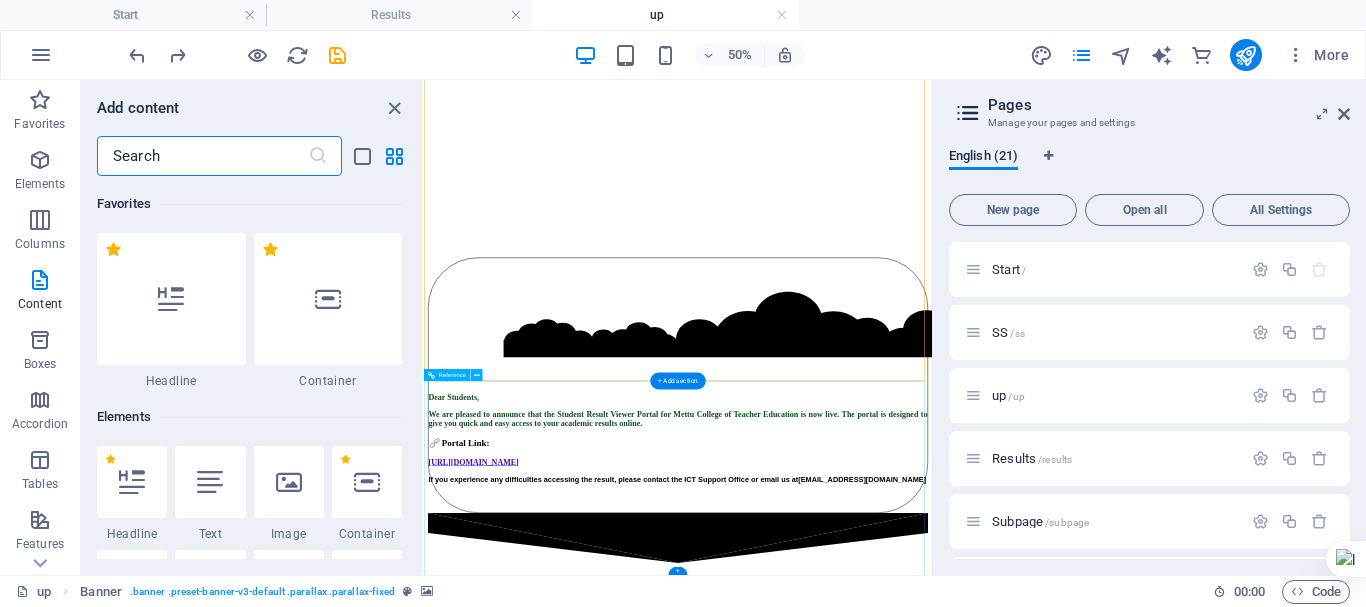 scroll, scrollTop: 415, scrollLeft: 0, axis: vertical 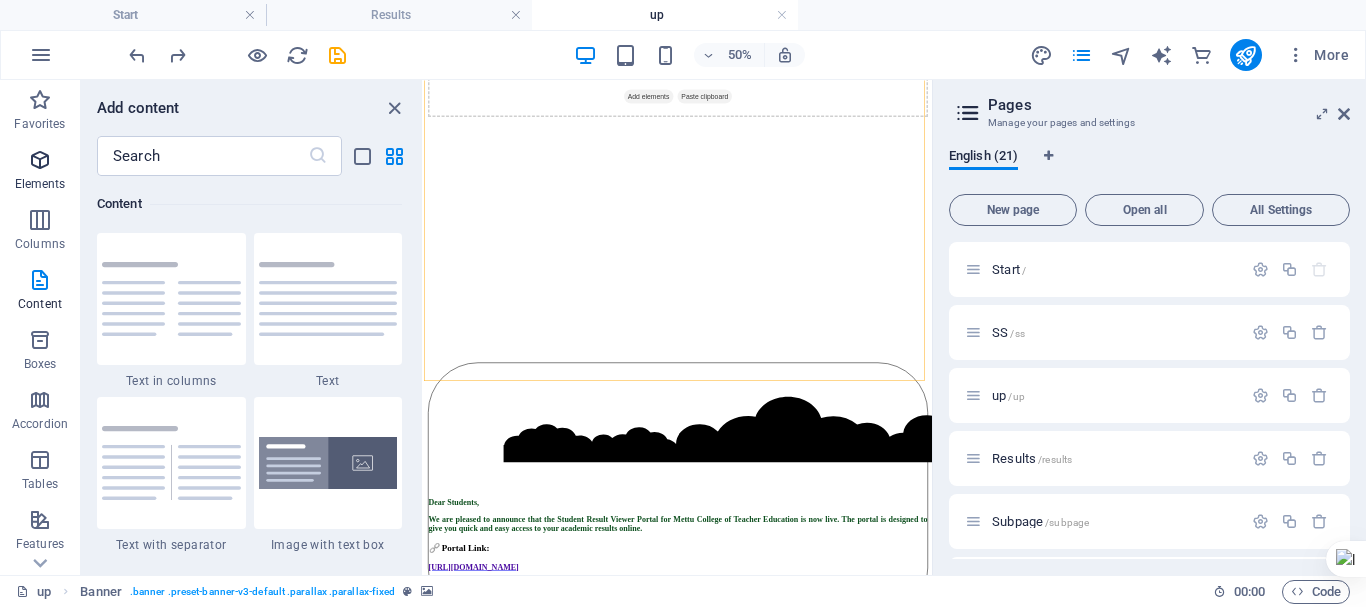 click at bounding box center (40, 160) 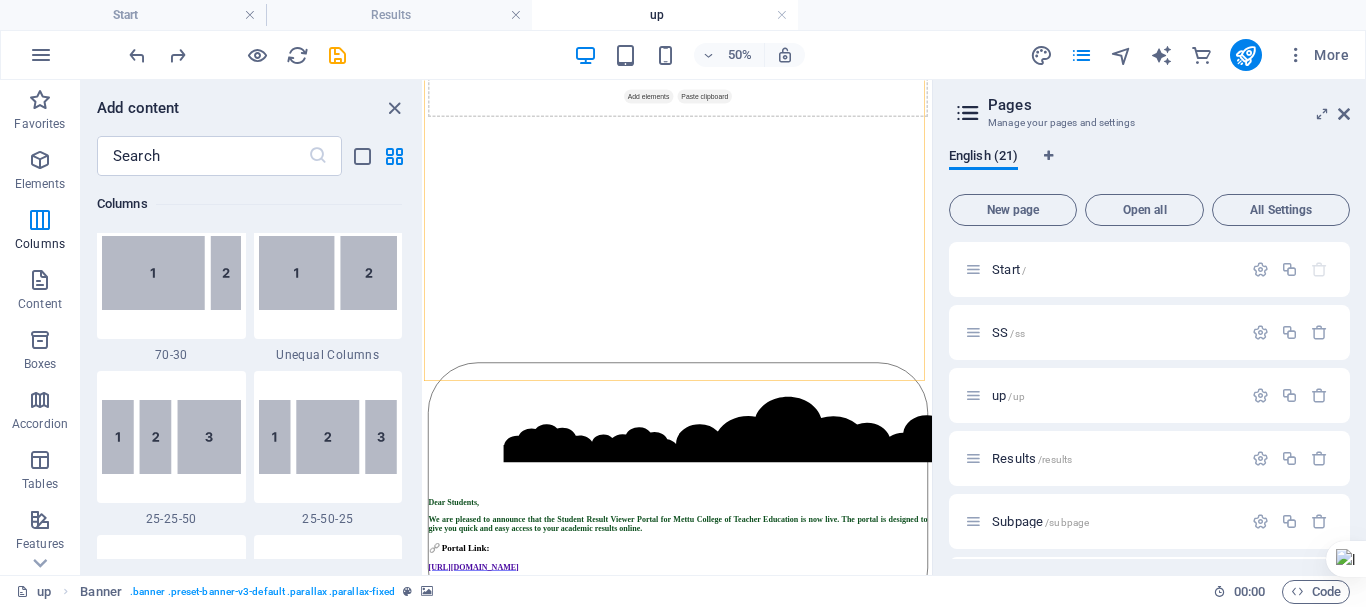 scroll, scrollTop: 213, scrollLeft: 0, axis: vertical 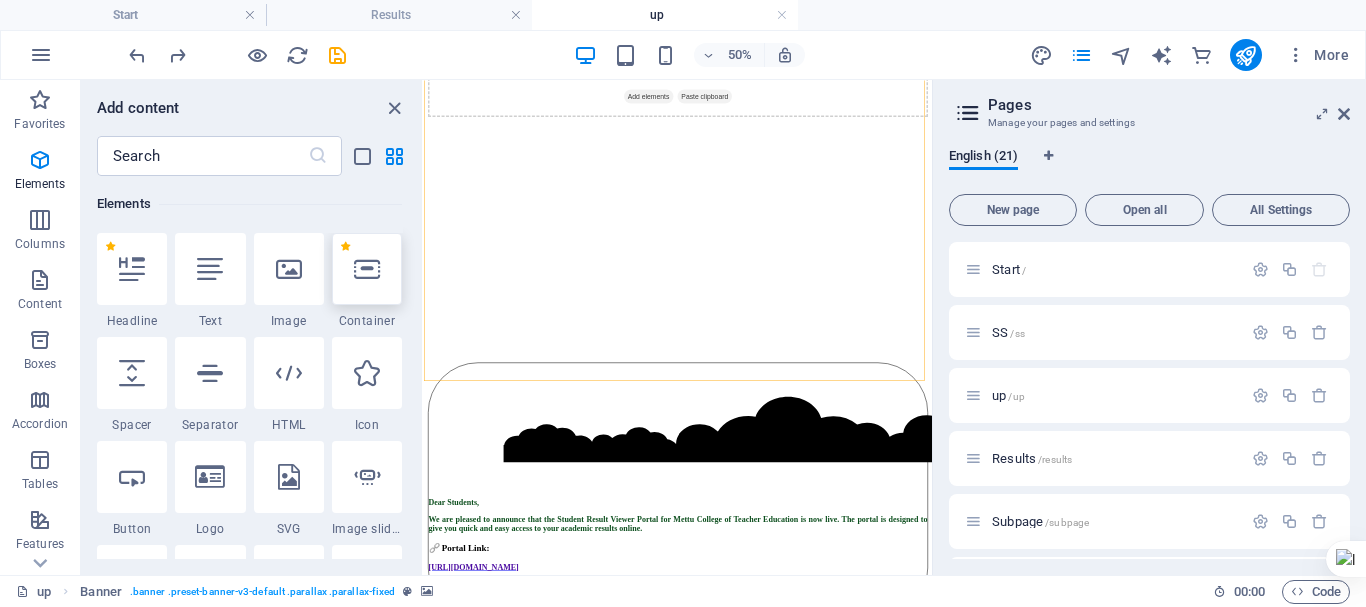 click at bounding box center (367, 269) 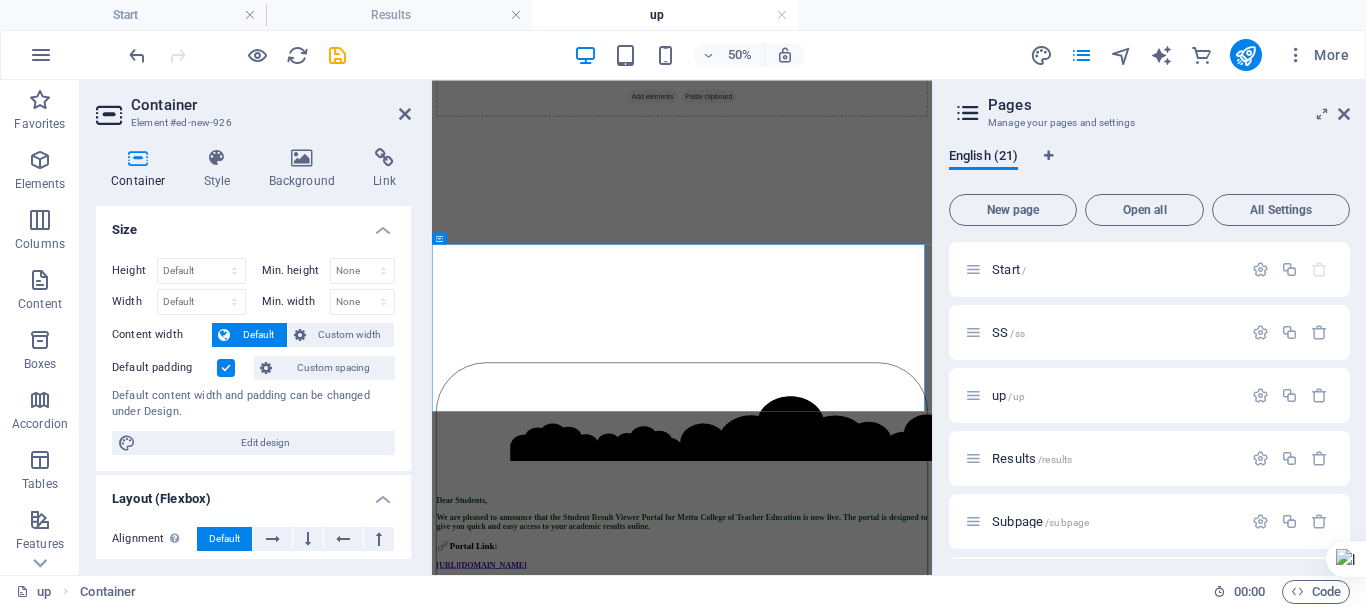 scroll, scrollTop: 688, scrollLeft: 0, axis: vertical 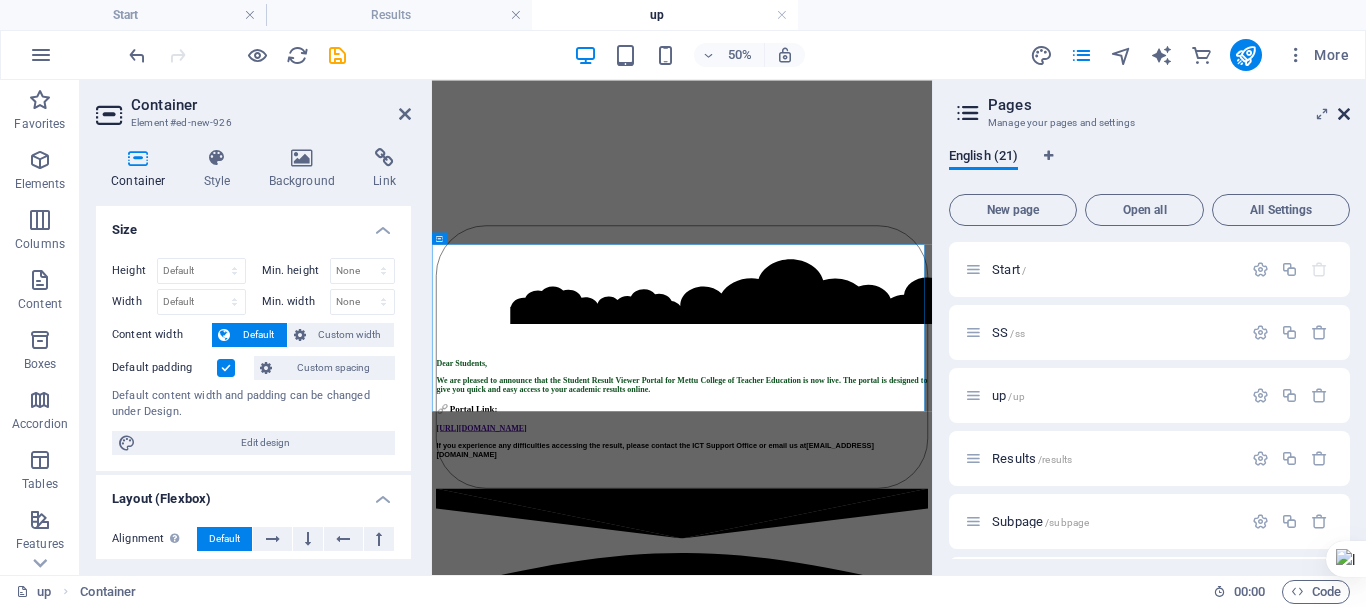 click at bounding box center (1344, 114) 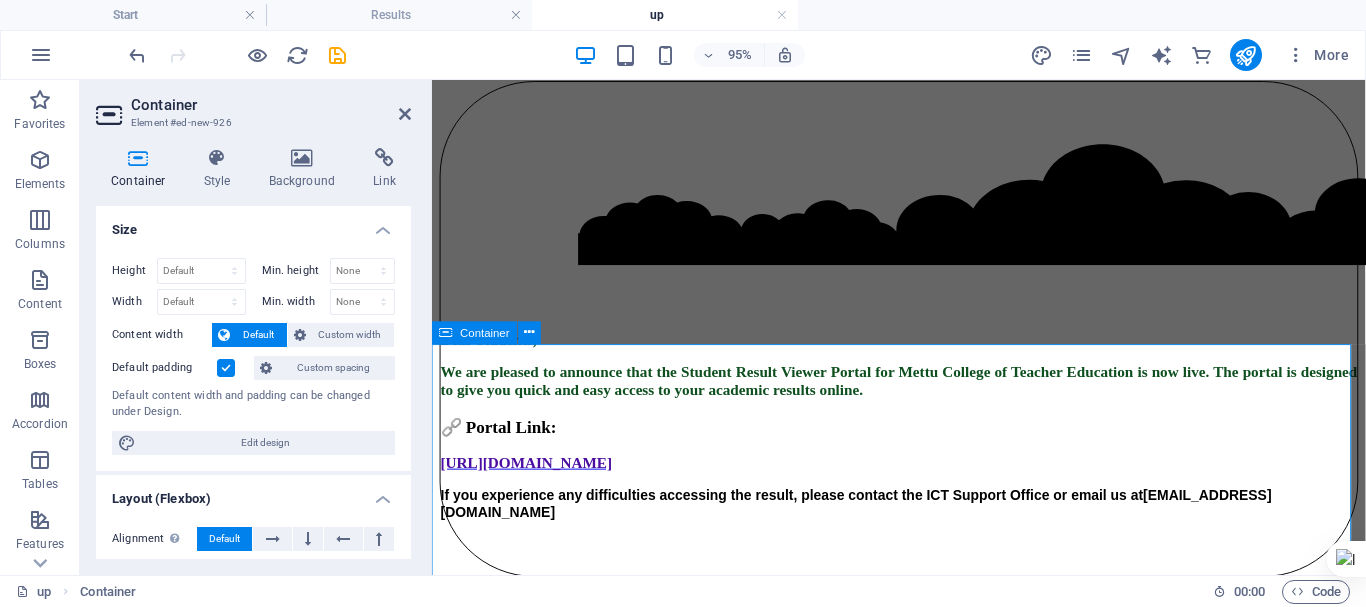 scroll, scrollTop: 988, scrollLeft: 0, axis: vertical 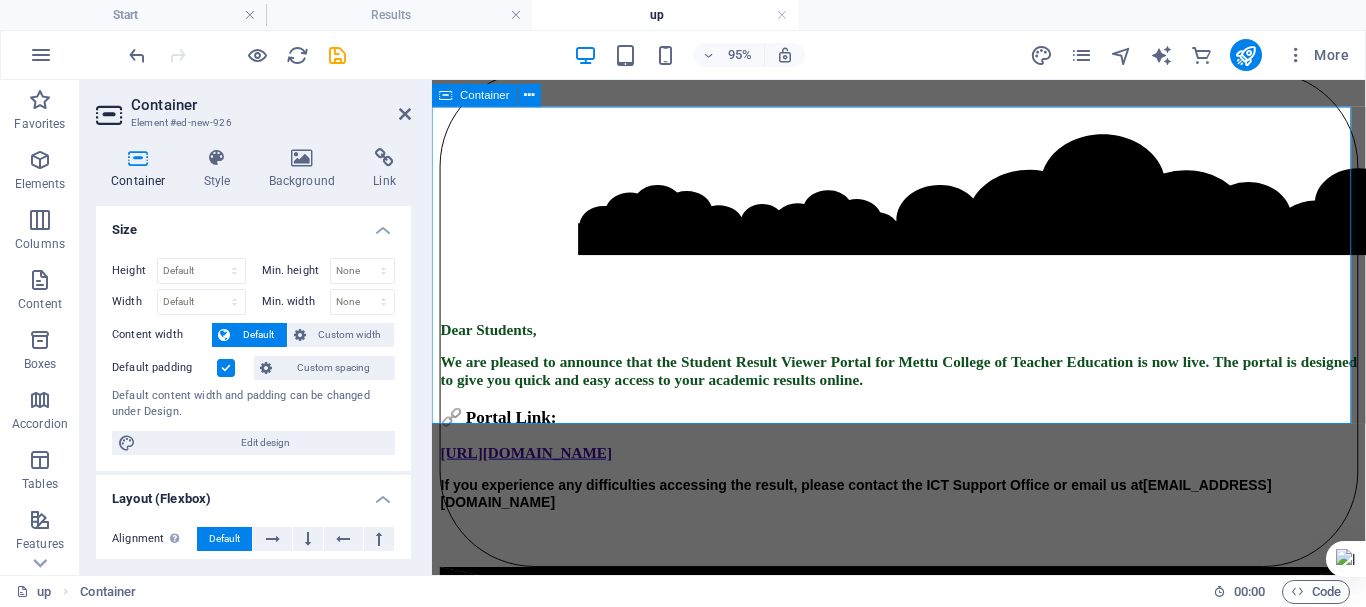 click on "Add elements" at bounding box center [864, 1330] 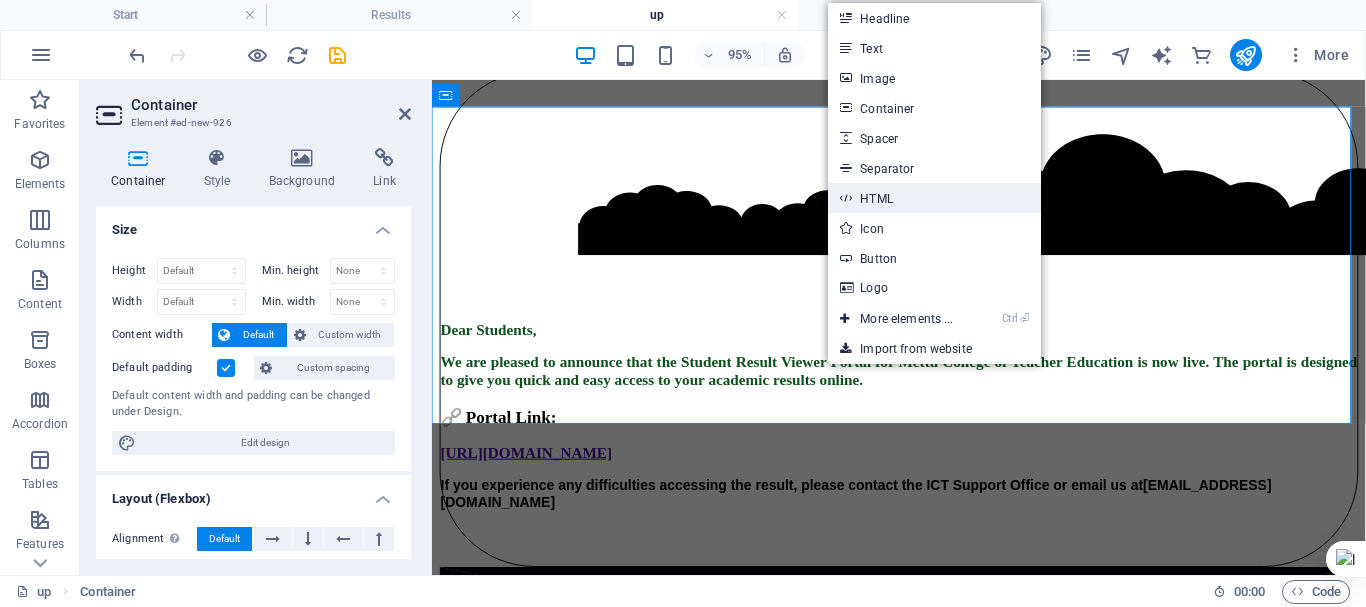 click on "HTML" at bounding box center (934, 198) 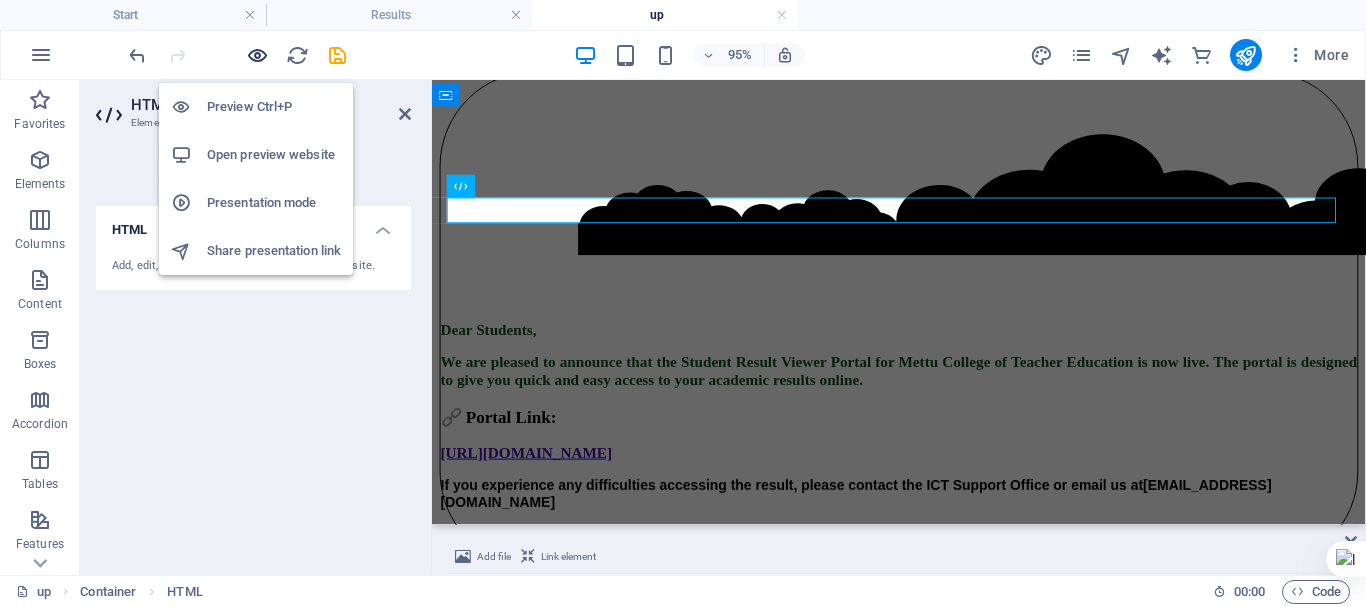 click at bounding box center (257, 55) 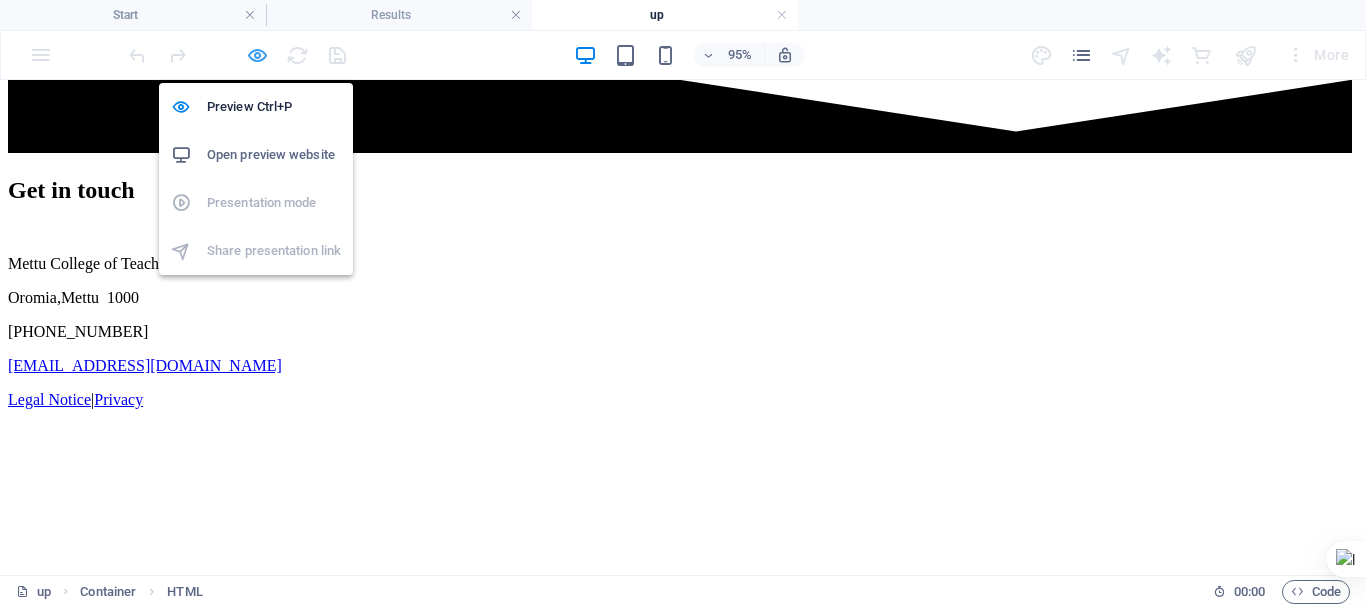 scroll, scrollTop: 494, scrollLeft: 0, axis: vertical 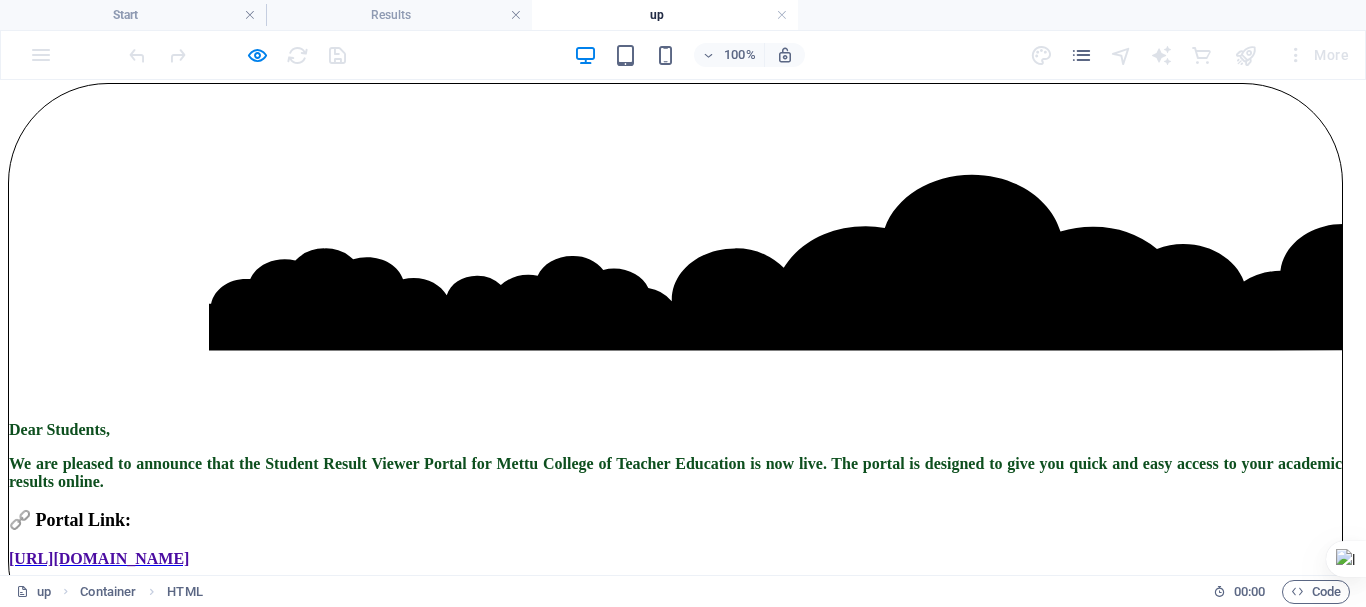 click on "×" at bounding box center [20, 671] 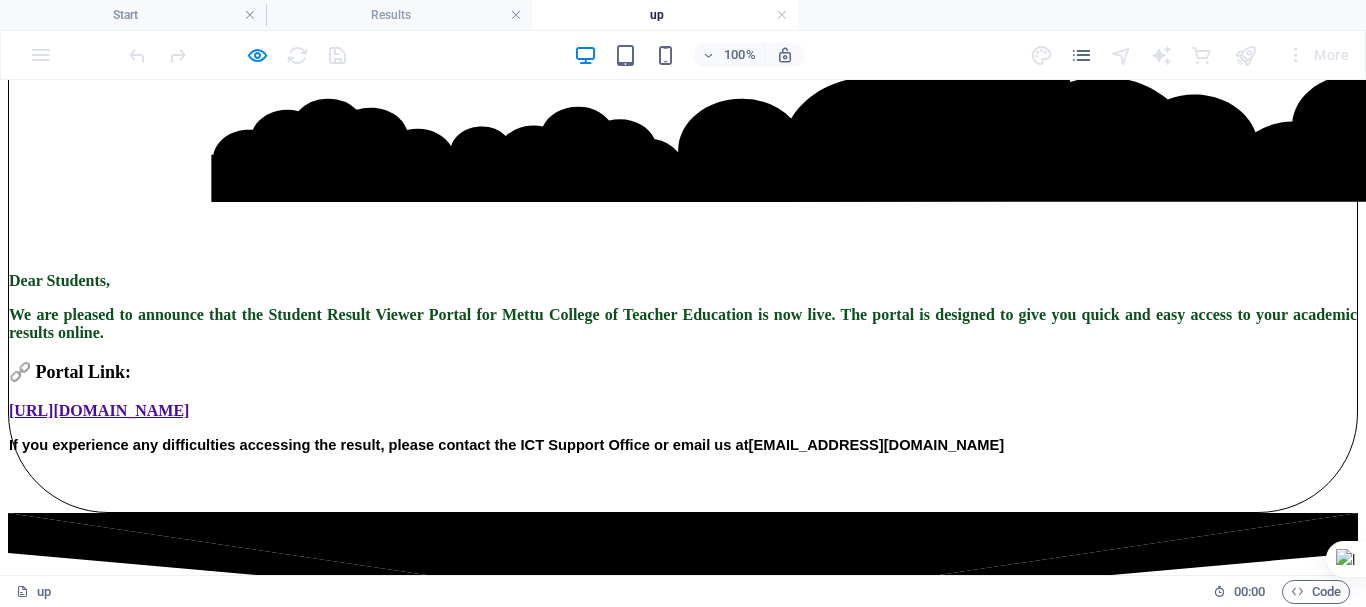scroll, scrollTop: 94, scrollLeft: 0, axis: vertical 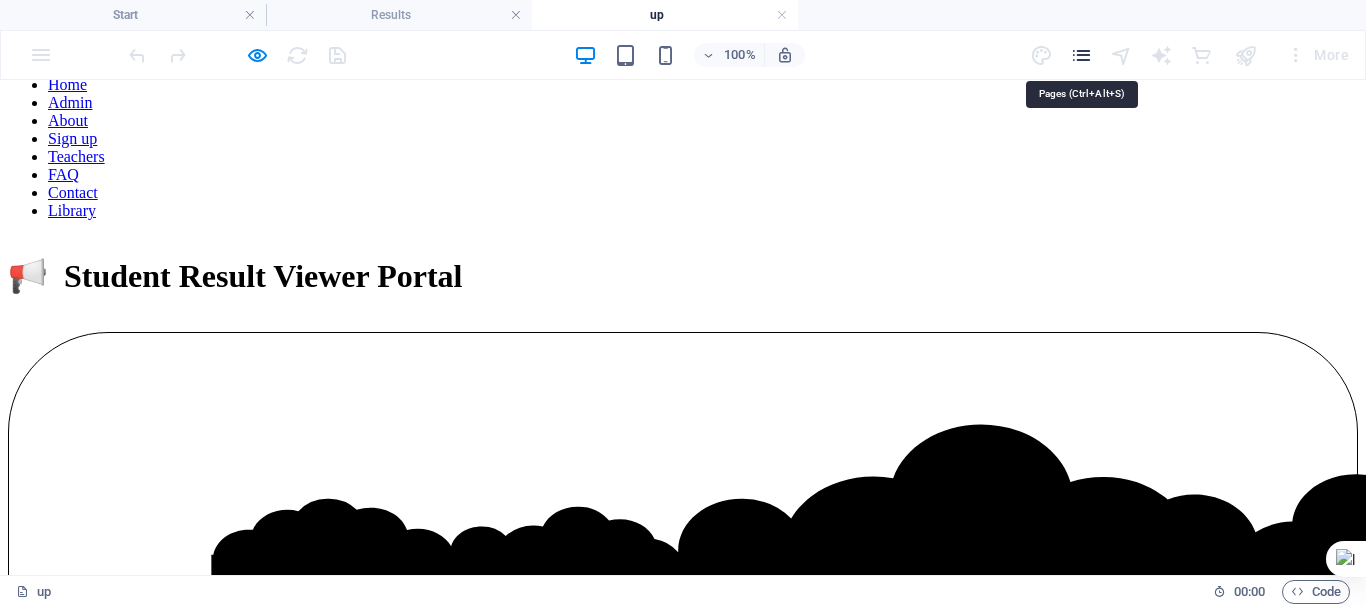 click at bounding box center (1081, 55) 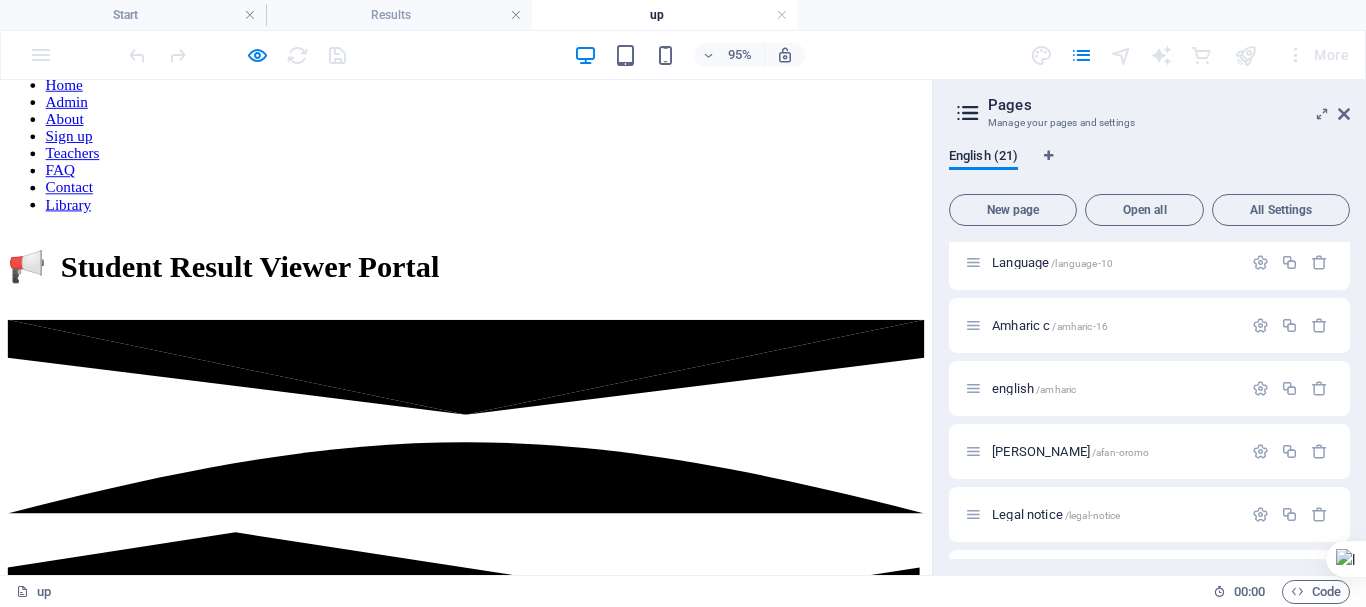 scroll, scrollTop: 400, scrollLeft: 0, axis: vertical 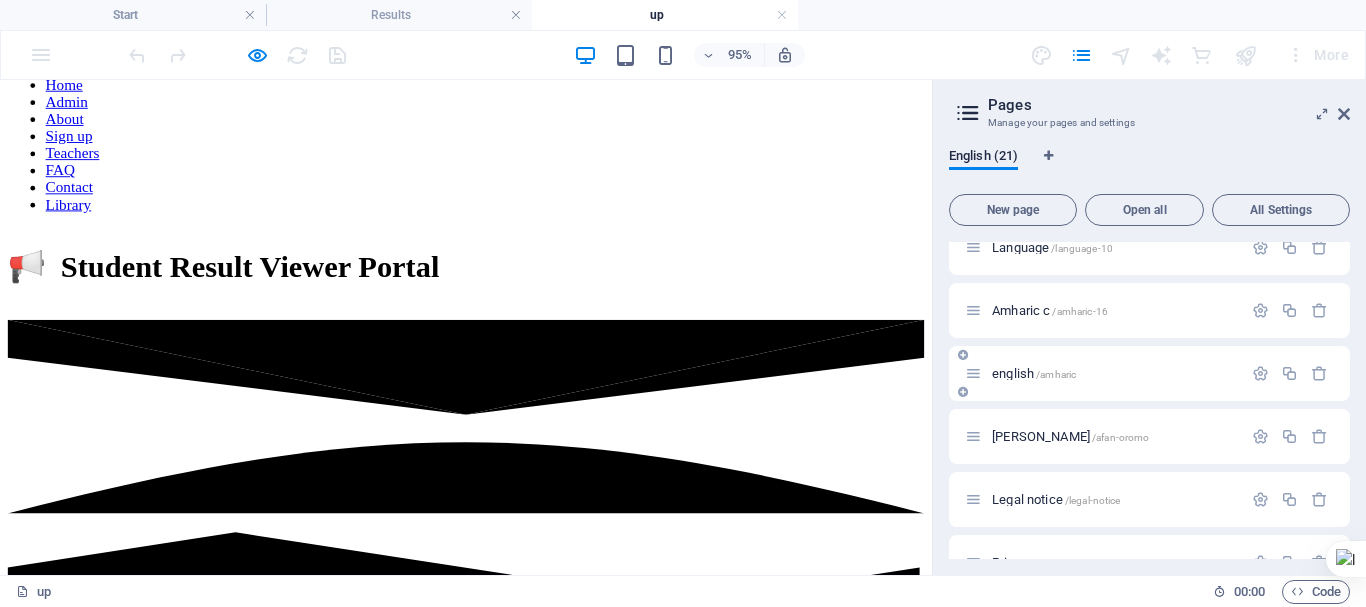 click on "english /amharic" at bounding box center (1034, 373) 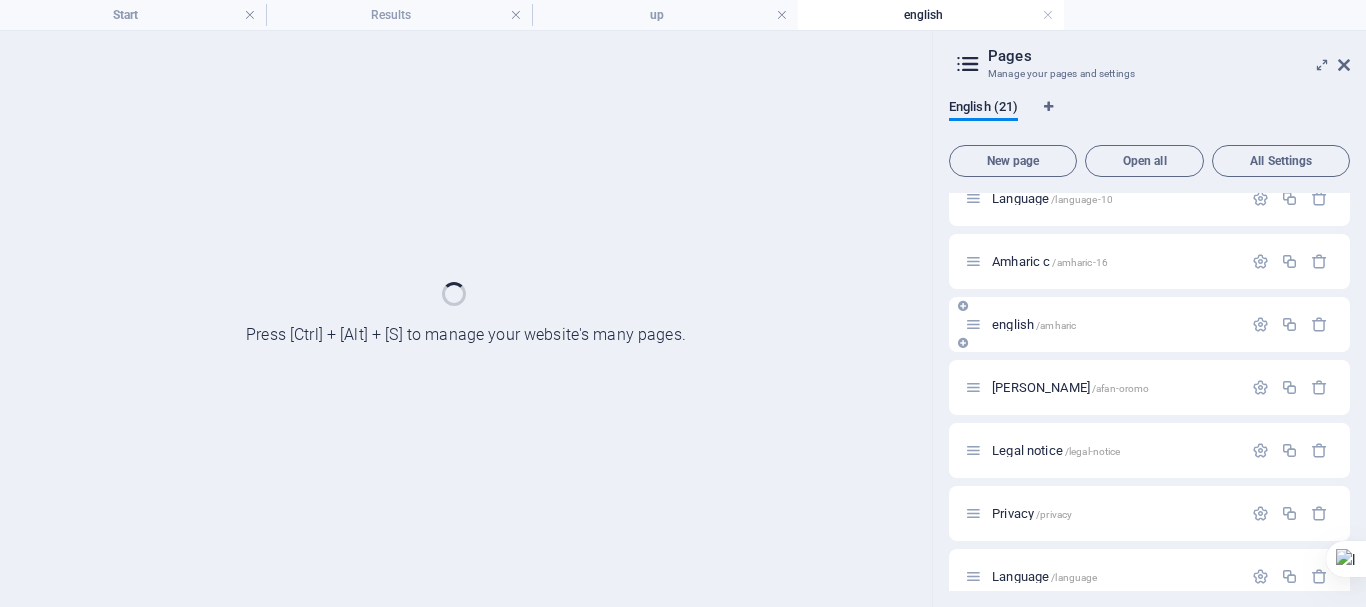 scroll, scrollTop: 0, scrollLeft: 0, axis: both 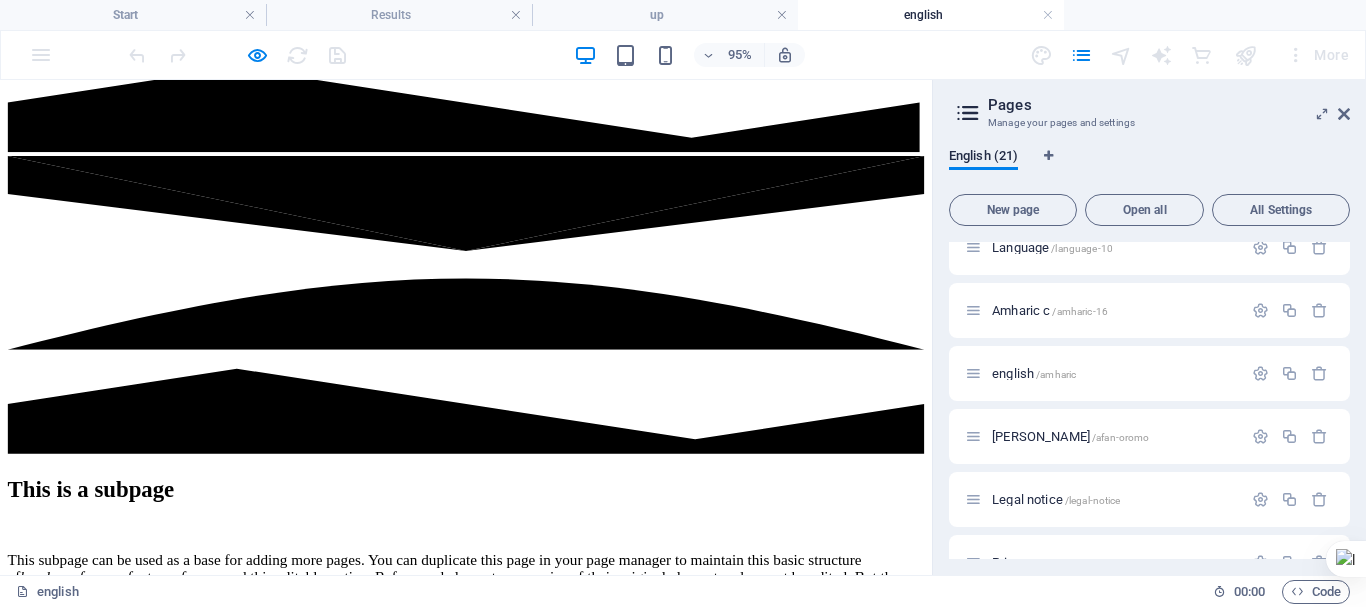 click on "references" at bounding box center (490, 693) 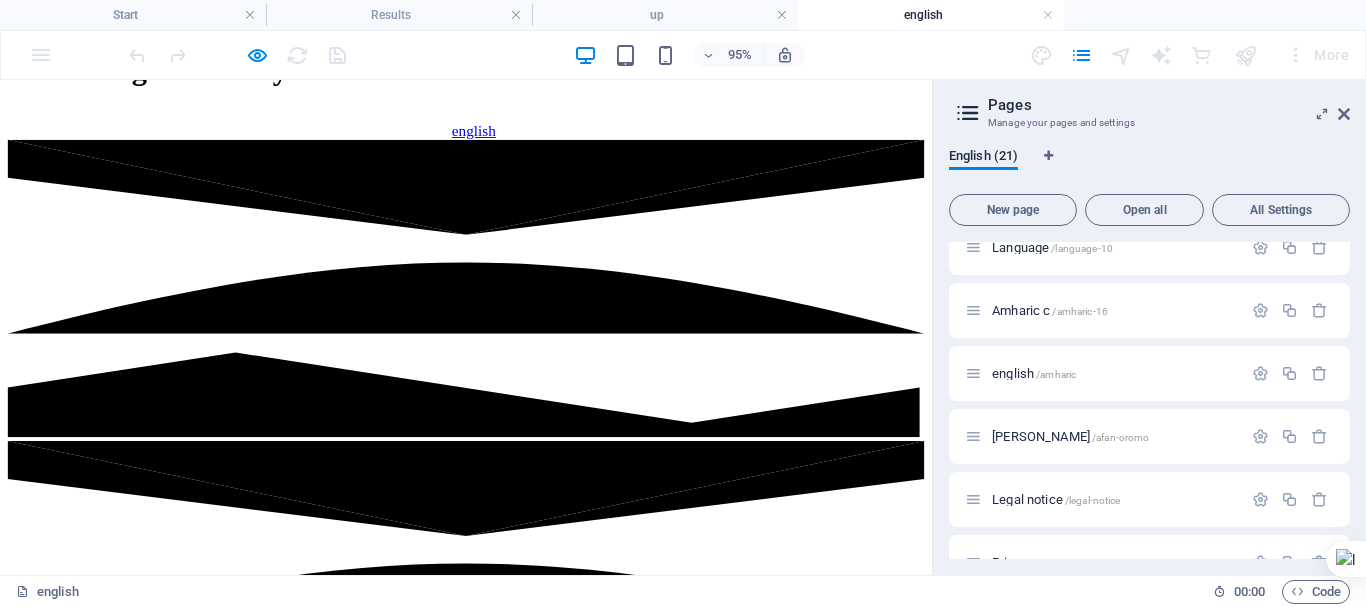click on "This is a subpage" at bounding box center (490, 811) 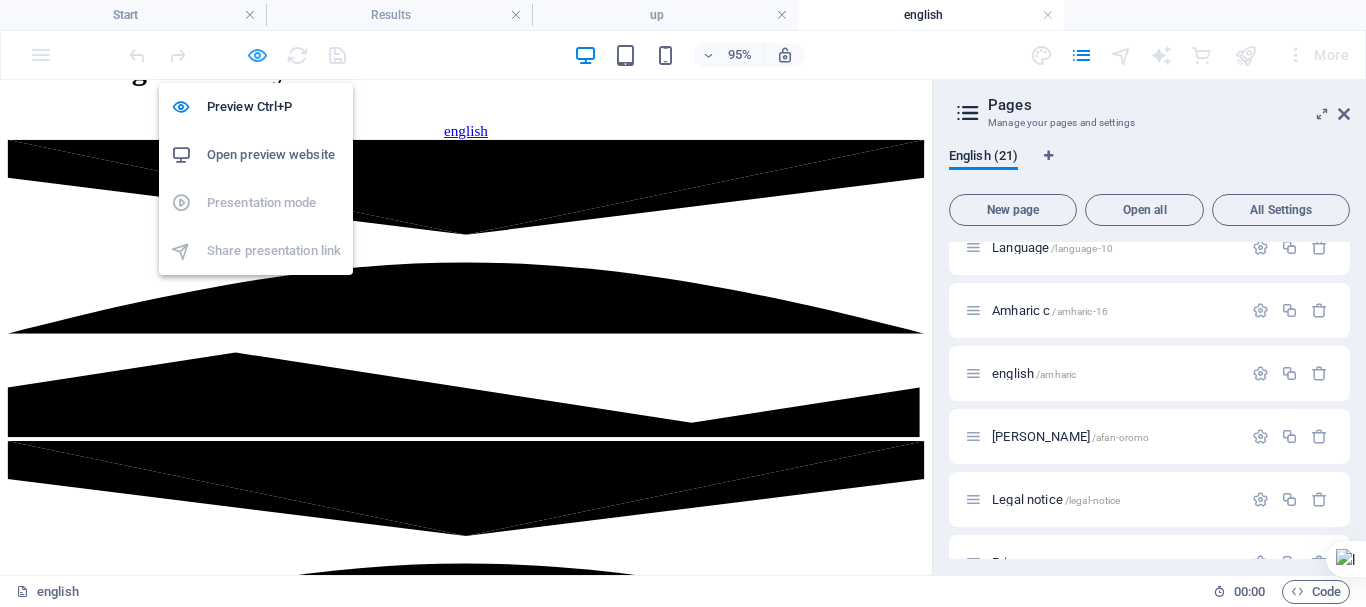 drag, startPoint x: 261, startPoint y: 58, endPoint x: 611, endPoint y: 349, distance: 455.1714 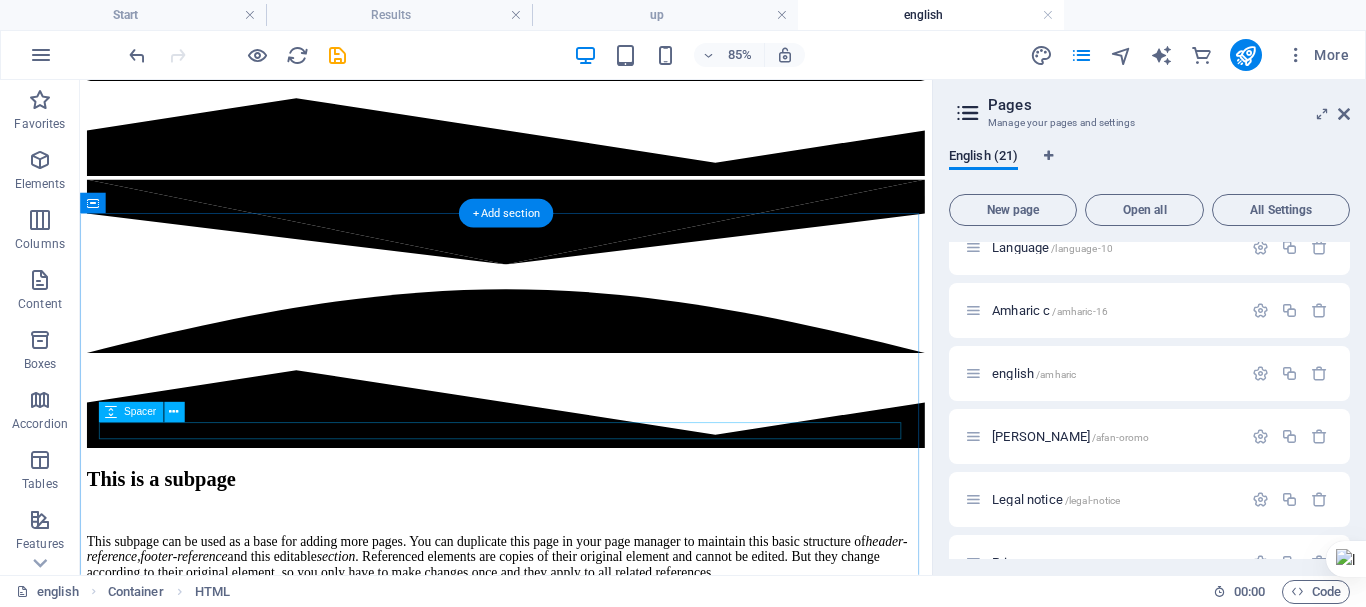 scroll, scrollTop: 600, scrollLeft: 0, axis: vertical 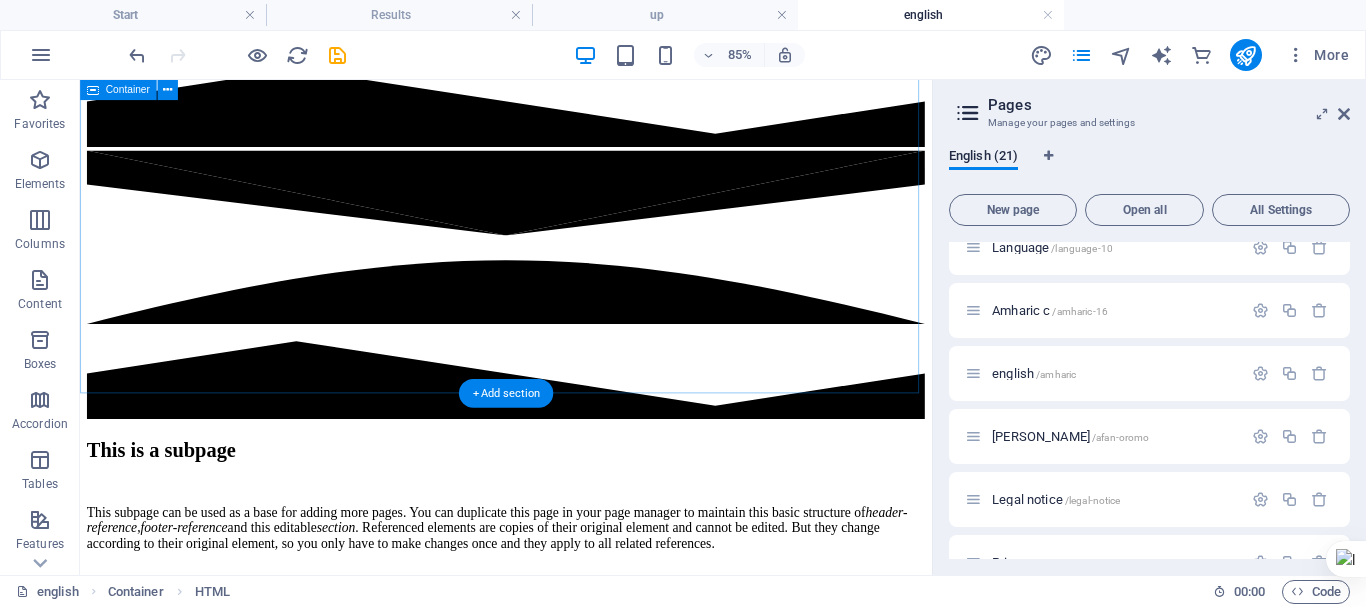 click on "This is a subpage This subpage can be used as a base for adding more pages. You can duplicate this page in your page manager to maintain this basic structure of  header-reference ,  footer-reference  and this editable  section . Referenced elements are copies of their original element and cannot be edited. But they change according to their original element, so you only have to make changes once and they apply to all related references. Learn more about references references references" at bounding box center [581, 613] 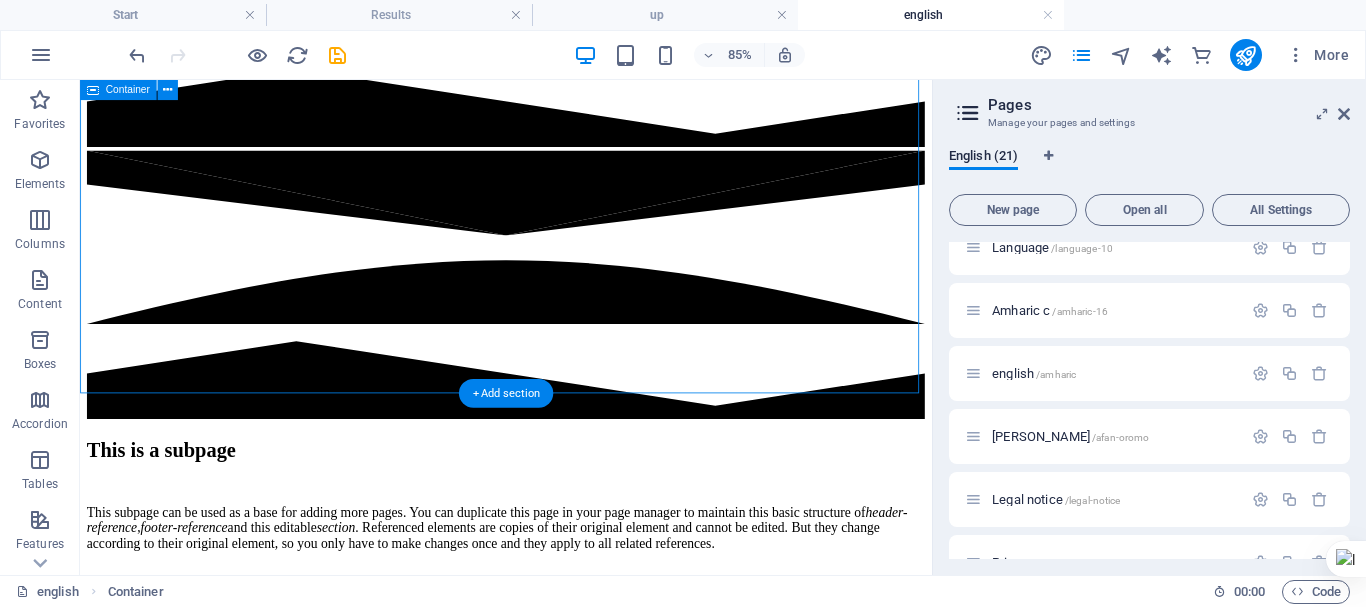 scroll, scrollTop: 300, scrollLeft: 0, axis: vertical 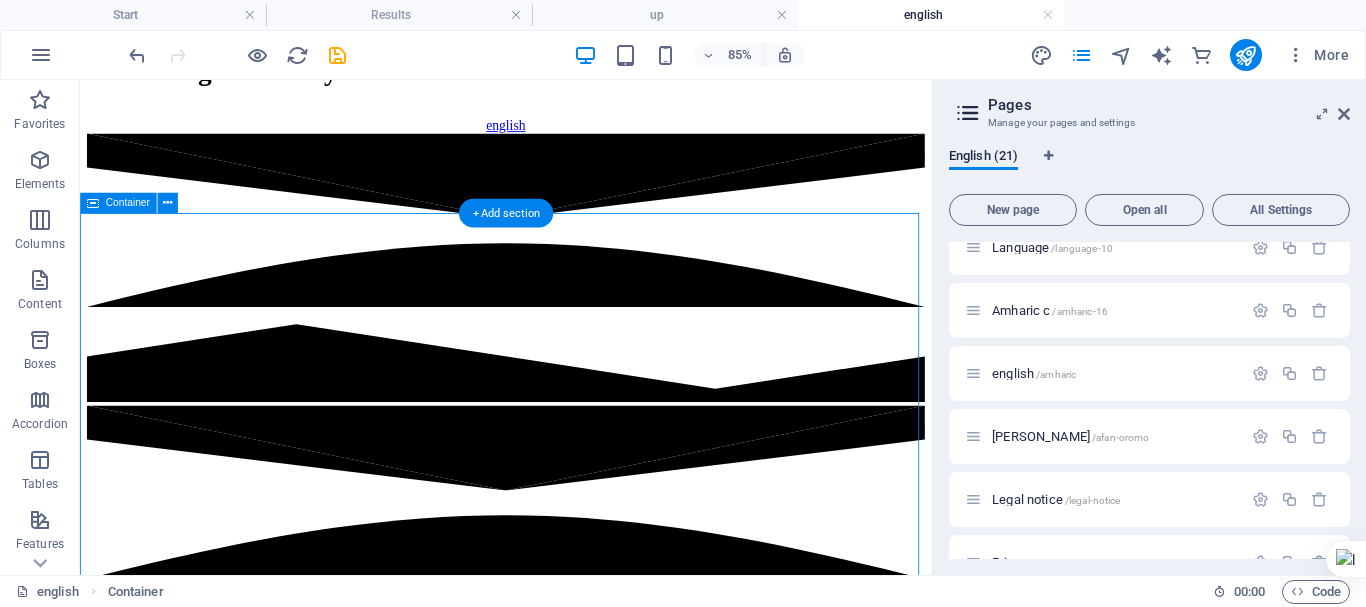 drag, startPoint x: 587, startPoint y: 291, endPoint x: 576, endPoint y: 264, distance: 29.15476 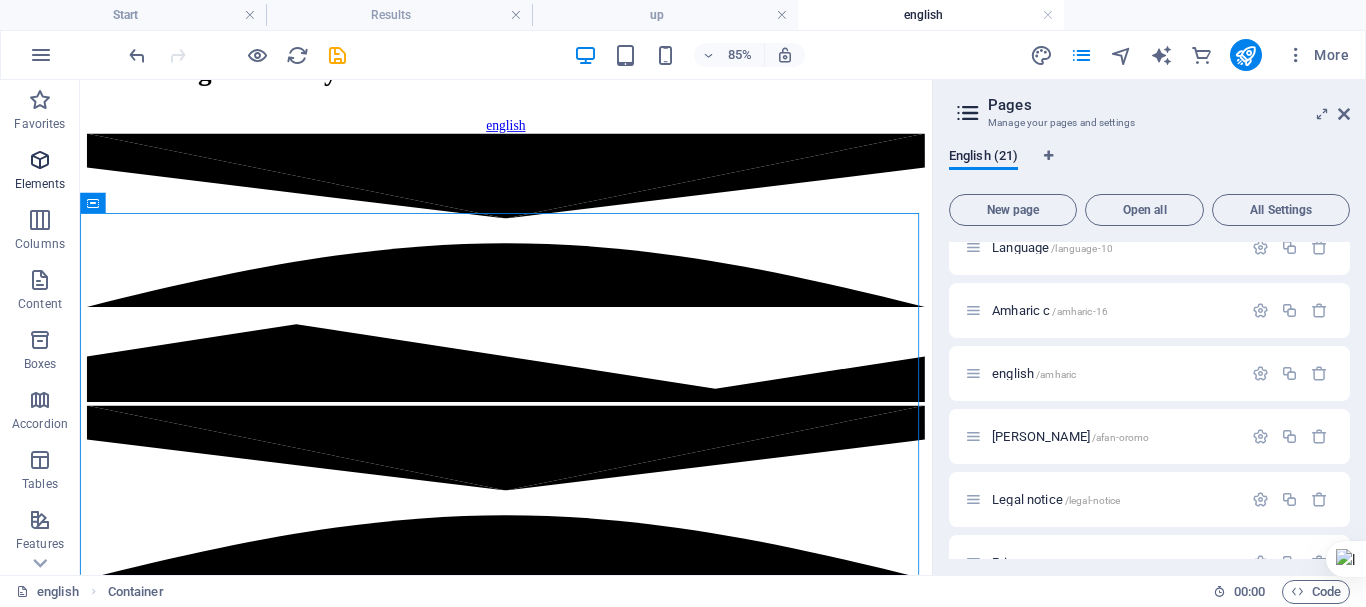 click at bounding box center [40, 160] 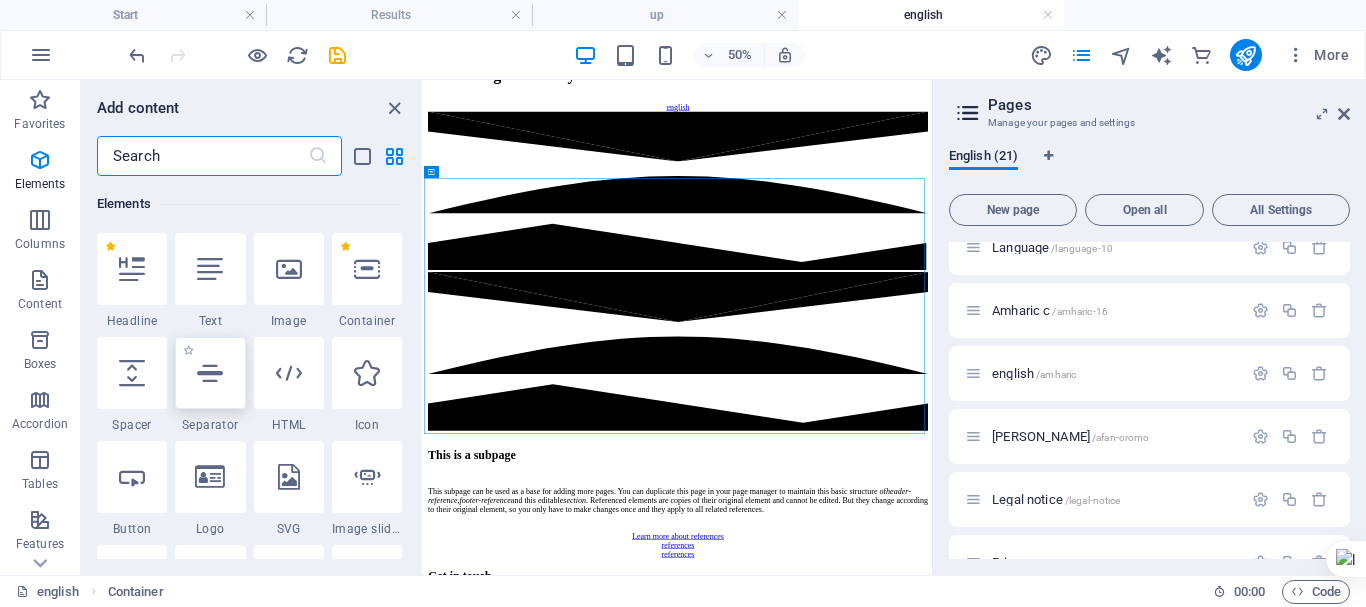 scroll, scrollTop: 213, scrollLeft: 0, axis: vertical 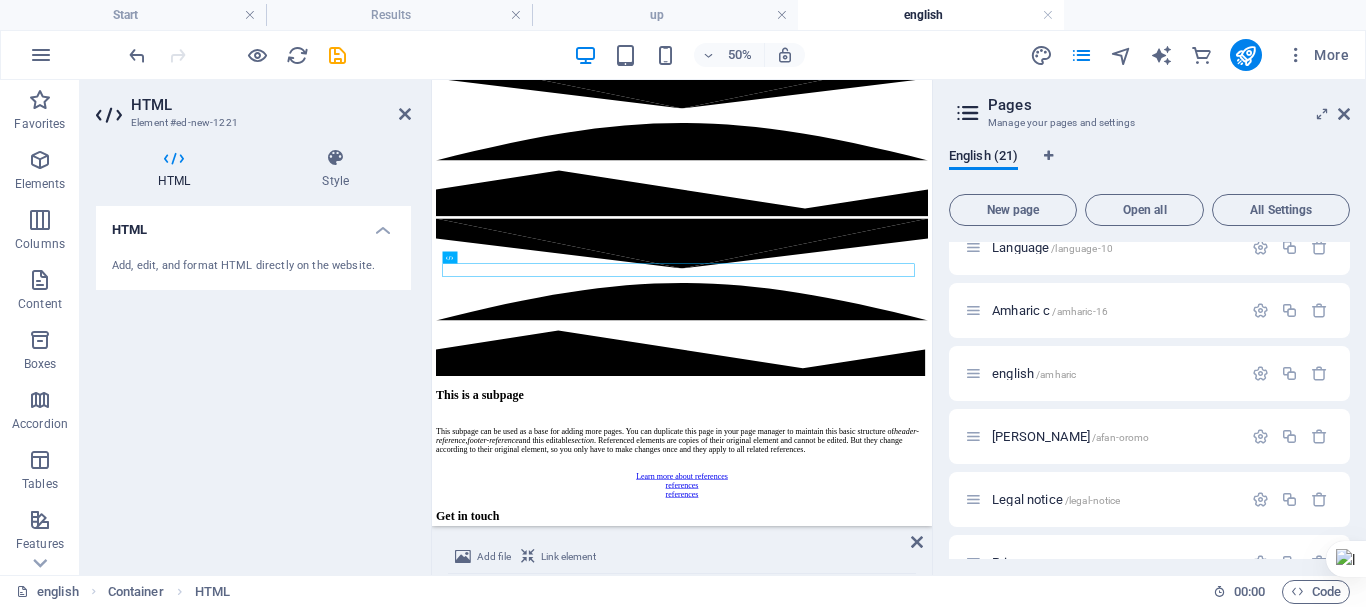 click on "Pages Manage your pages and settings English (21) New page Open all All Settings Start / SS /ss up /up Results /results Subpage /subpage Library main page /library-main-page Language /language-10 Amharic c /amharic-16 english /amharic Afan Oromo /afan-oromo Legal notice /legal-notice Privacy /privacy Language /language Library 2 /library-2 Library 1 /library-1 Team: Single Page Layout /team-item Blog: Single Page Layout /blog-item cover /cover Wireframe: Single Page Layout /wireframe-item NEWS: Single Page Layout /news-item feedback: Single Page Layout /feedback-item" at bounding box center [1149, 327] 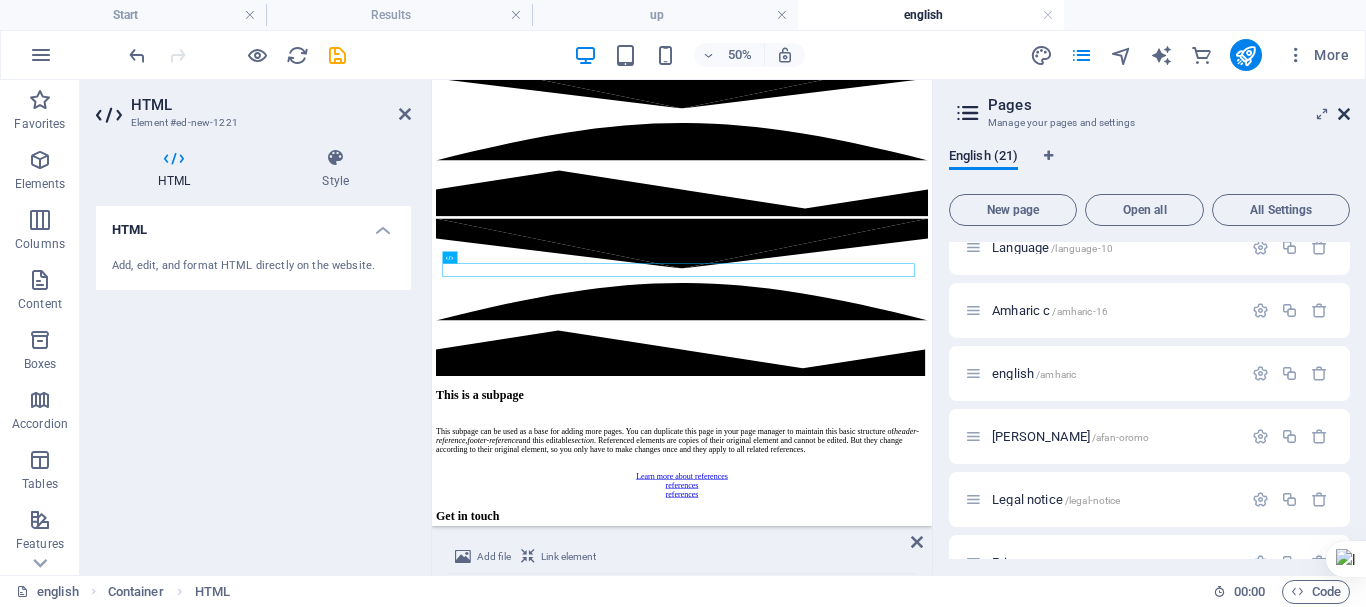 drag, startPoint x: 1343, startPoint y: 111, endPoint x: 957, endPoint y: 45, distance: 391.60184 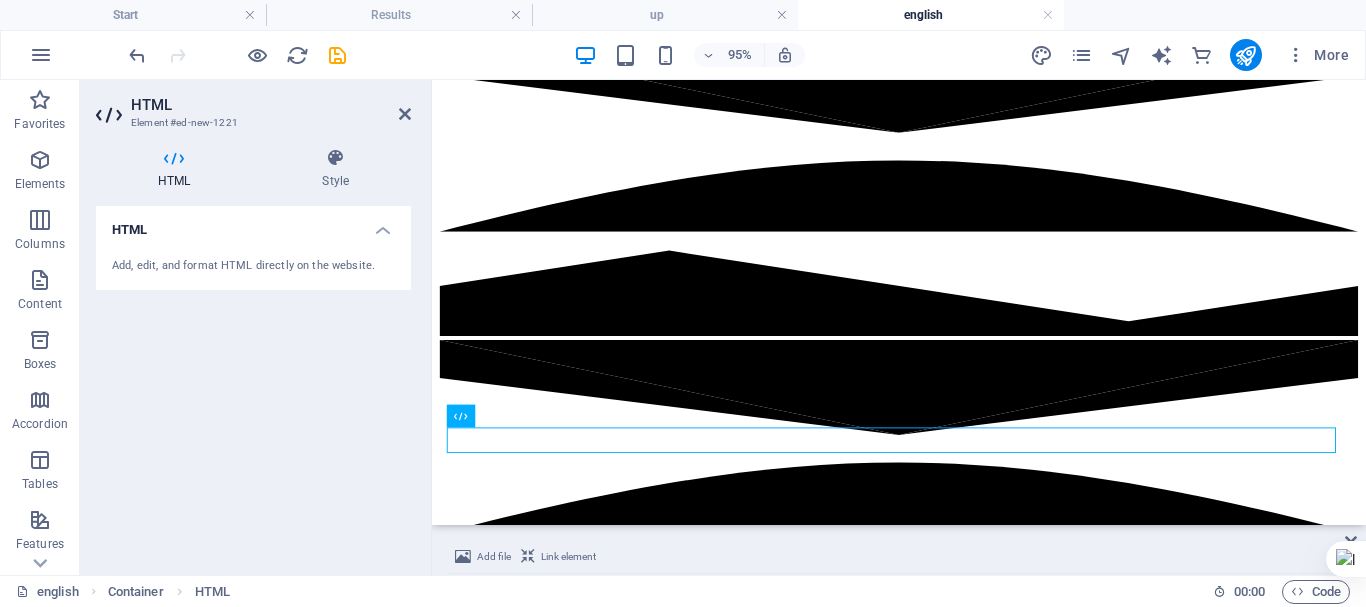 click on "HTML" at bounding box center (178, 169) 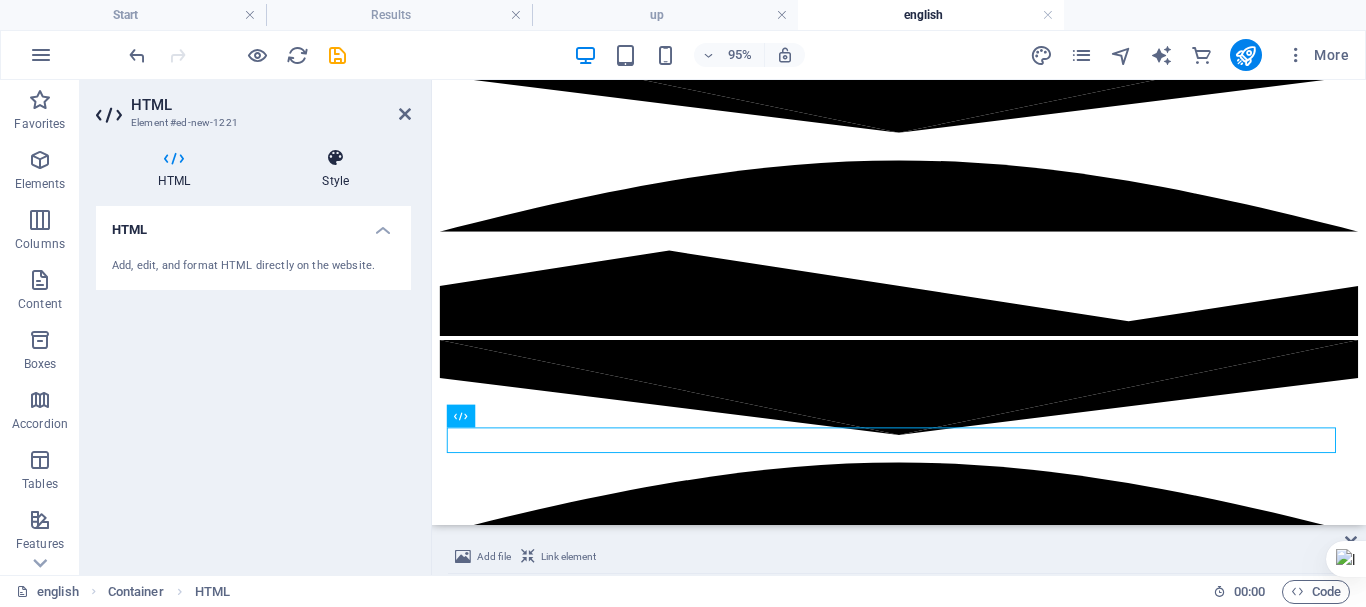 click on "Style" at bounding box center (335, 169) 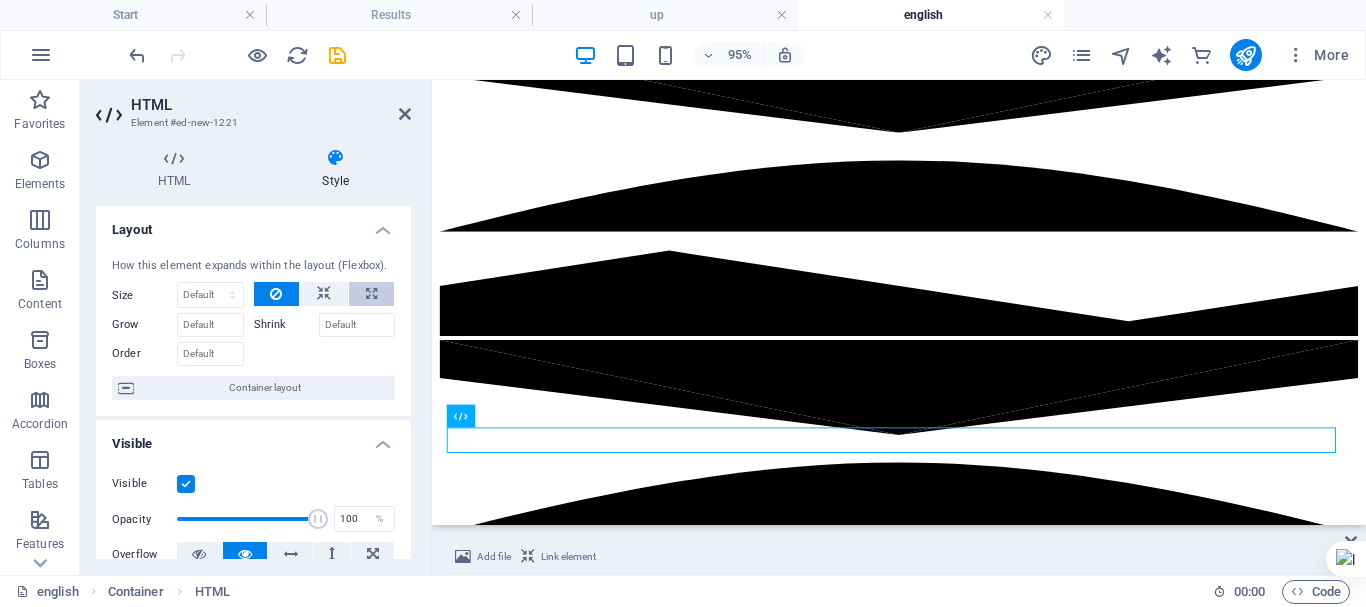 click at bounding box center (371, 294) 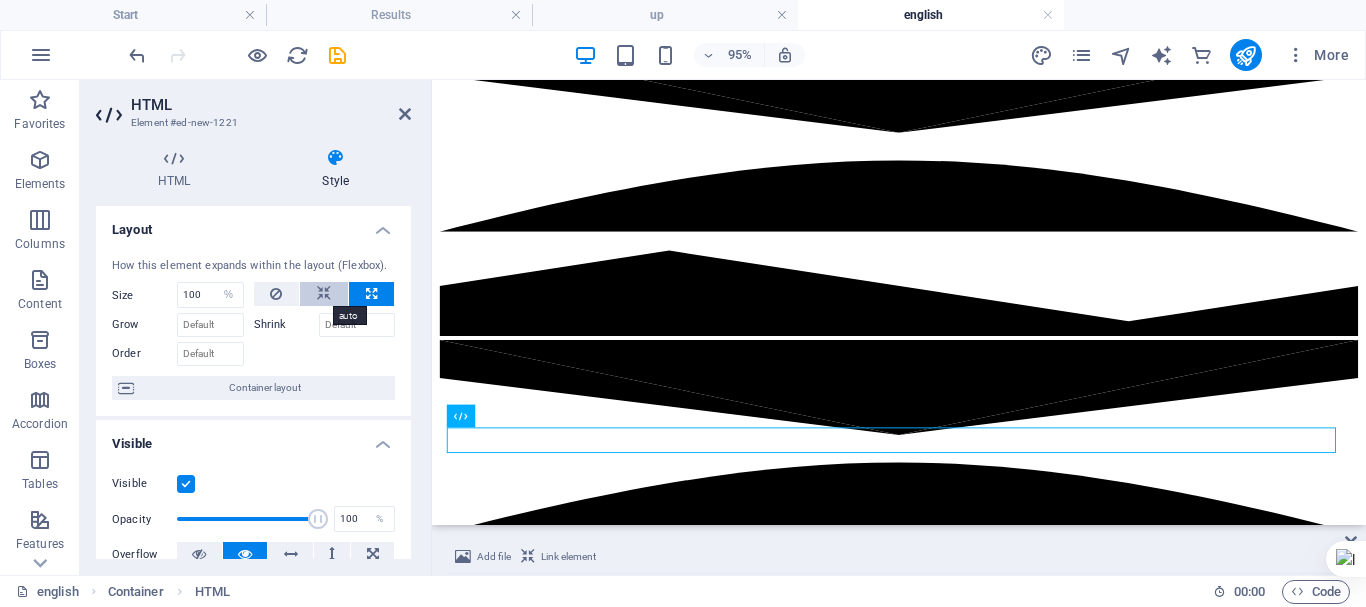 click at bounding box center [324, 294] 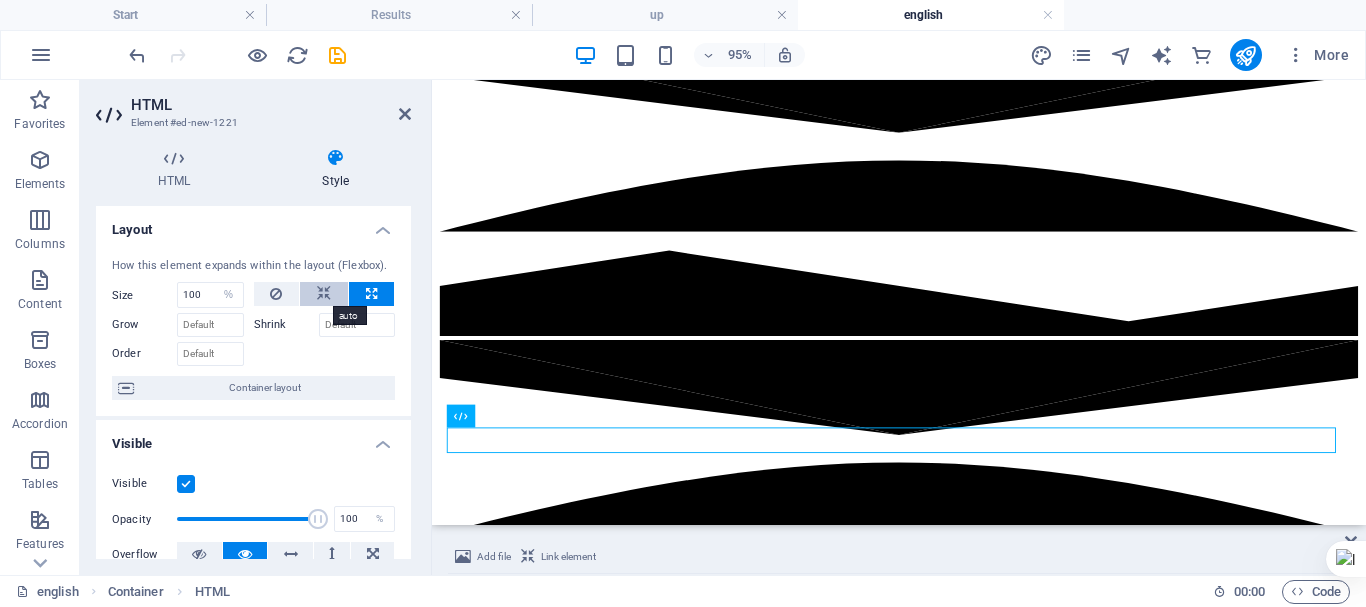 select on "DISABLED_OPTION_VALUE" 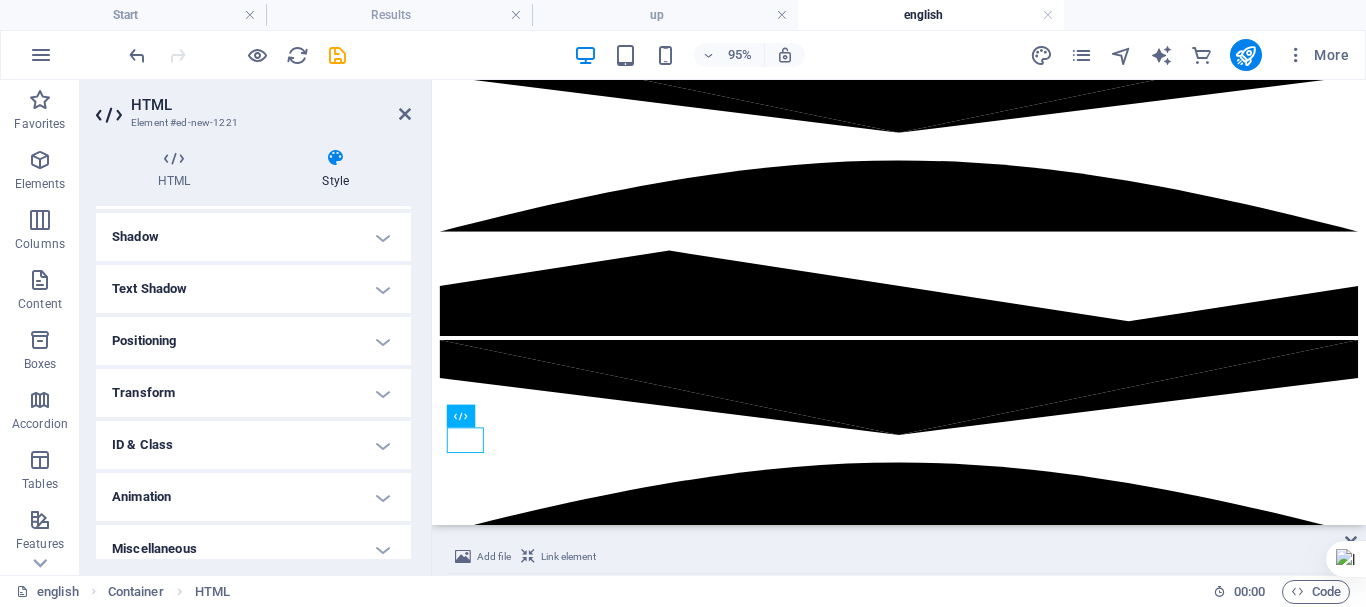 scroll, scrollTop: 492, scrollLeft: 0, axis: vertical 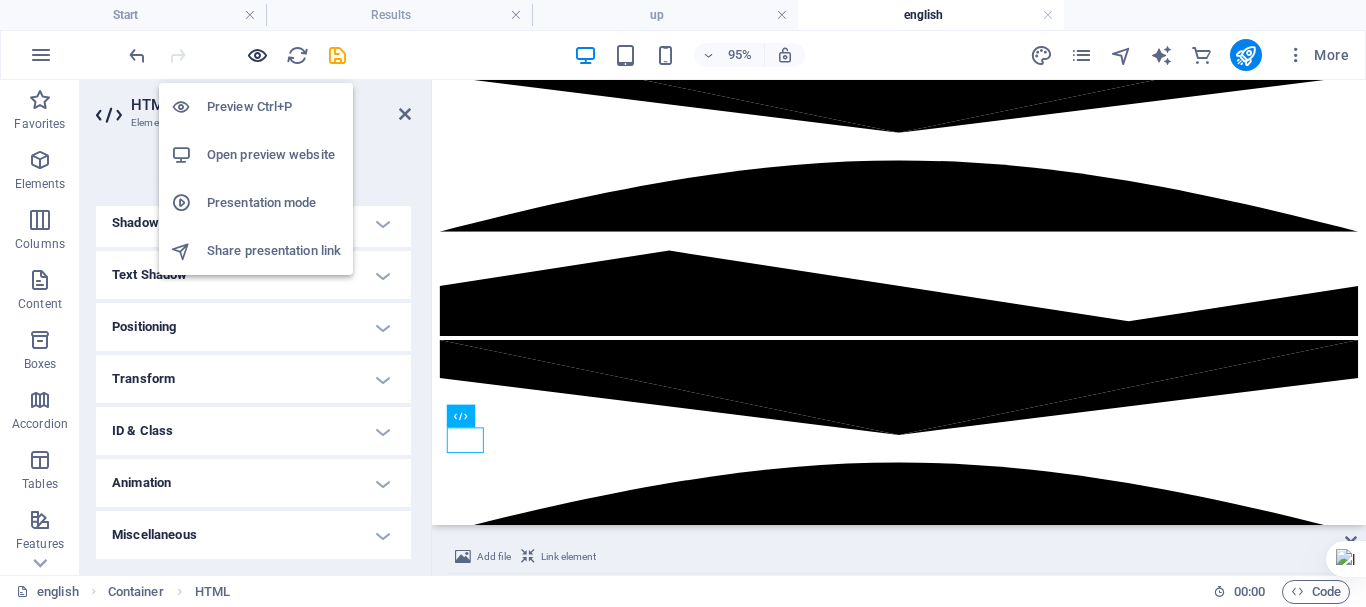 click at bounding box center [257, 55] 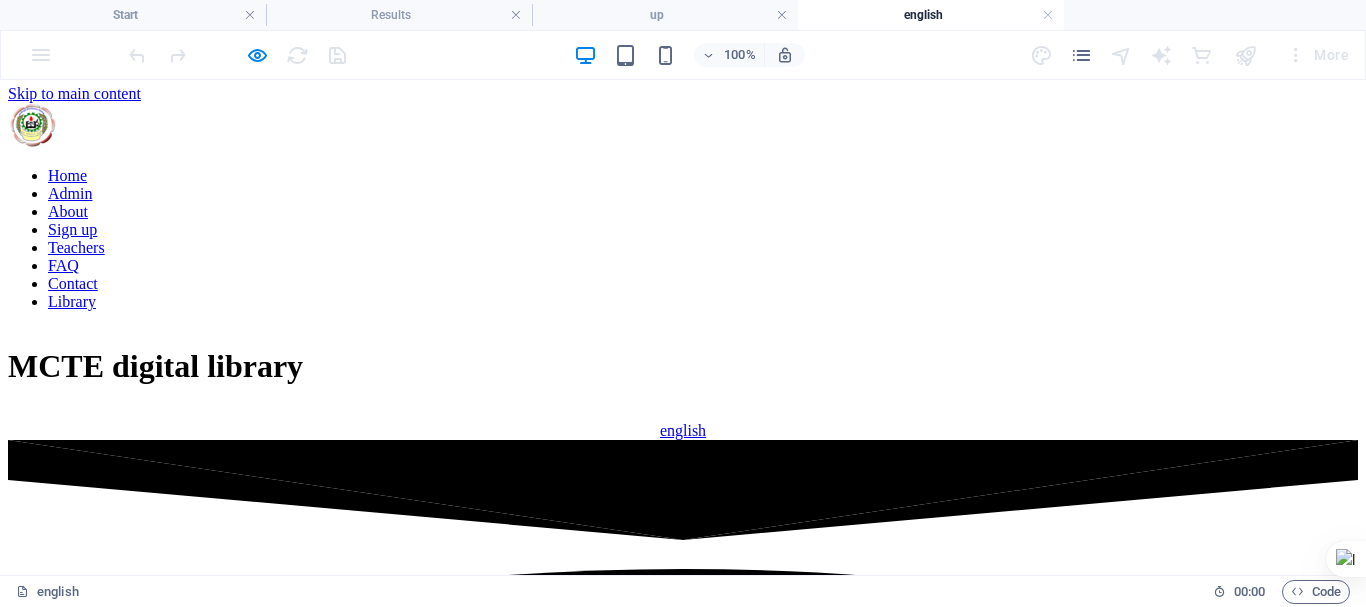 scroll, scrollTop: 0, scrollLeft: 0, axis: both 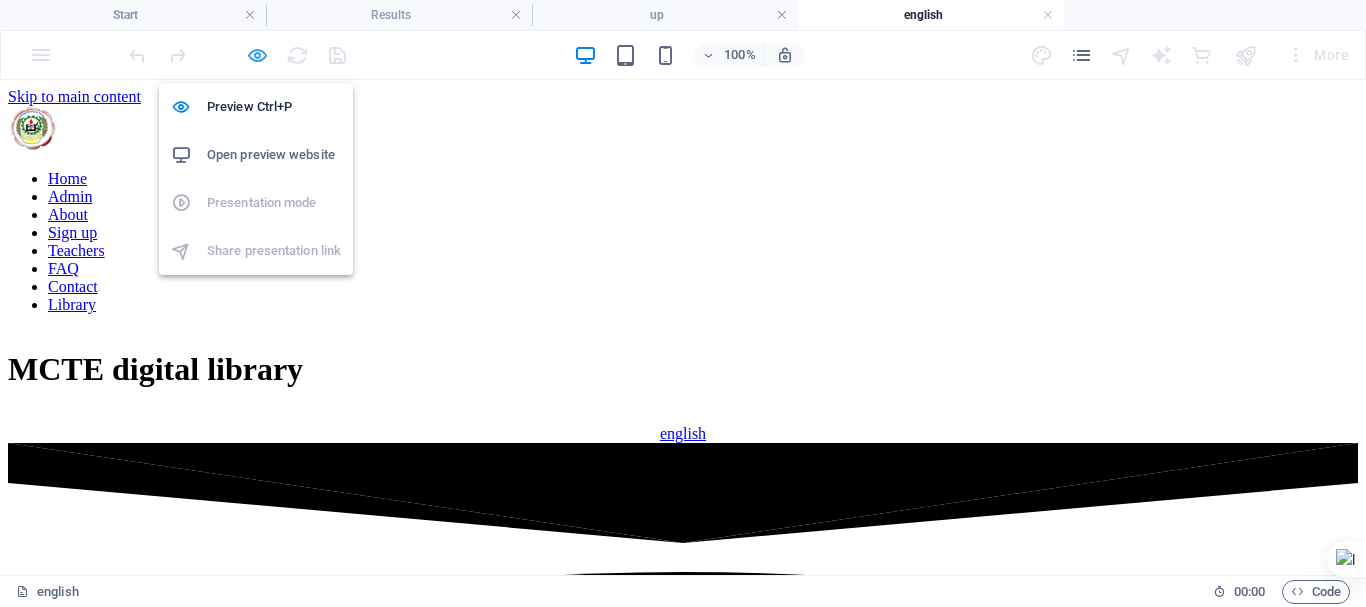 click at bounding box center (257, 55) 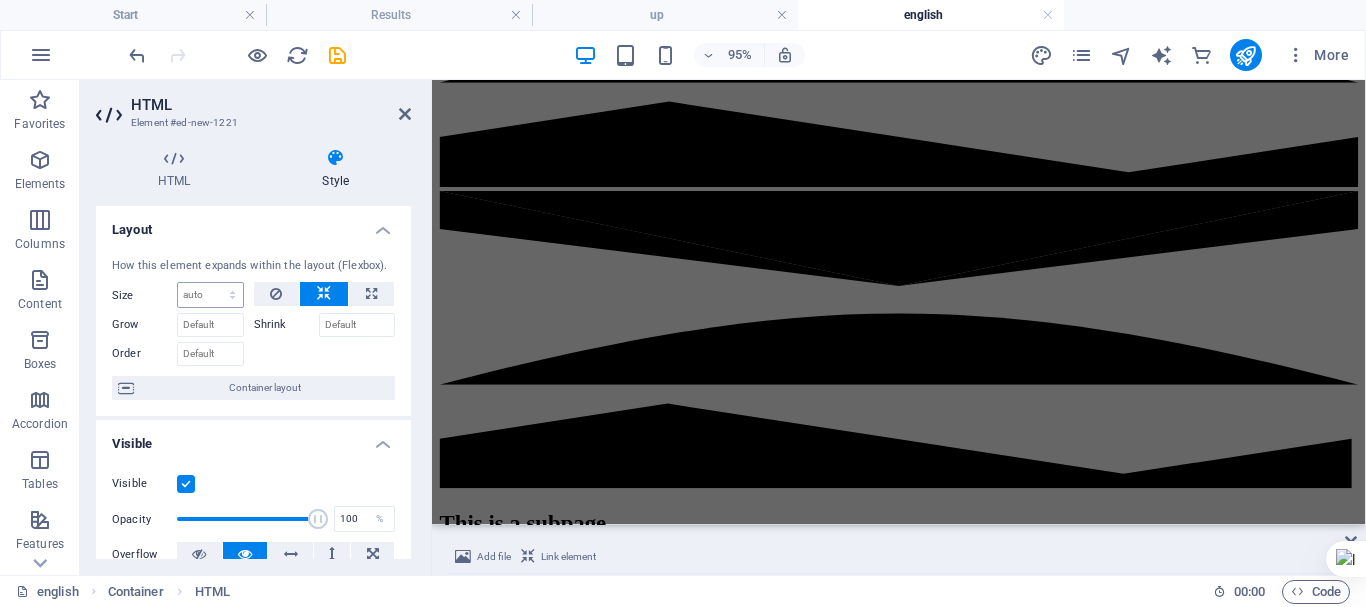 scroll, scrollTop: 164, scrollLeft: 0, axis: vertical 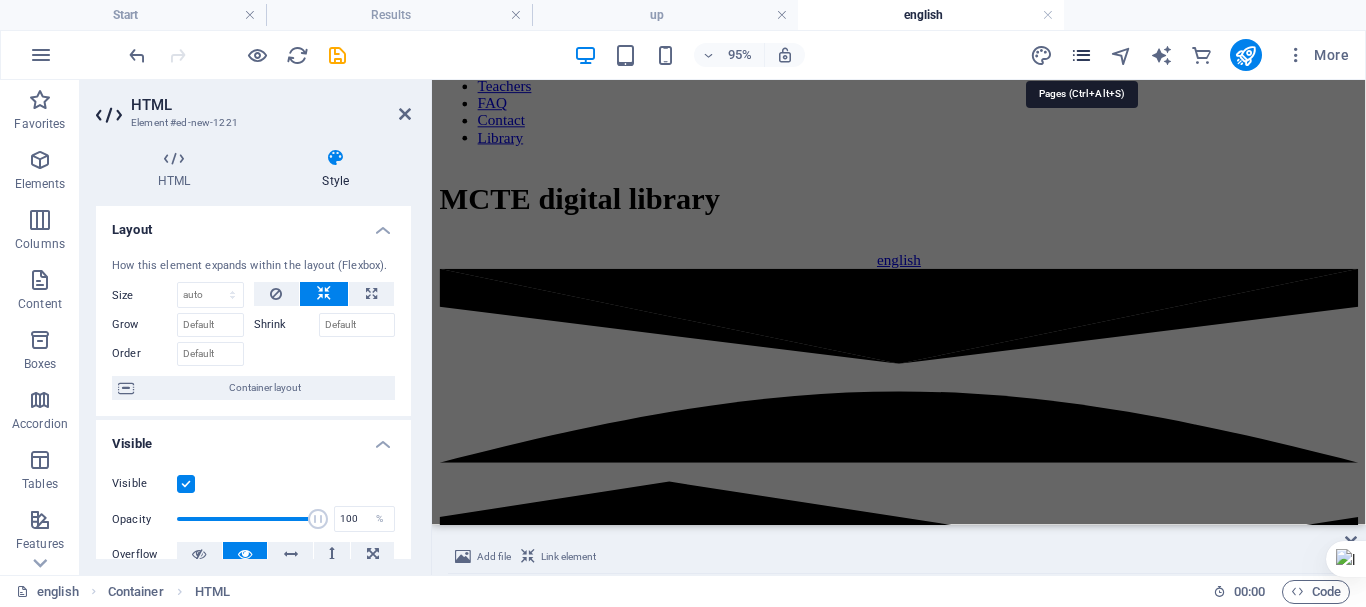 click at bounding box center (1081, 55) 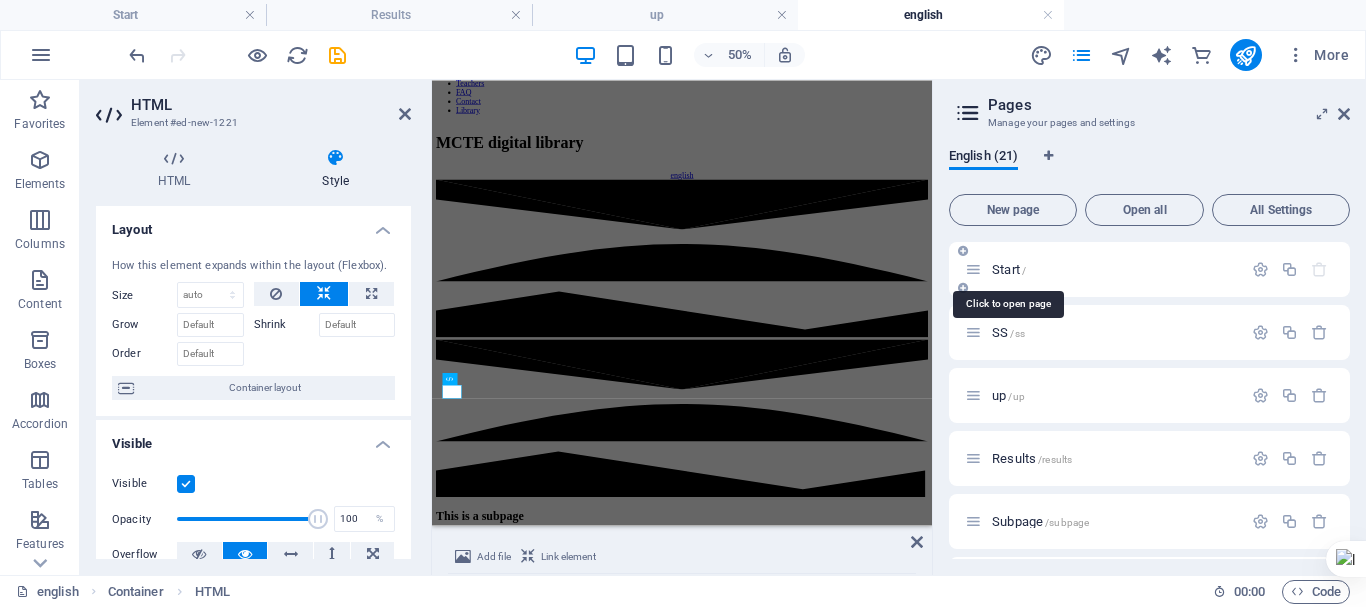 click on "Start /" at bounding box center [1009, 269] 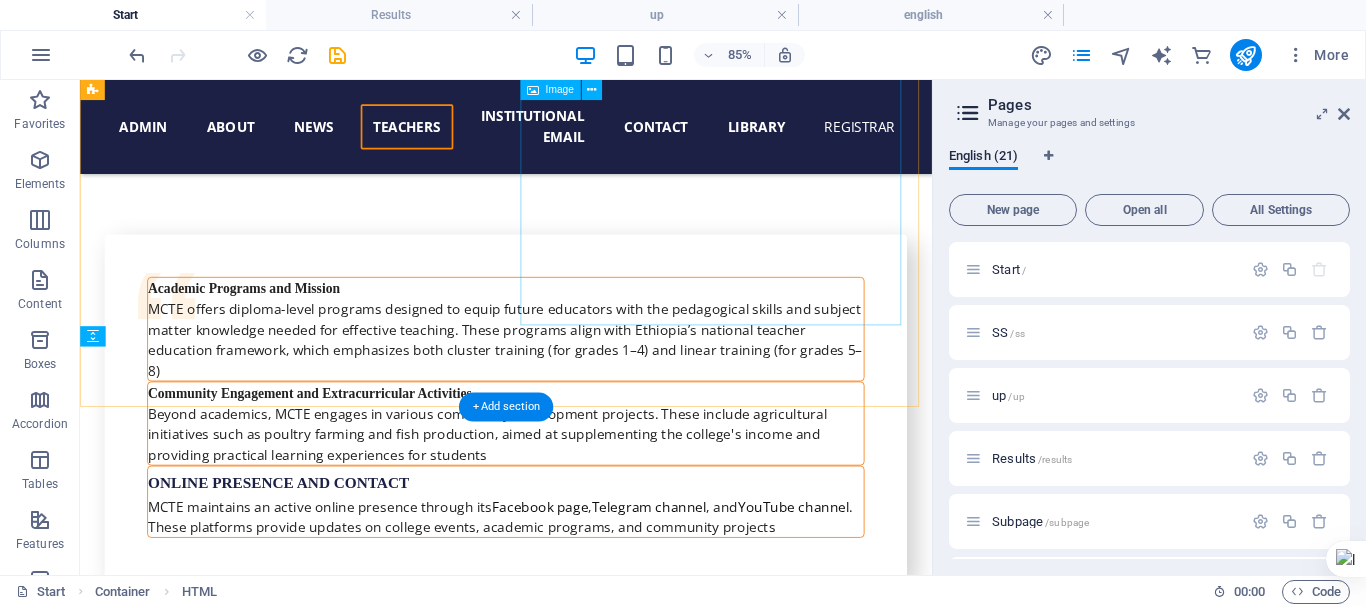 scroll, scrollTop: 18961, scrollLeft: 0, axis: vertical 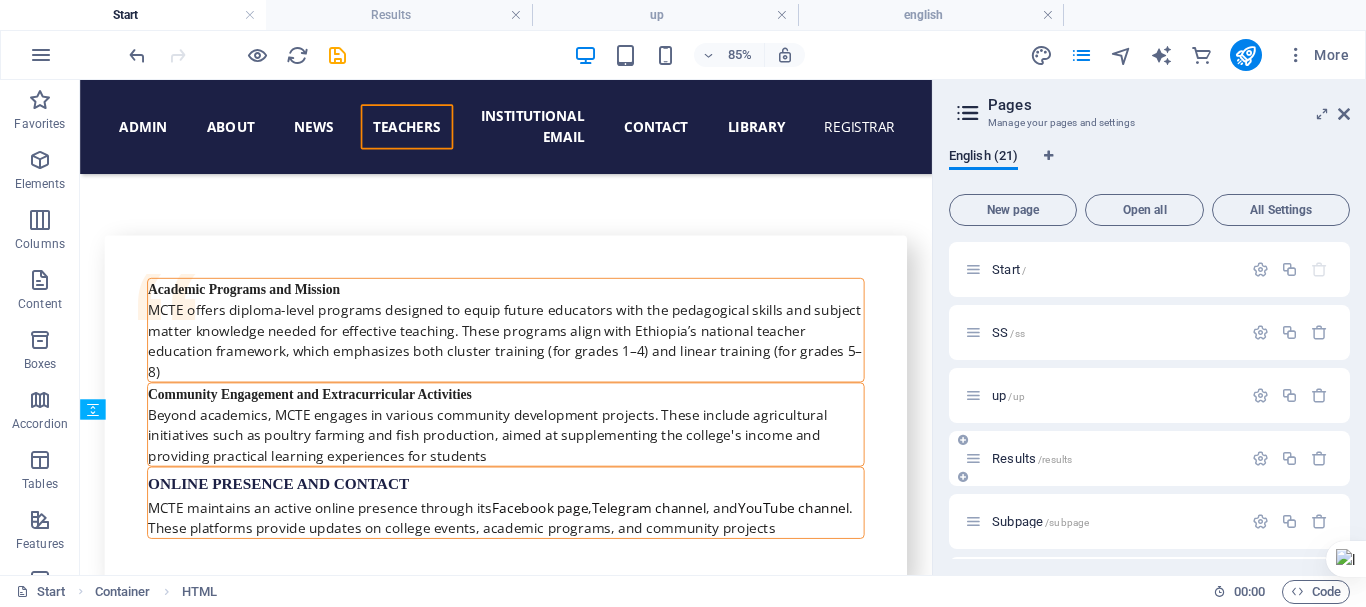 click on "Results /results" at bounding box center (1032, 458) 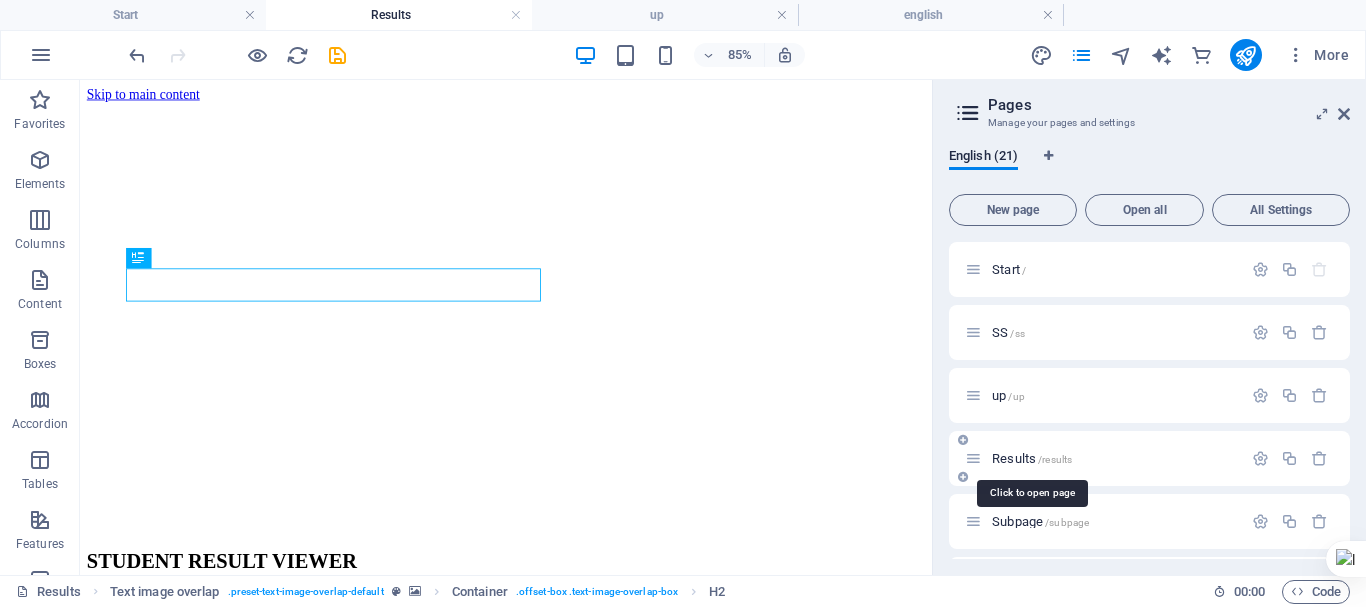 scroll, scrollTop: 0, scrollLeft: 0, axis: both 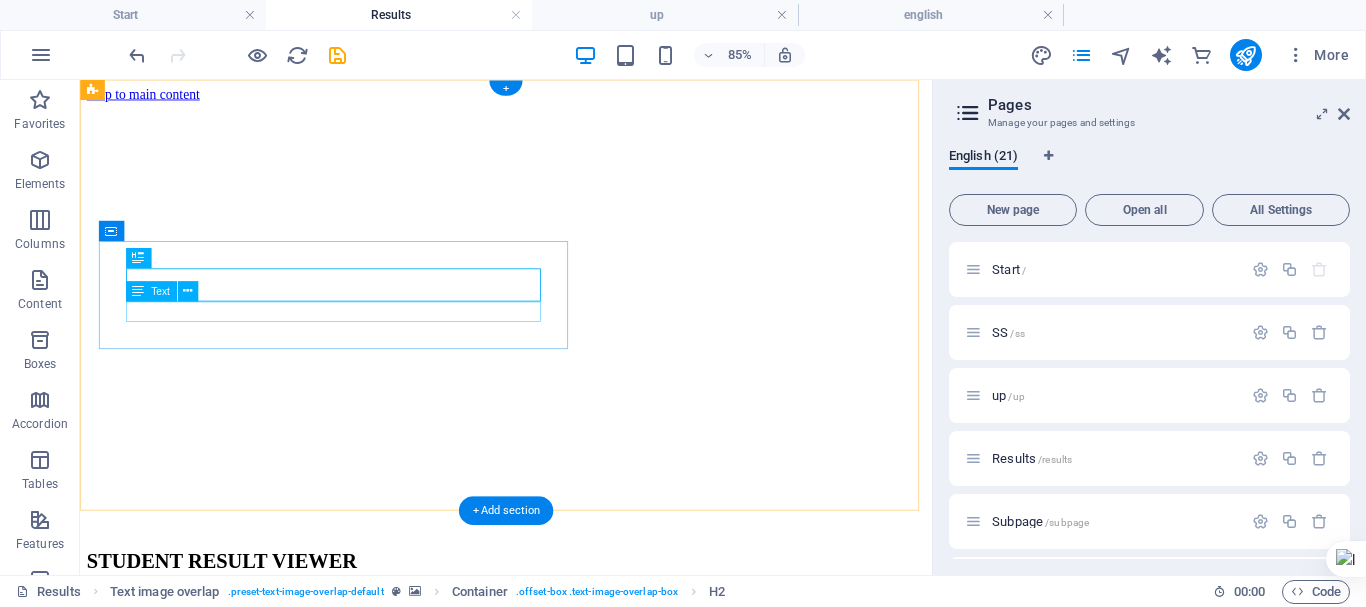 click on "Click here to view or download your sermister grade report" at bounding box center [581, 689] 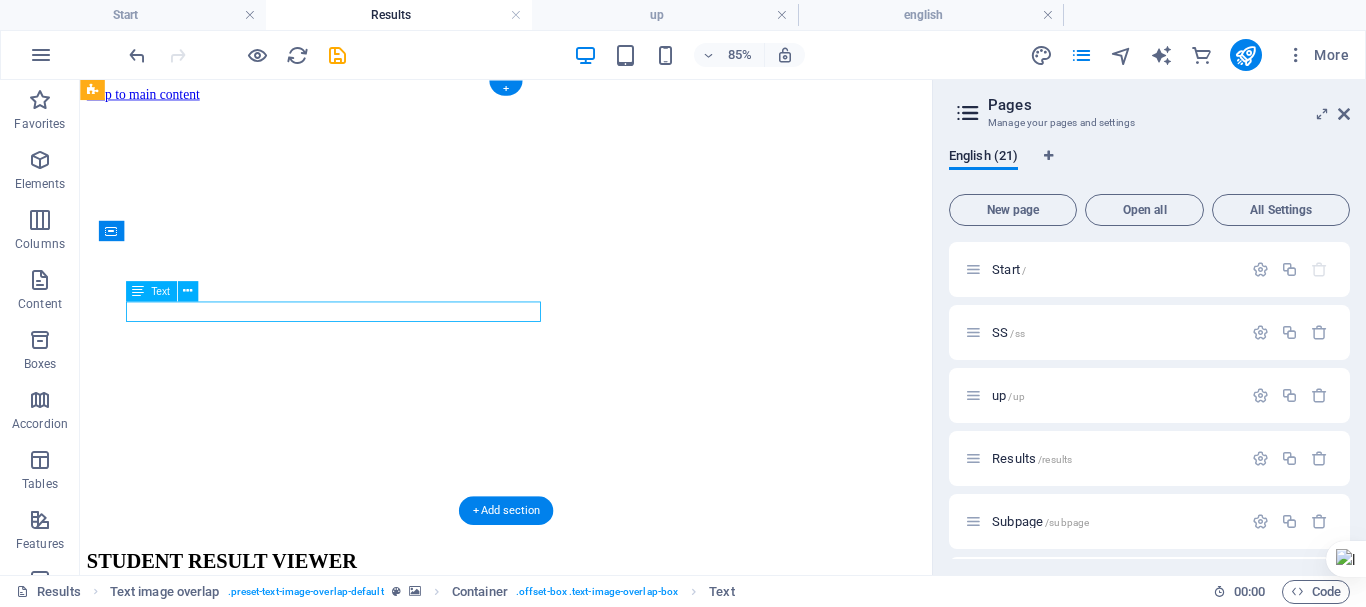 click on "Click here to view or download your sermister grade report" at bounding box center (581, 689) 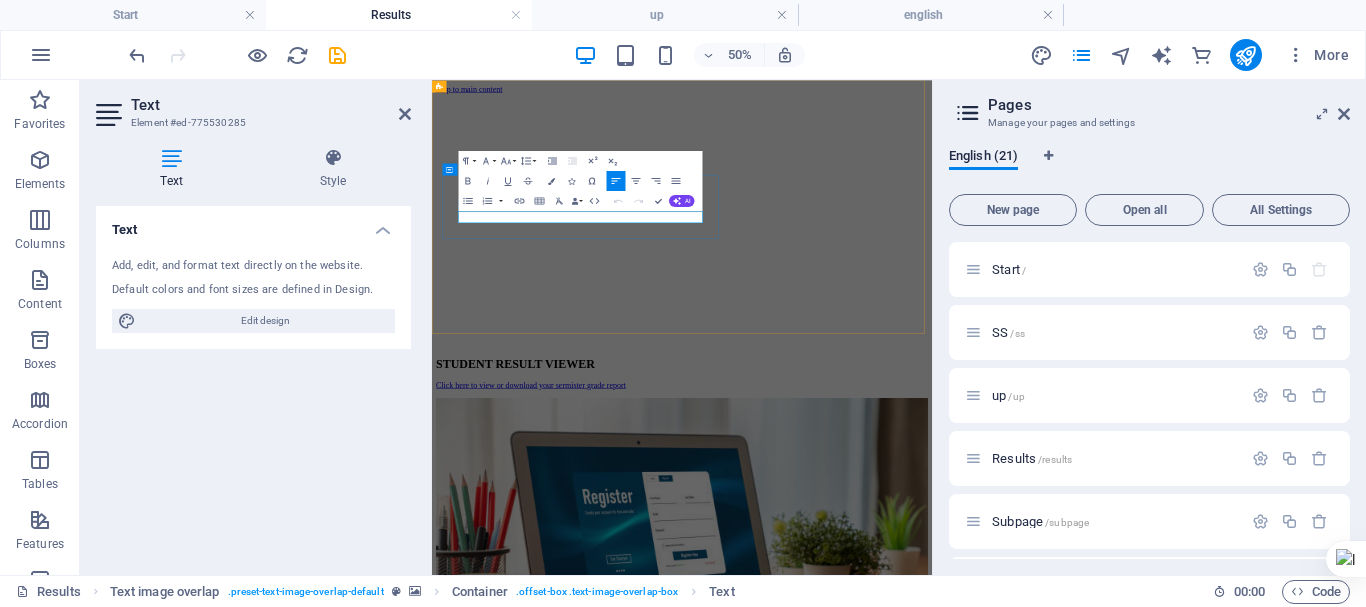 click on "Click here to view or download your sermister grade report" at bounding box center (630, 688) 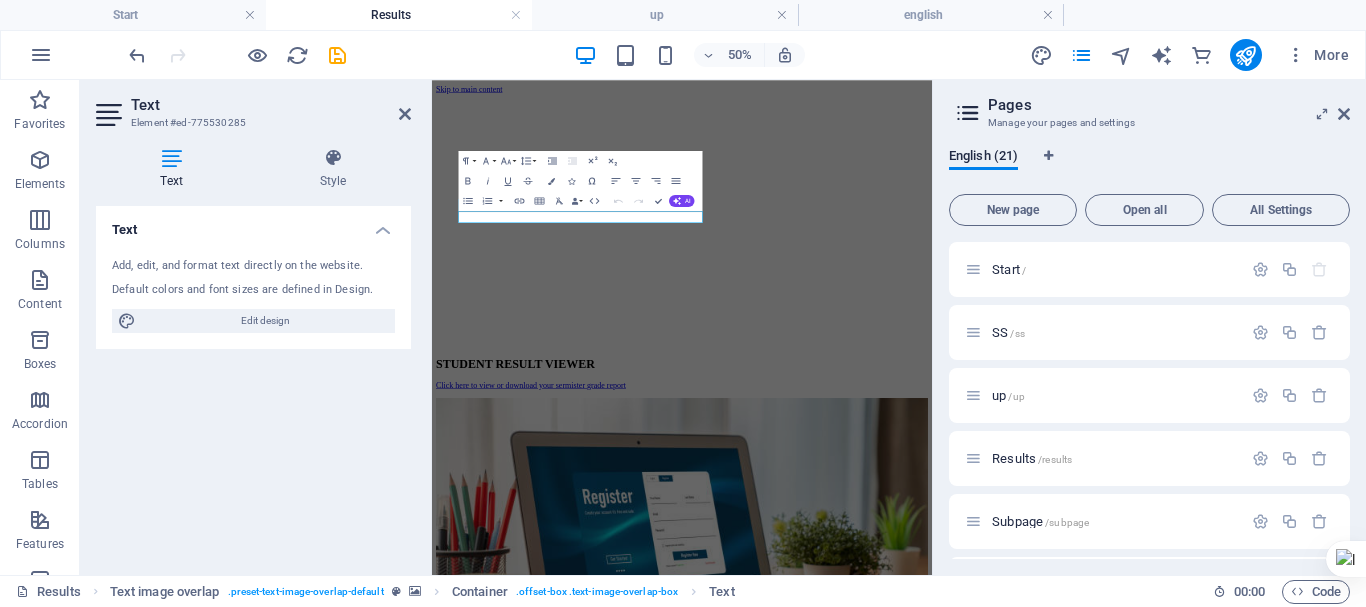click on "Pages" at bounding box center (1169, 105) 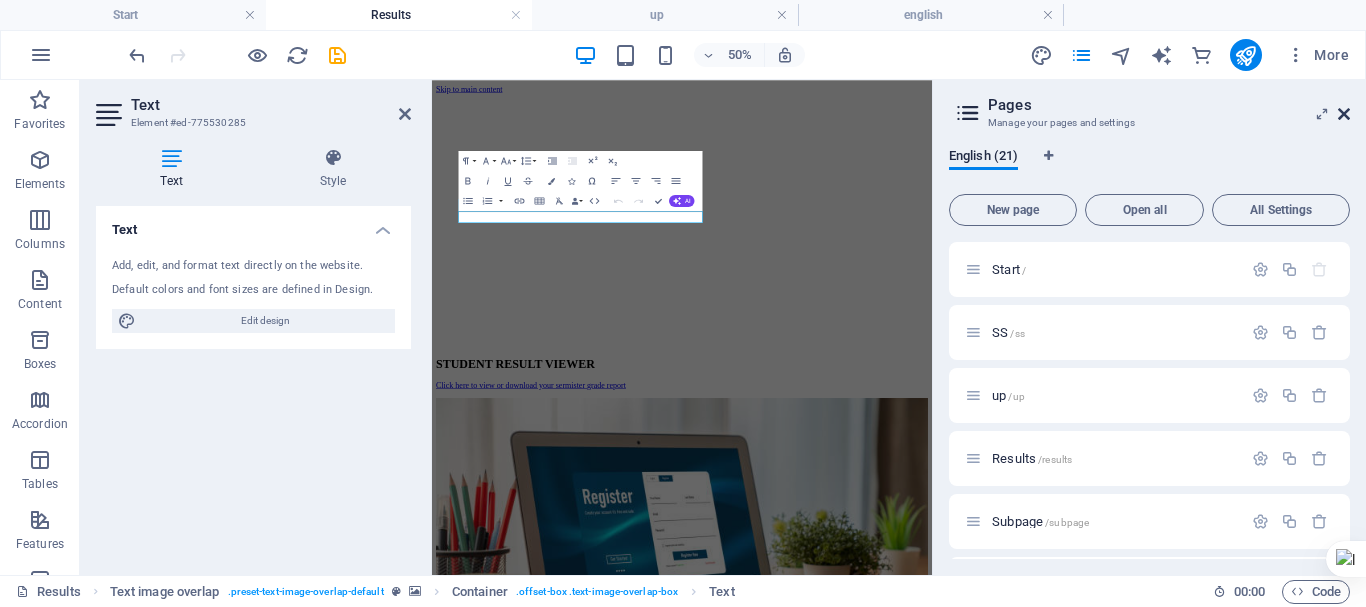 drag, startPoint x: 1346, startPoint y: 111, endPoint x: 959, endPoint y: 43, distance: 392.92874 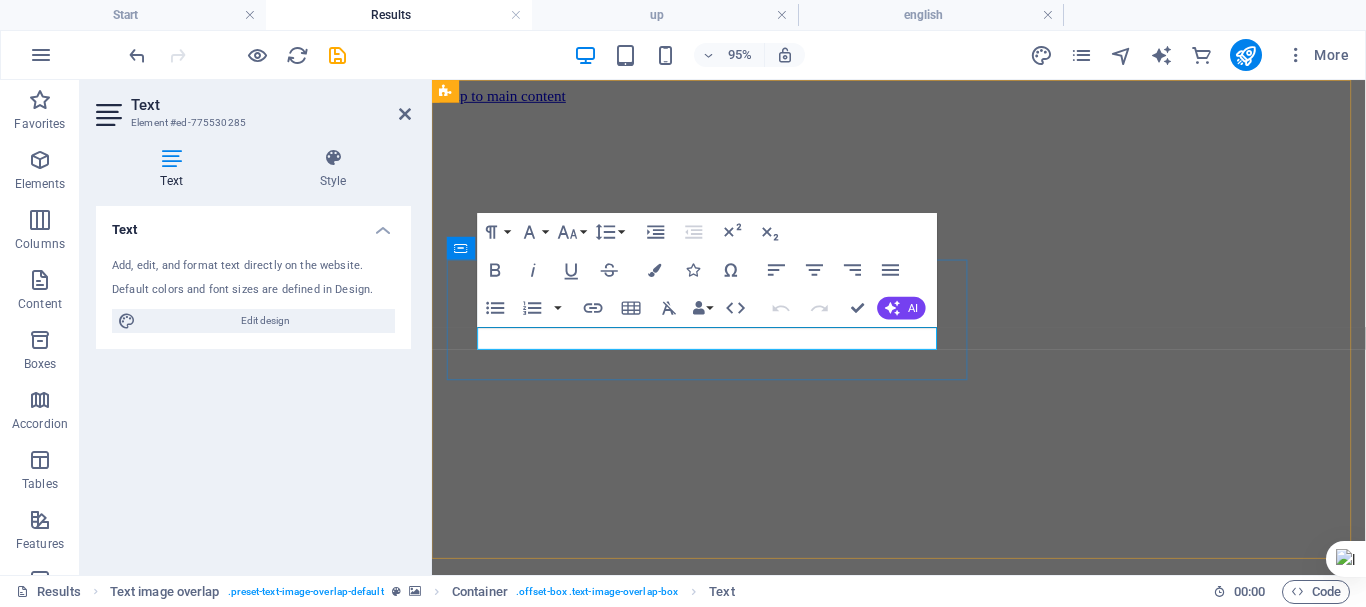 click on "Click here to view or download your sermister grade report" at bounding box center [630, 688] 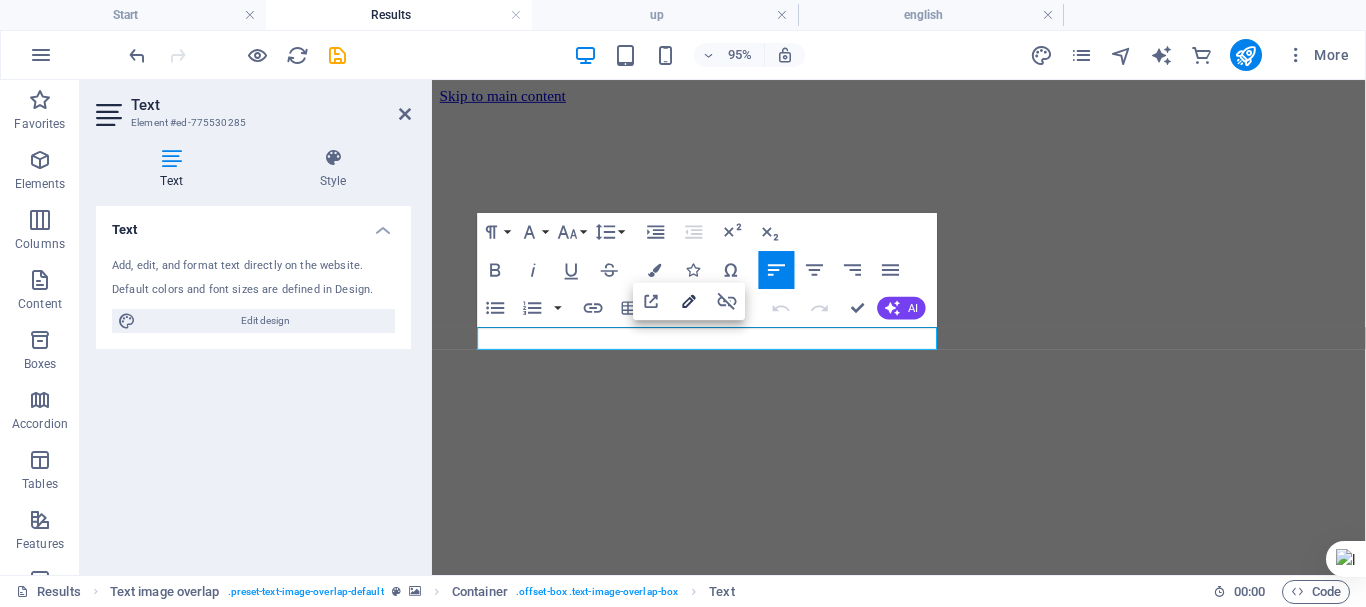 click 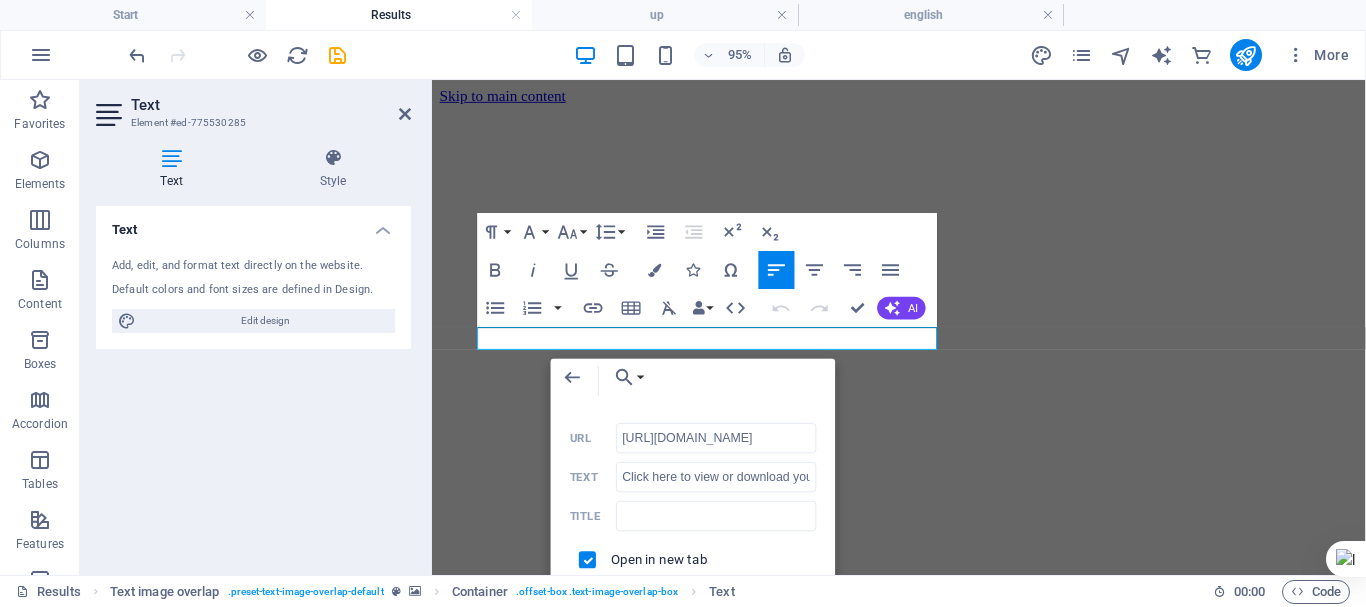 scroll, scrollTop: 0, scrollLeft: 43, axis: horizontal 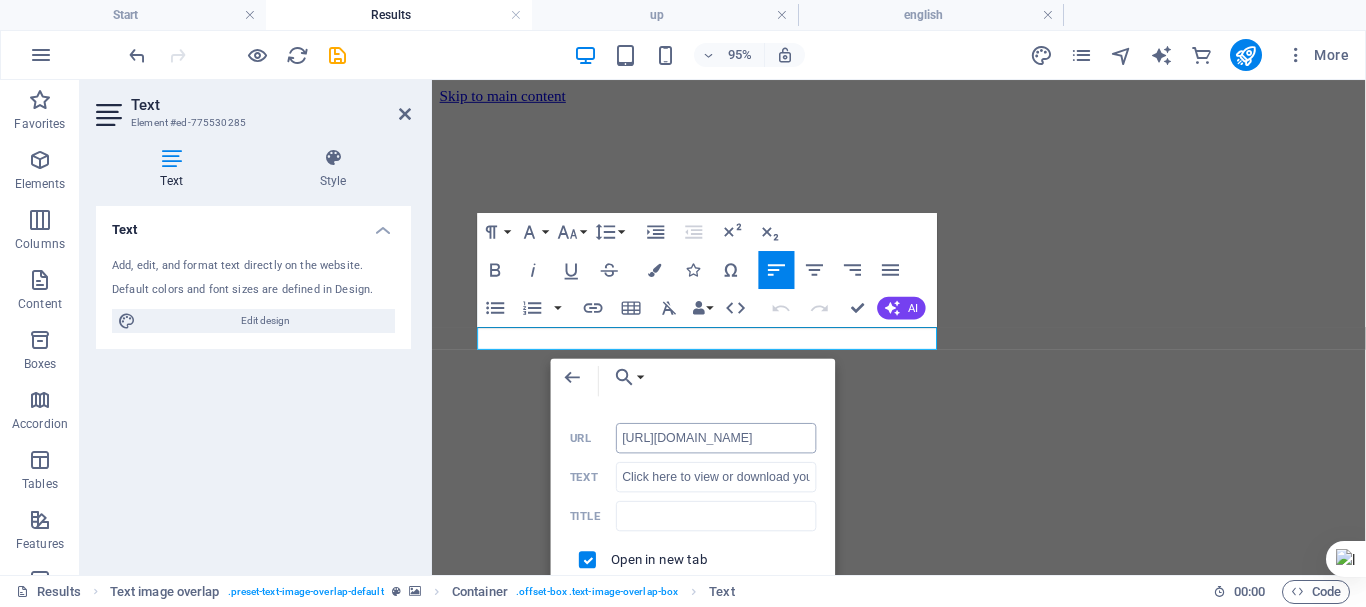 click on "[URL][DOMAIN_NAME]" at bounding box center (716, 437) 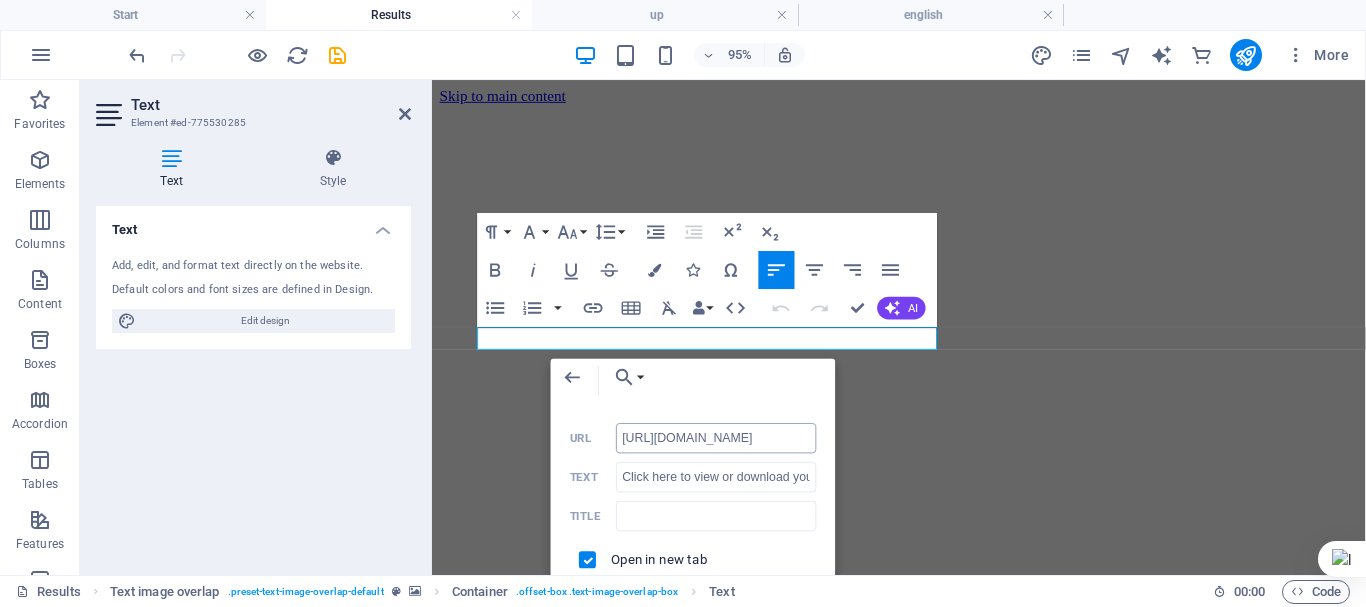 click on "[URL][DOMAIN_NAME]" at bounding box center [716, 437] 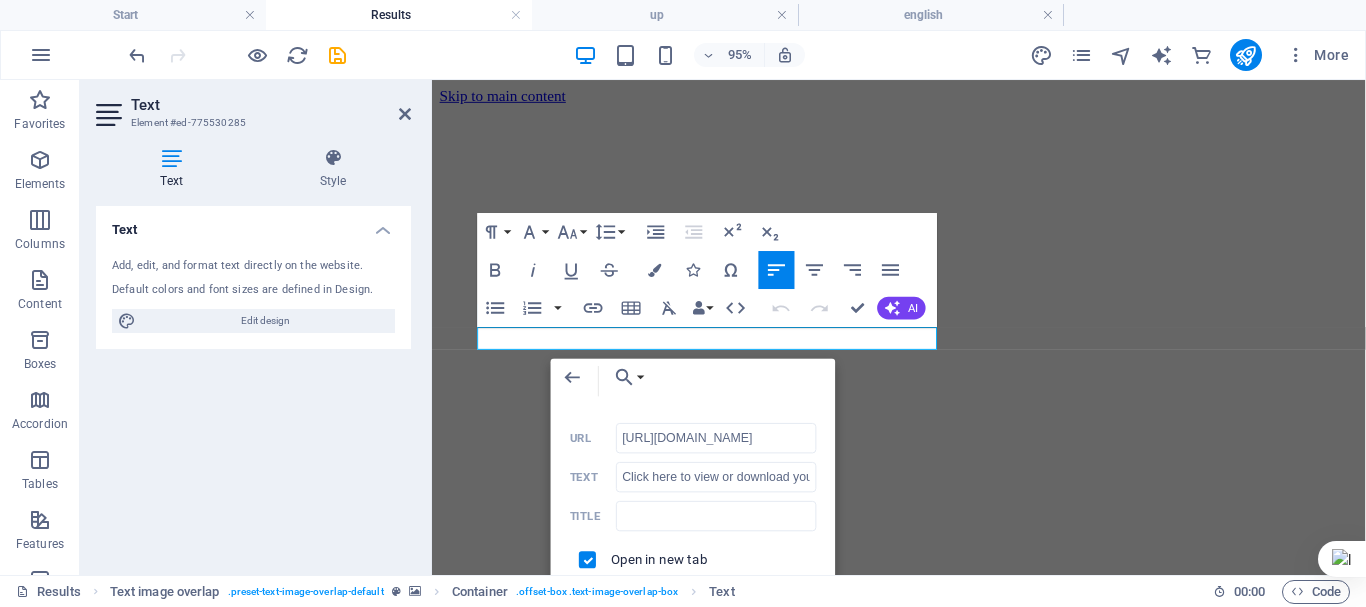 scroll, scrollTop: 0, scrollLeft: 46, axis: horizontal 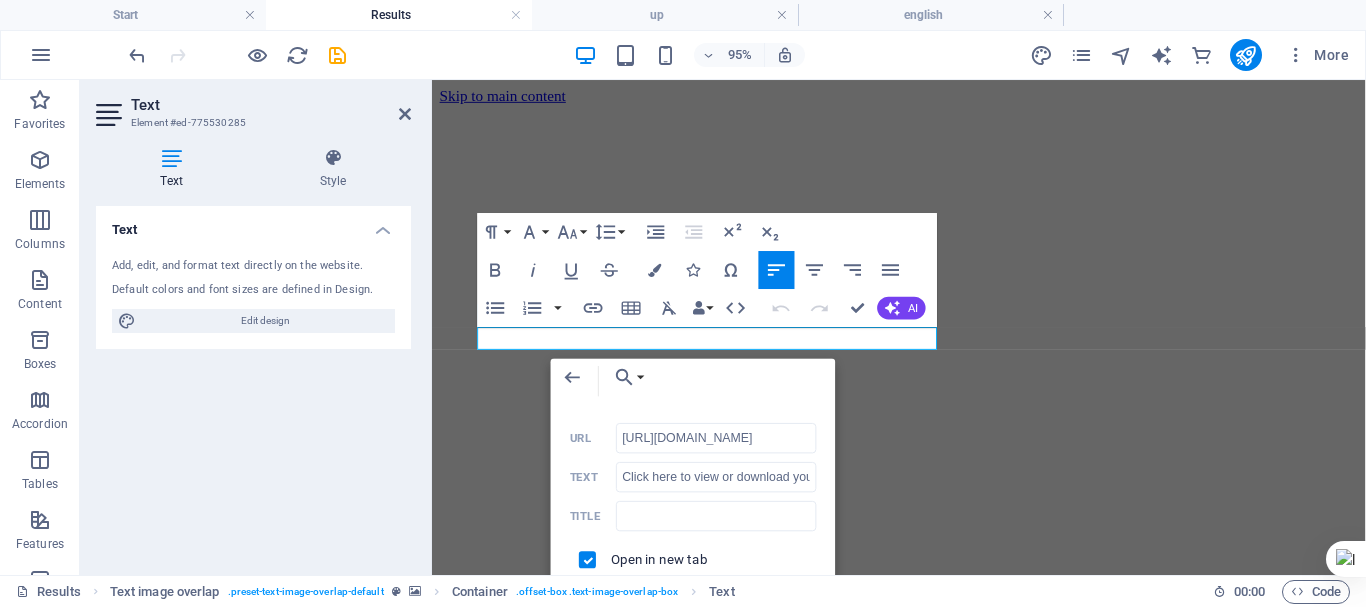 type on "[URL][DOMAIN_NAME]" 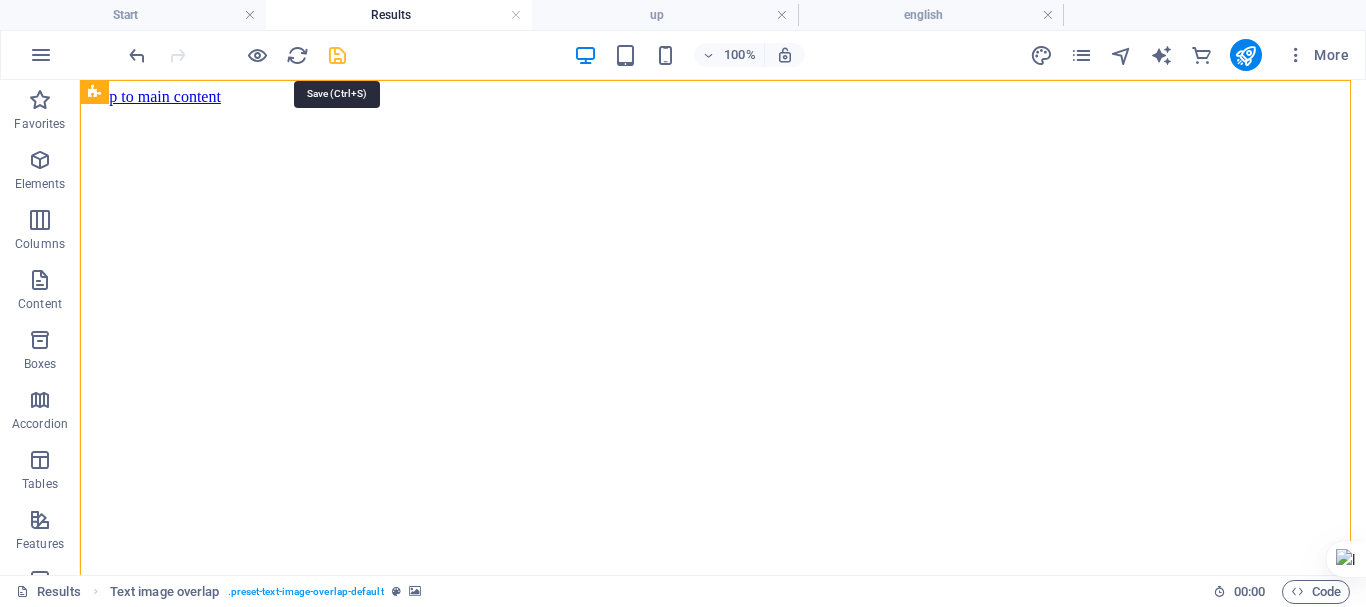 click at bounding box center [337, 55] 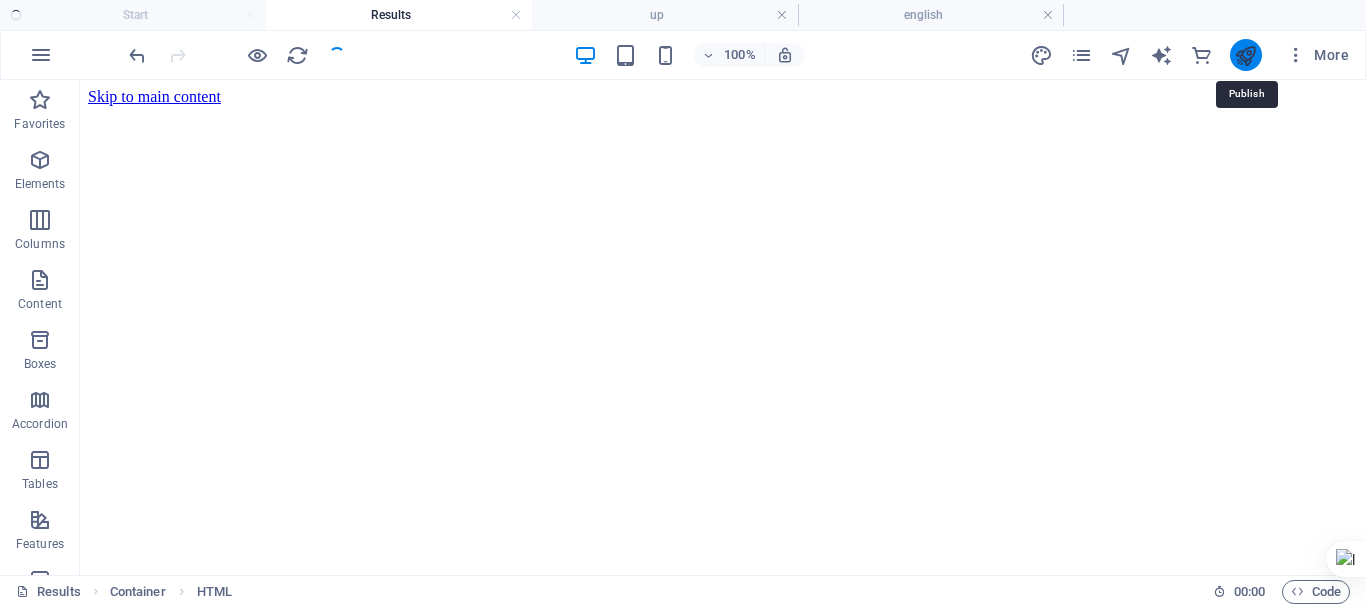click at bounding box center [1245, 55] 